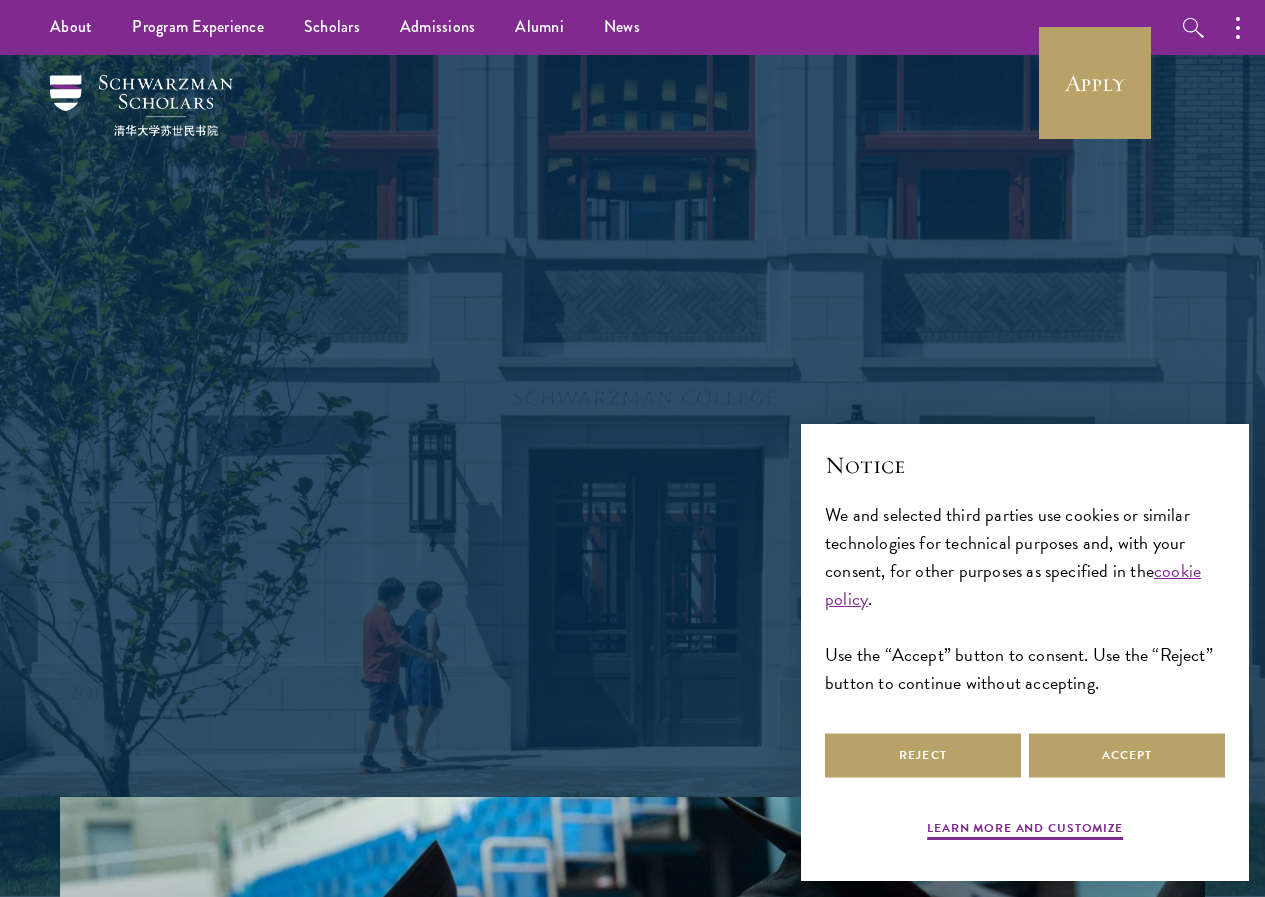 scroll, scrollTop: 0, scrollLeft: 0, axis: both 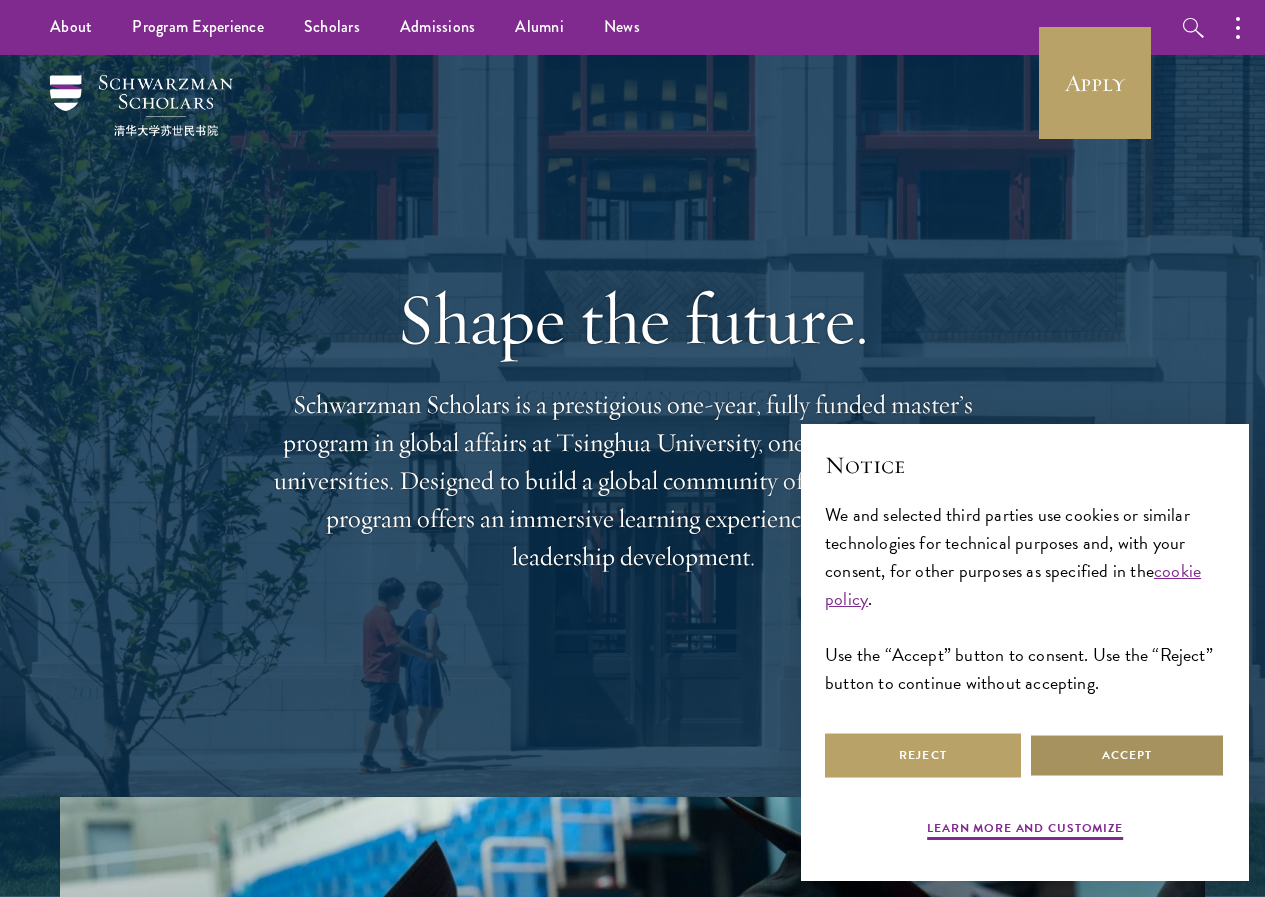 click on "Accept" at bounding box center (1127, 755) 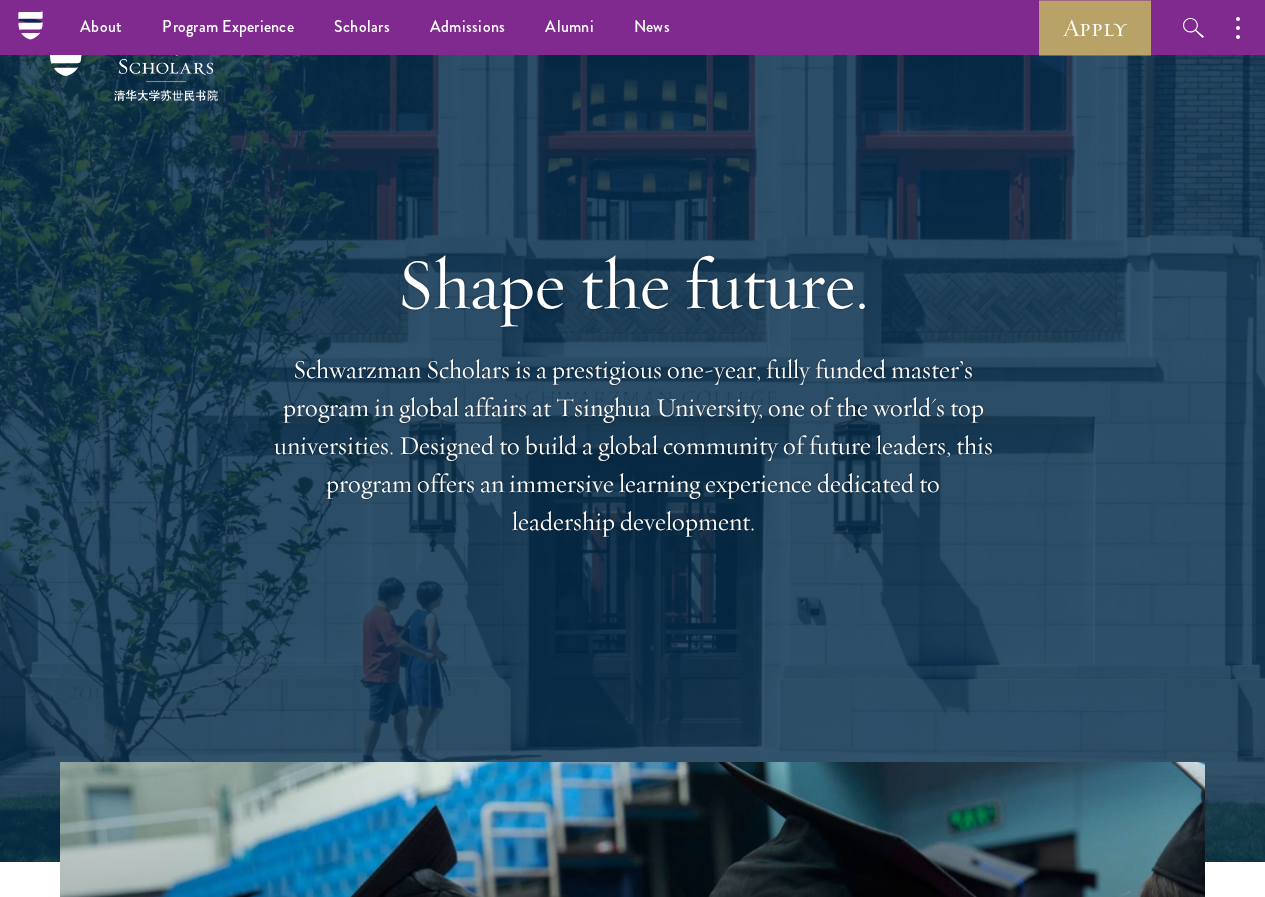 scroll, scrollTop: 0, scrollLeft: 0, axis: both 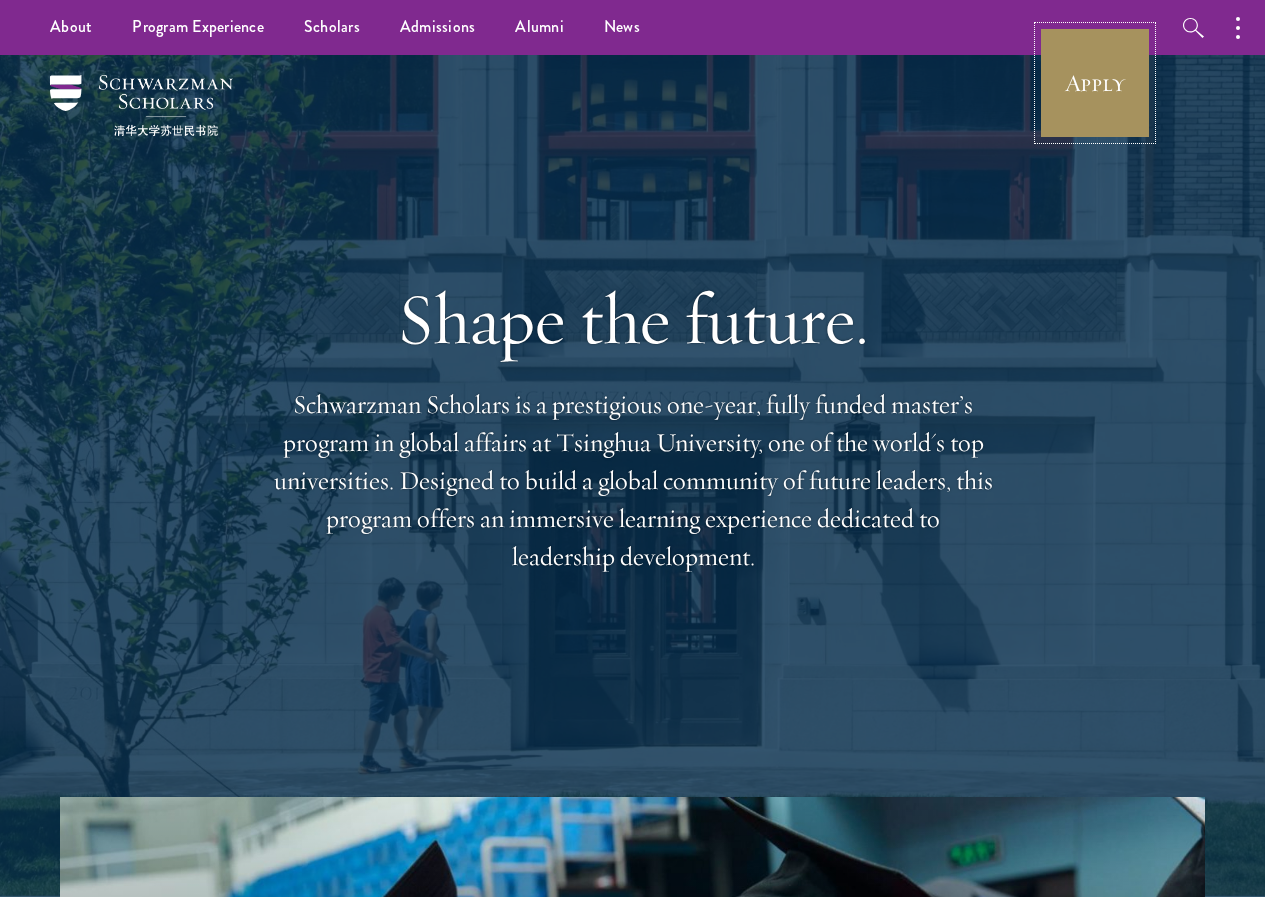 click on "Apply" at bounding box center [1095, 83] 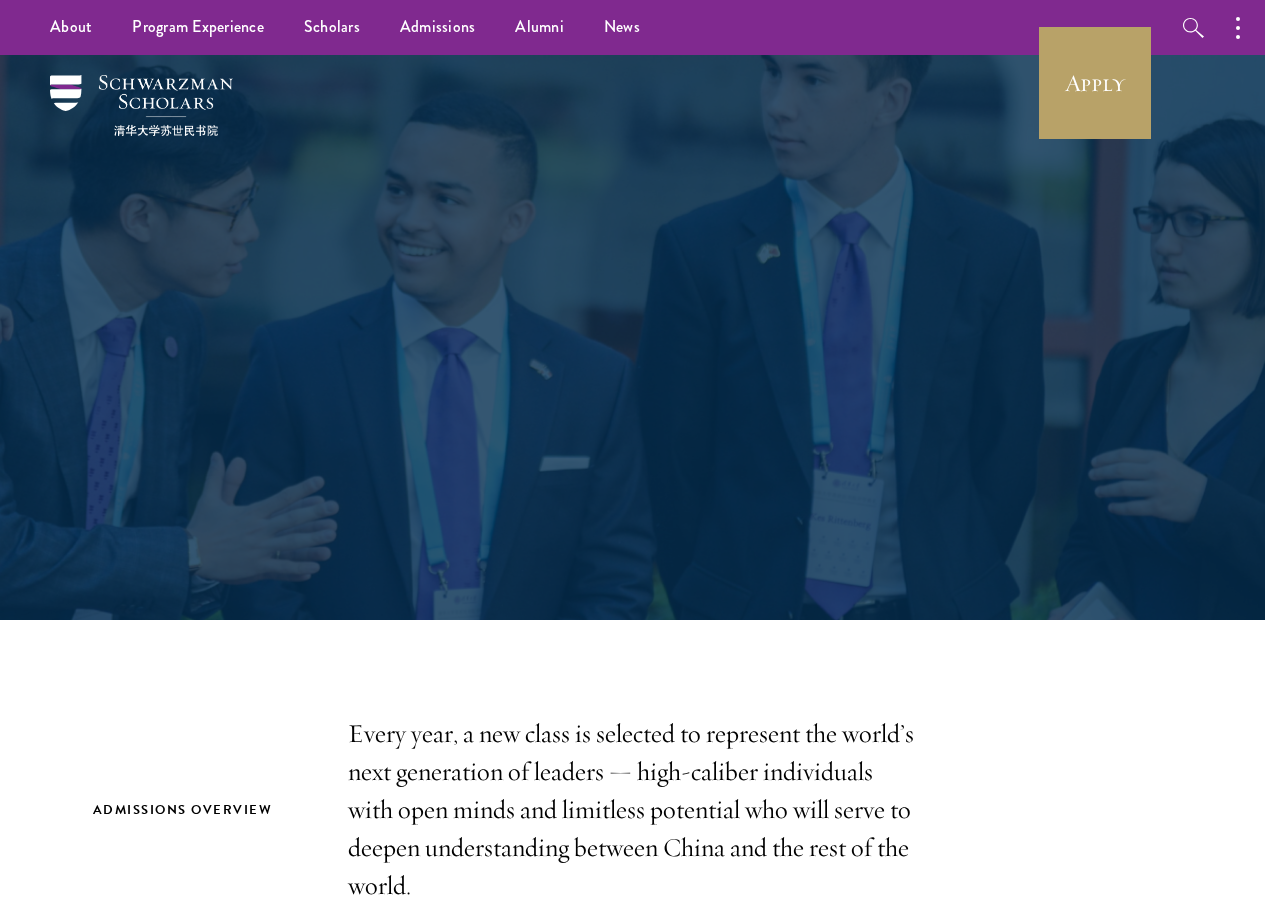 scroll, scrollTop: 400, scrollLeft: 0, axis: vertical 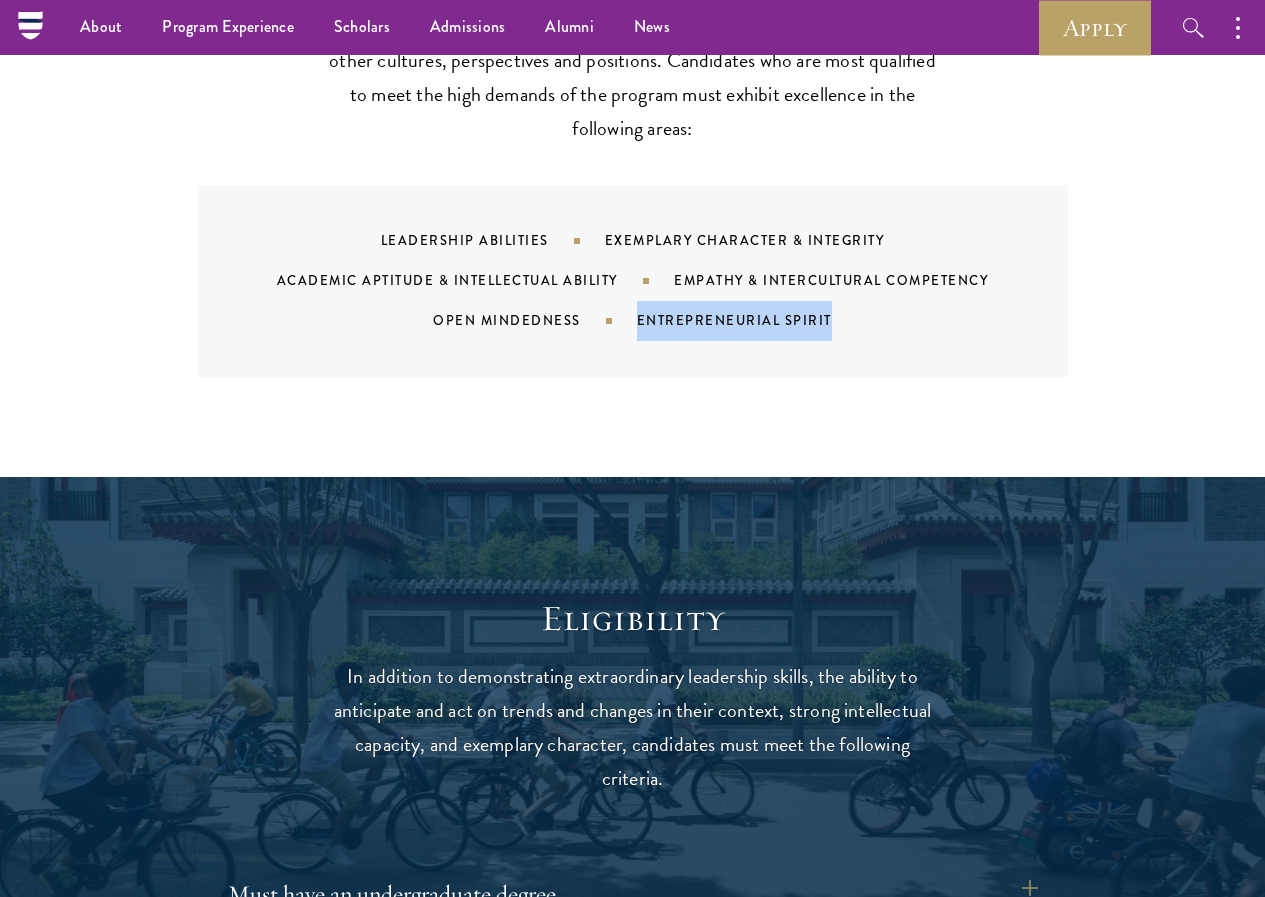 drag, startPoint x: 631, startPoint y: 298, endPoint x: 864, endPoint y: 313, distance: 233.48233 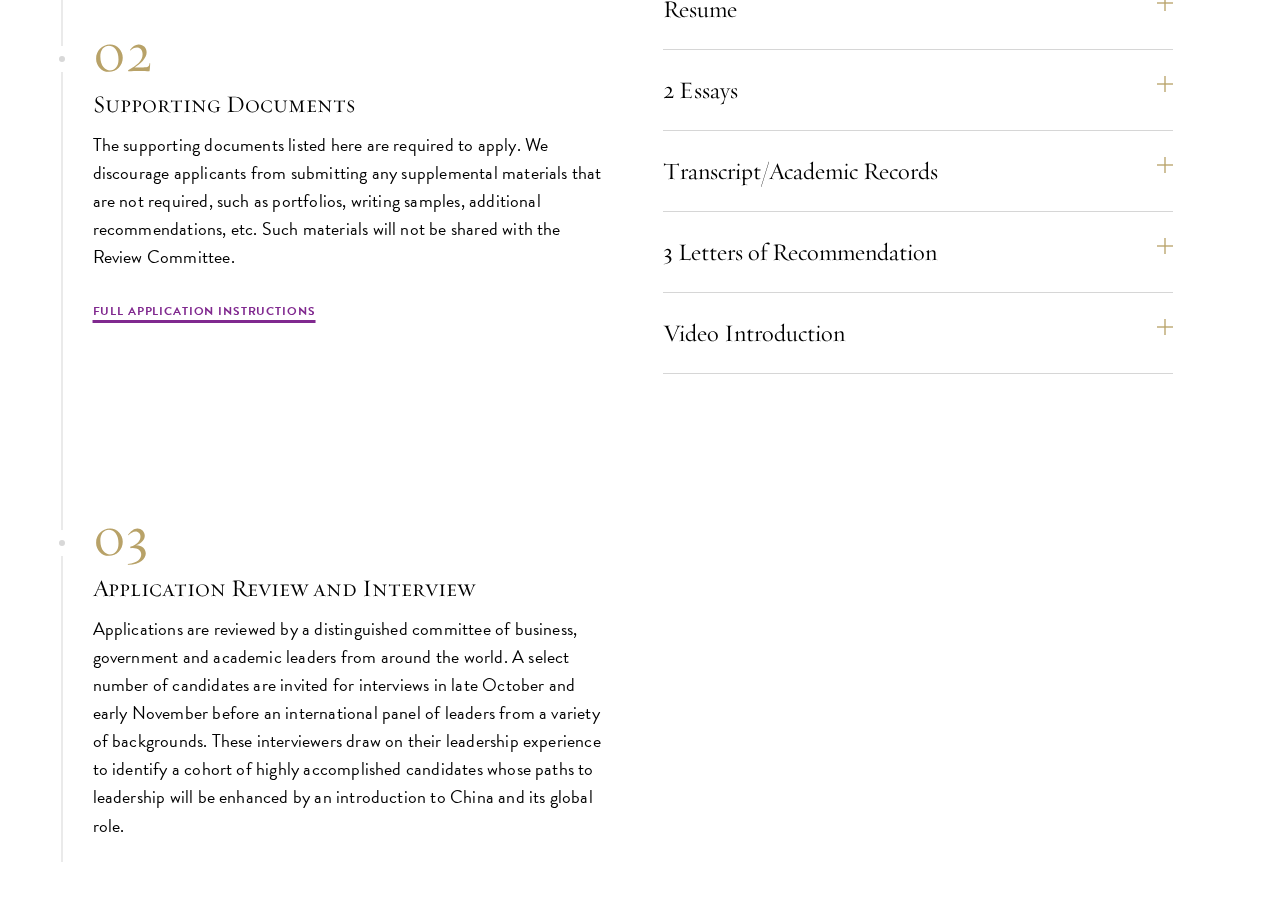 scroll, scrollTop: 6700, scrollLeft: 0, axis: vertical 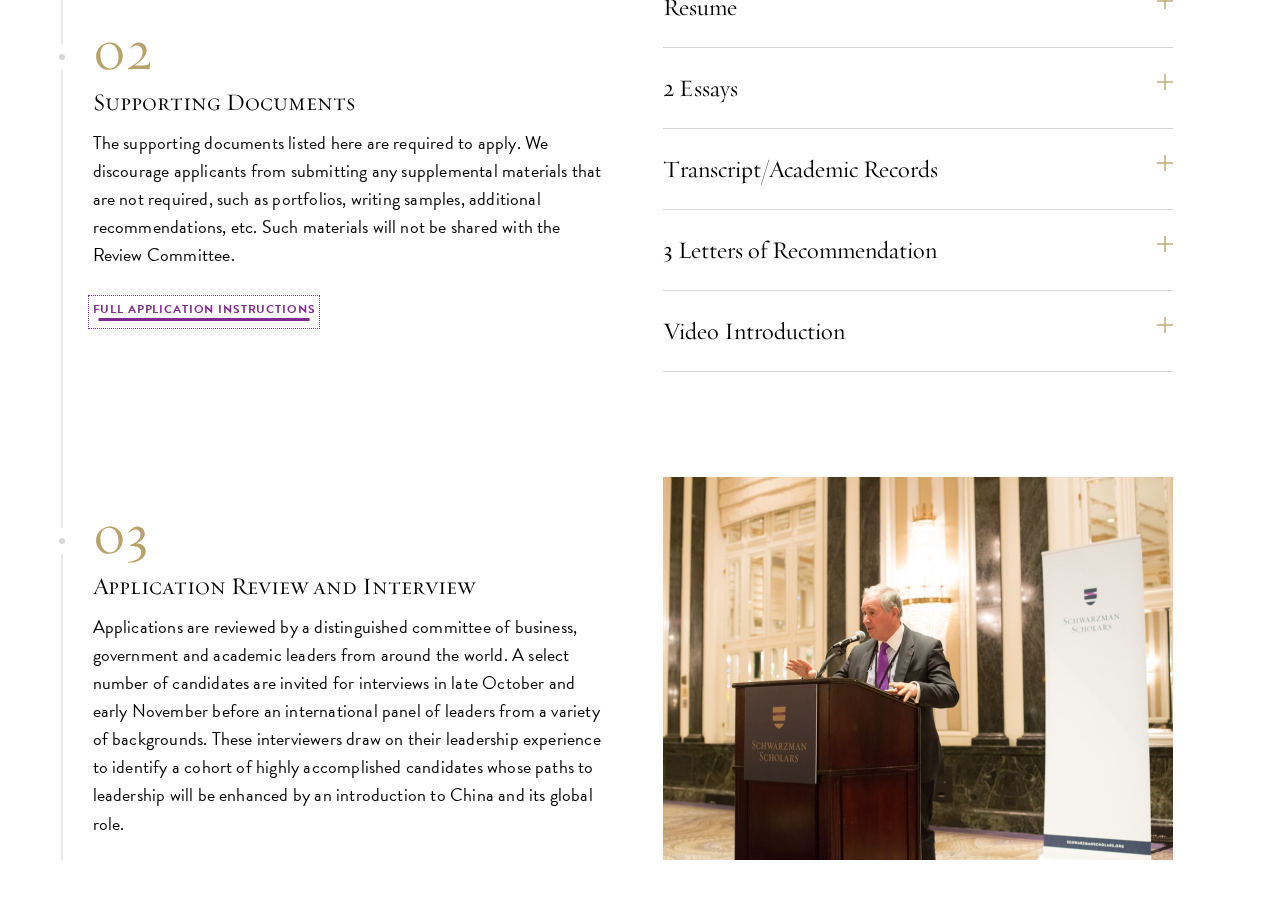 click on "Full Application Instructions" at bounding box center [204, 312] 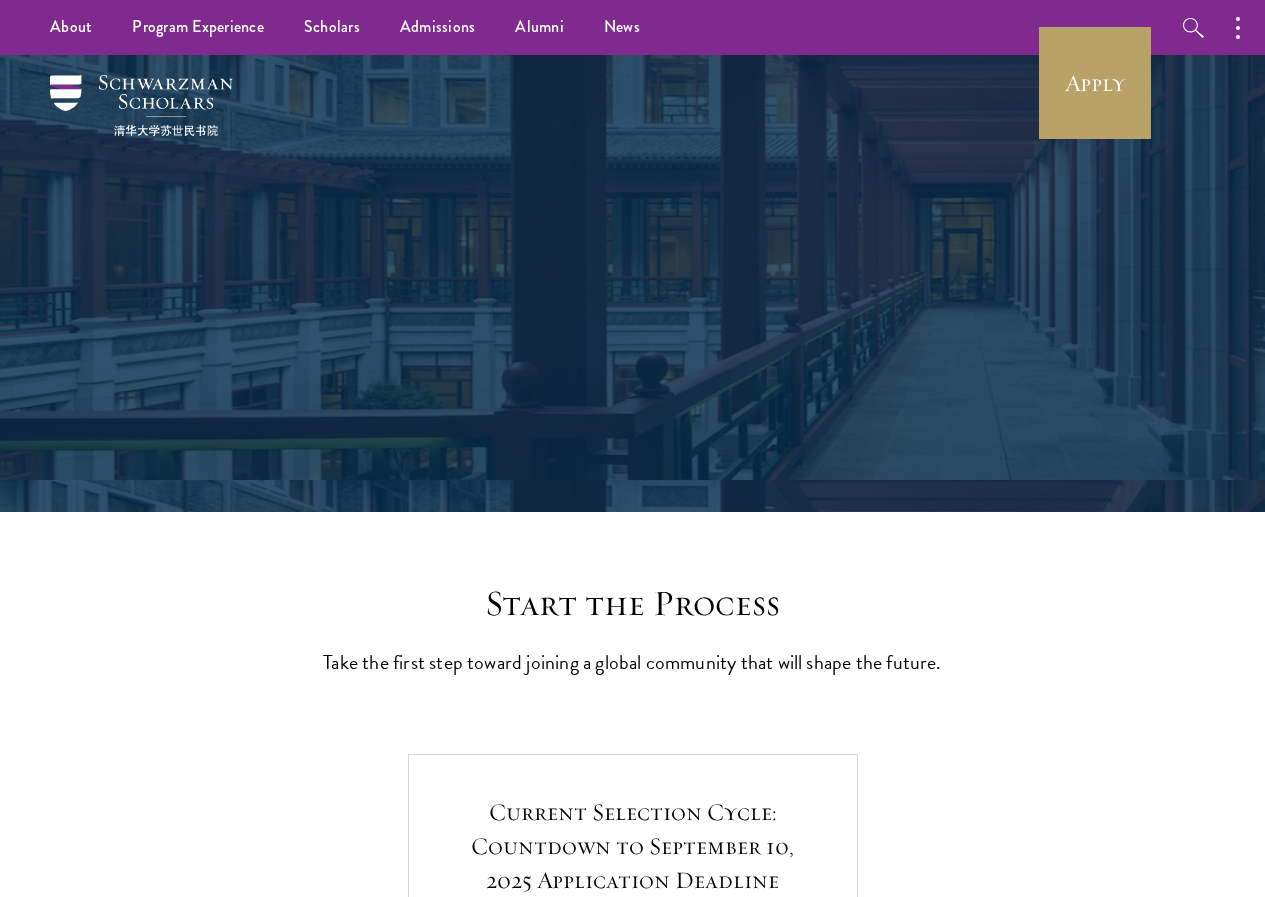 scroll, scrollTop: 0, scrollLeft: 0, axis: both 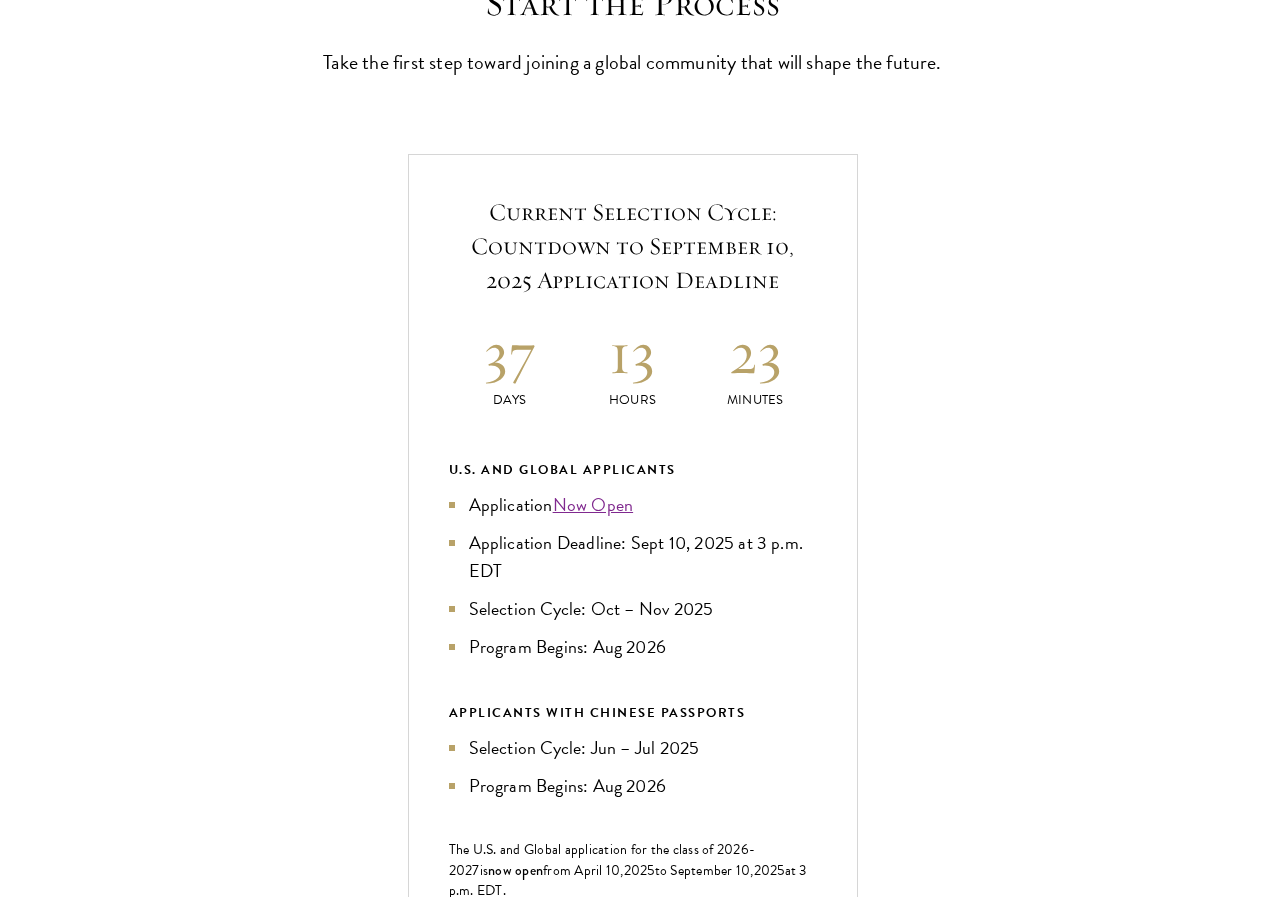 click on "Application Home Page" at bounding box center [643, 1204] 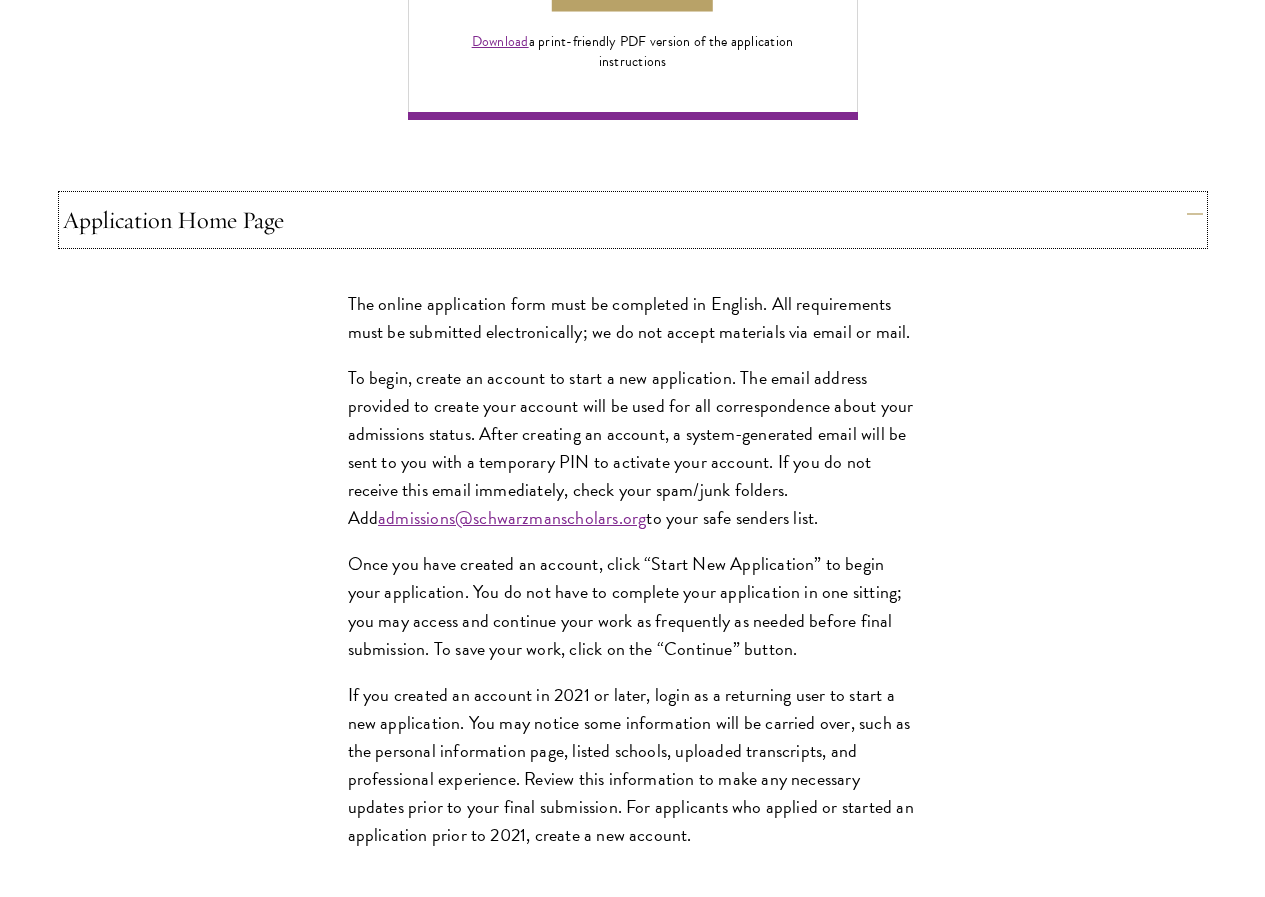 scroll, scrollTop: 1600, scrollLeft: 0, axis: vertical 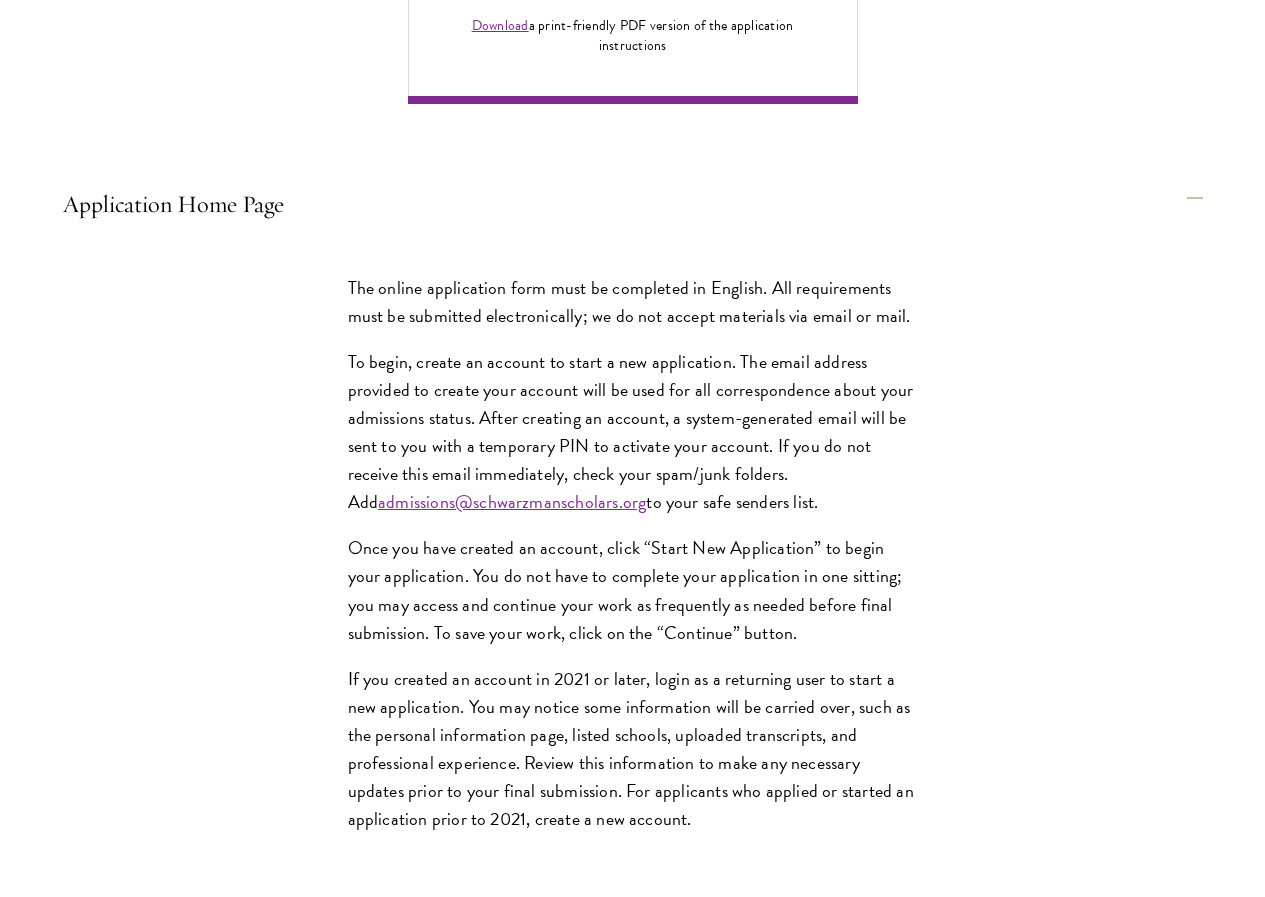 click on "Personal Information" at bounding box center (643, 1236) 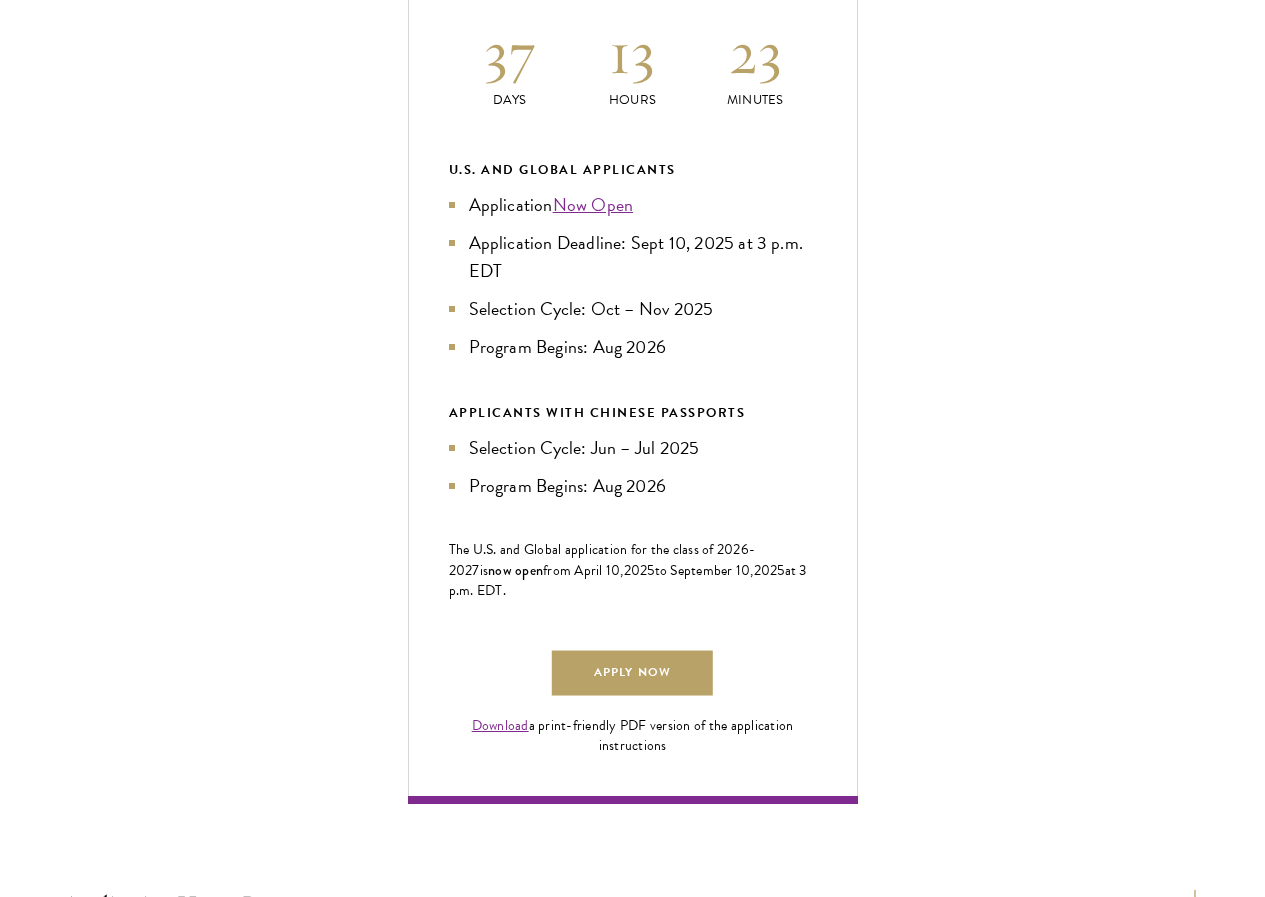 scroll, scrollTop: 1000, scrollLeft: 0, axis: vertical 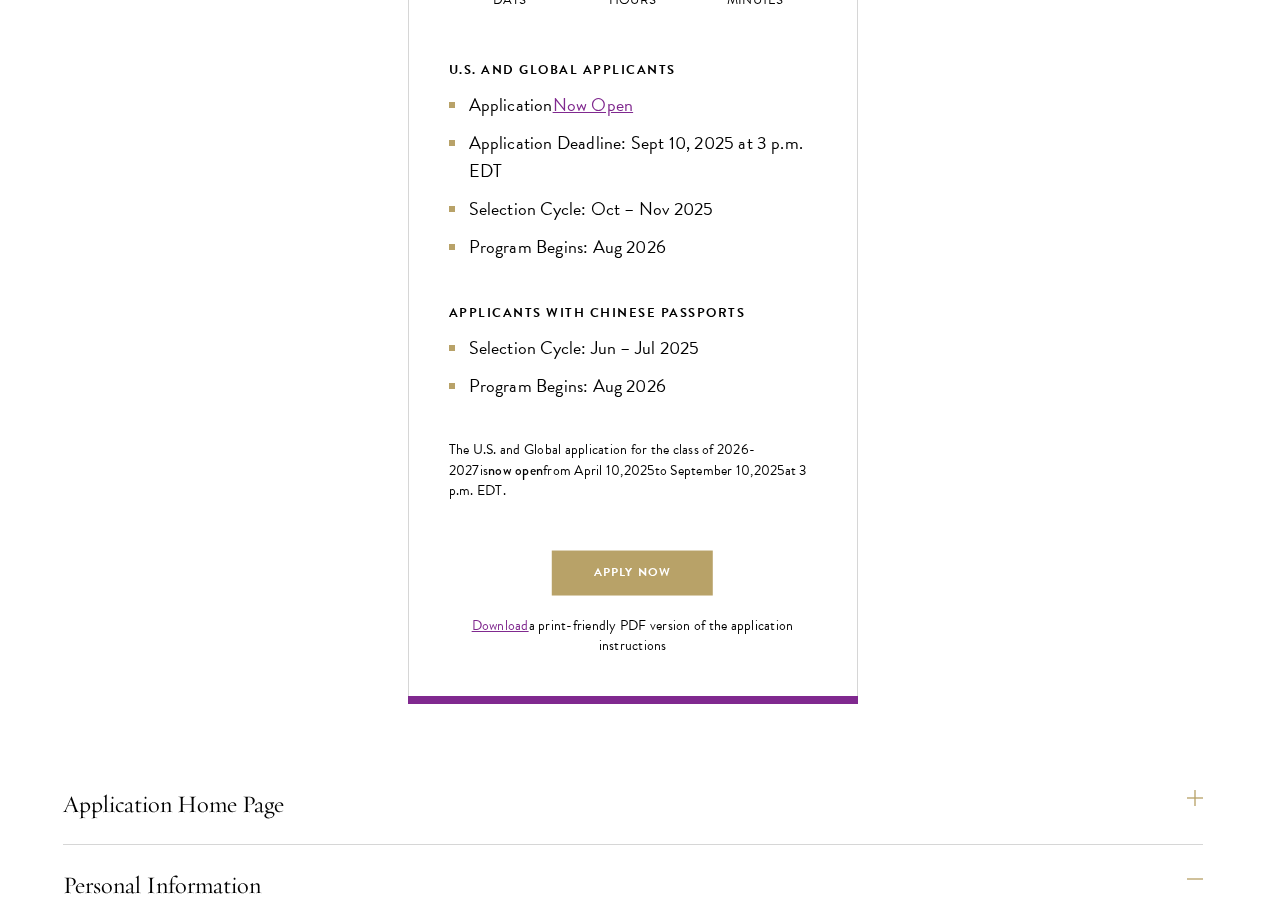 click on "About Me" at bounding box center (643, 1511) 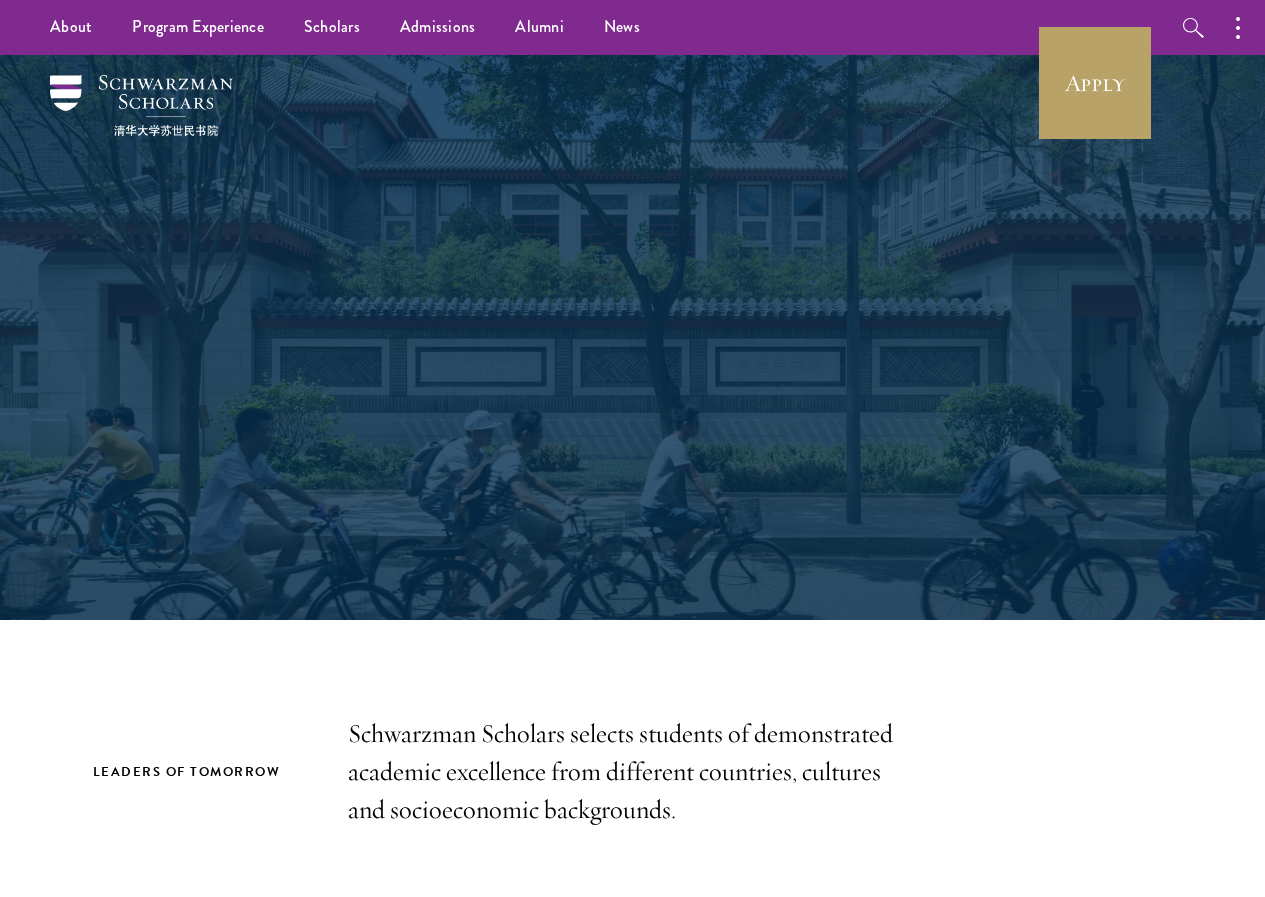 scroll, scrollTop: 600, scrollLeft: 0, axis: vertical 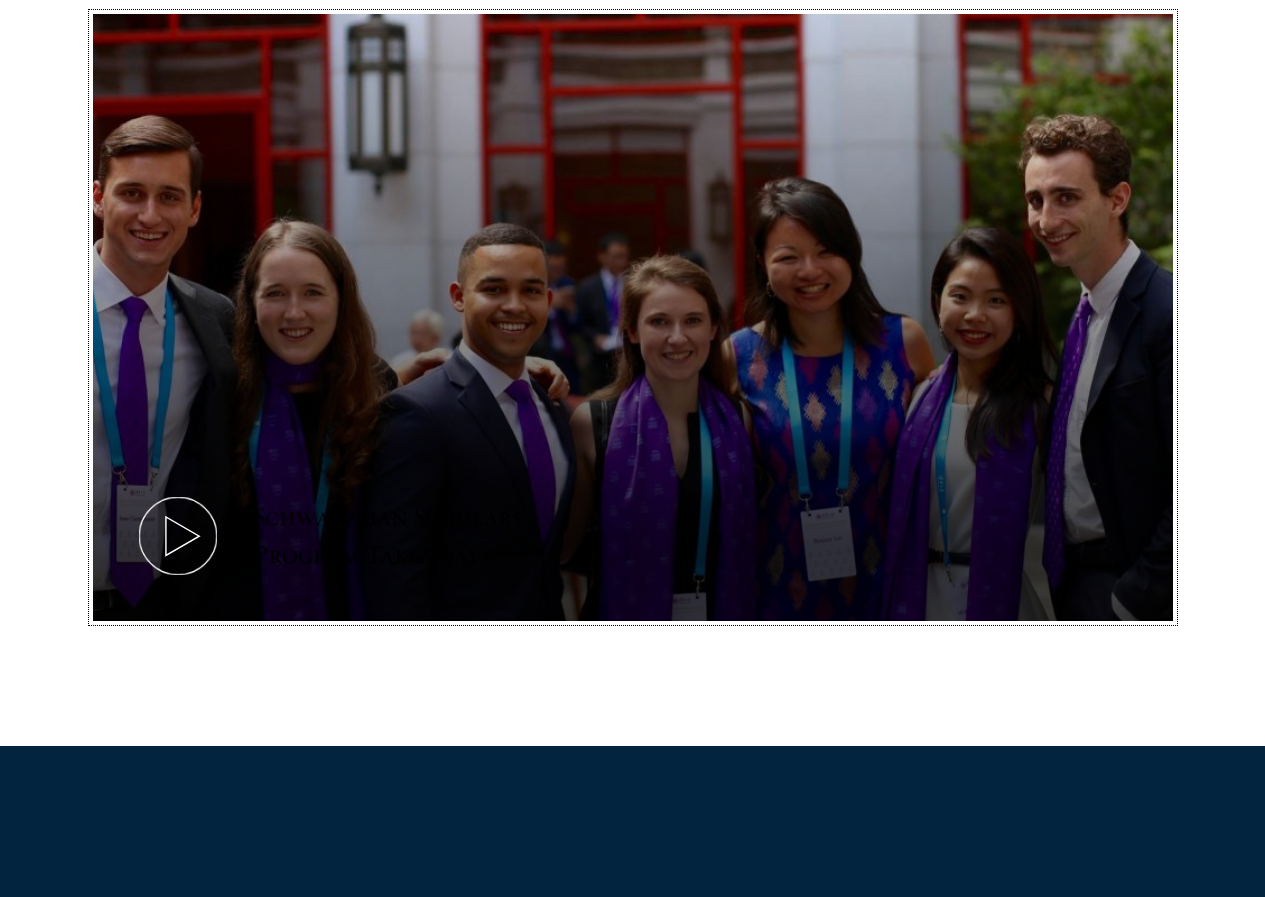 click 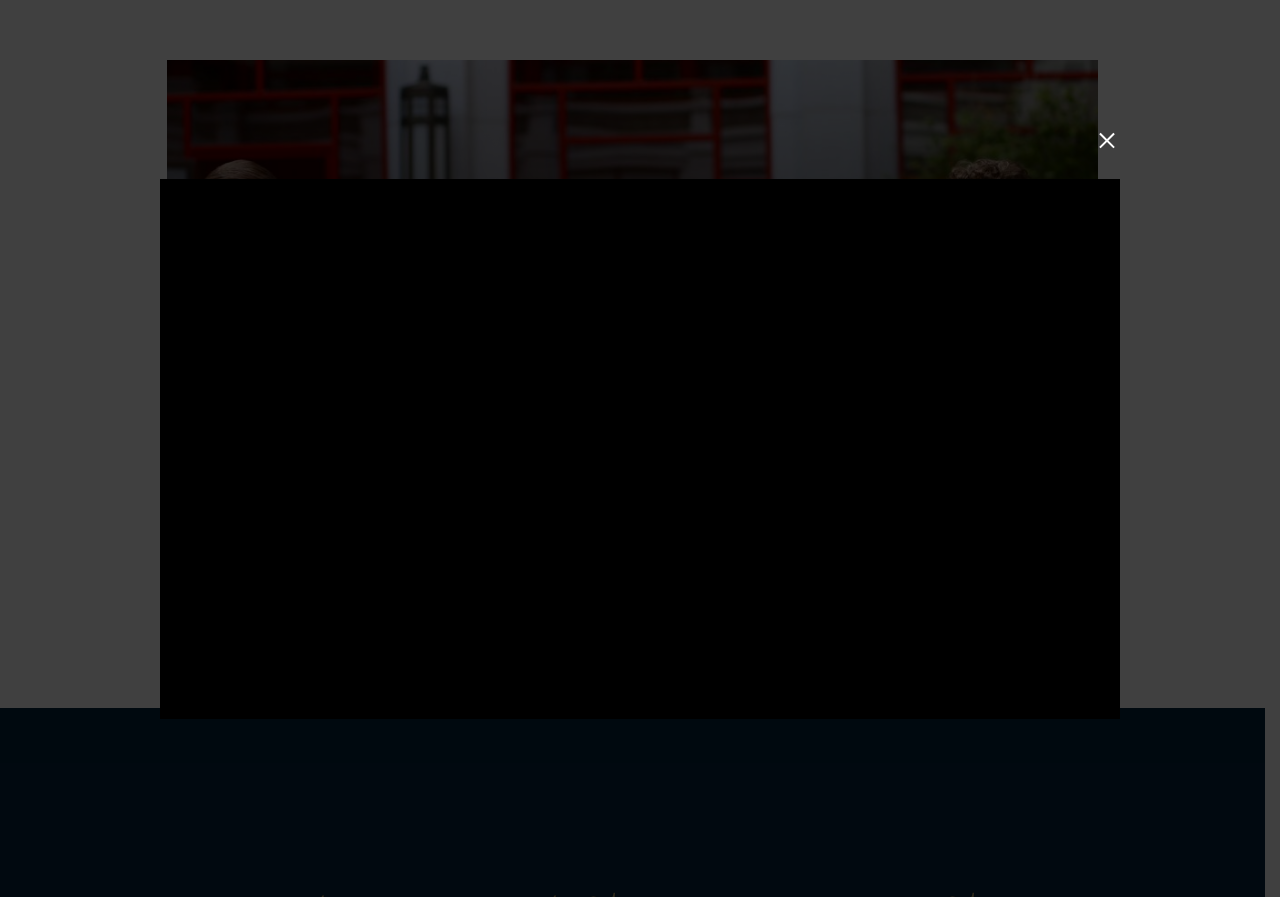 type 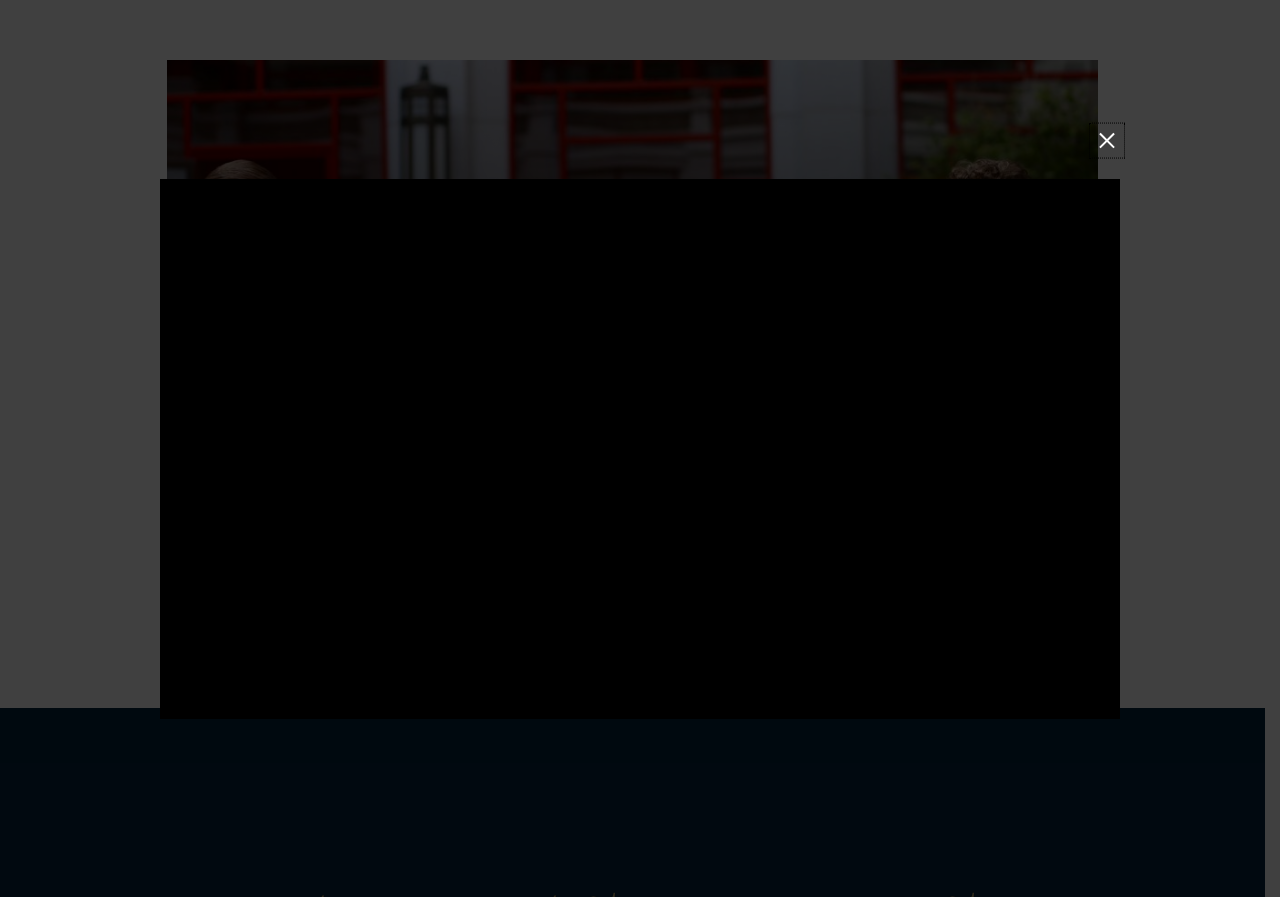 click at bounding box center (1107, 140) 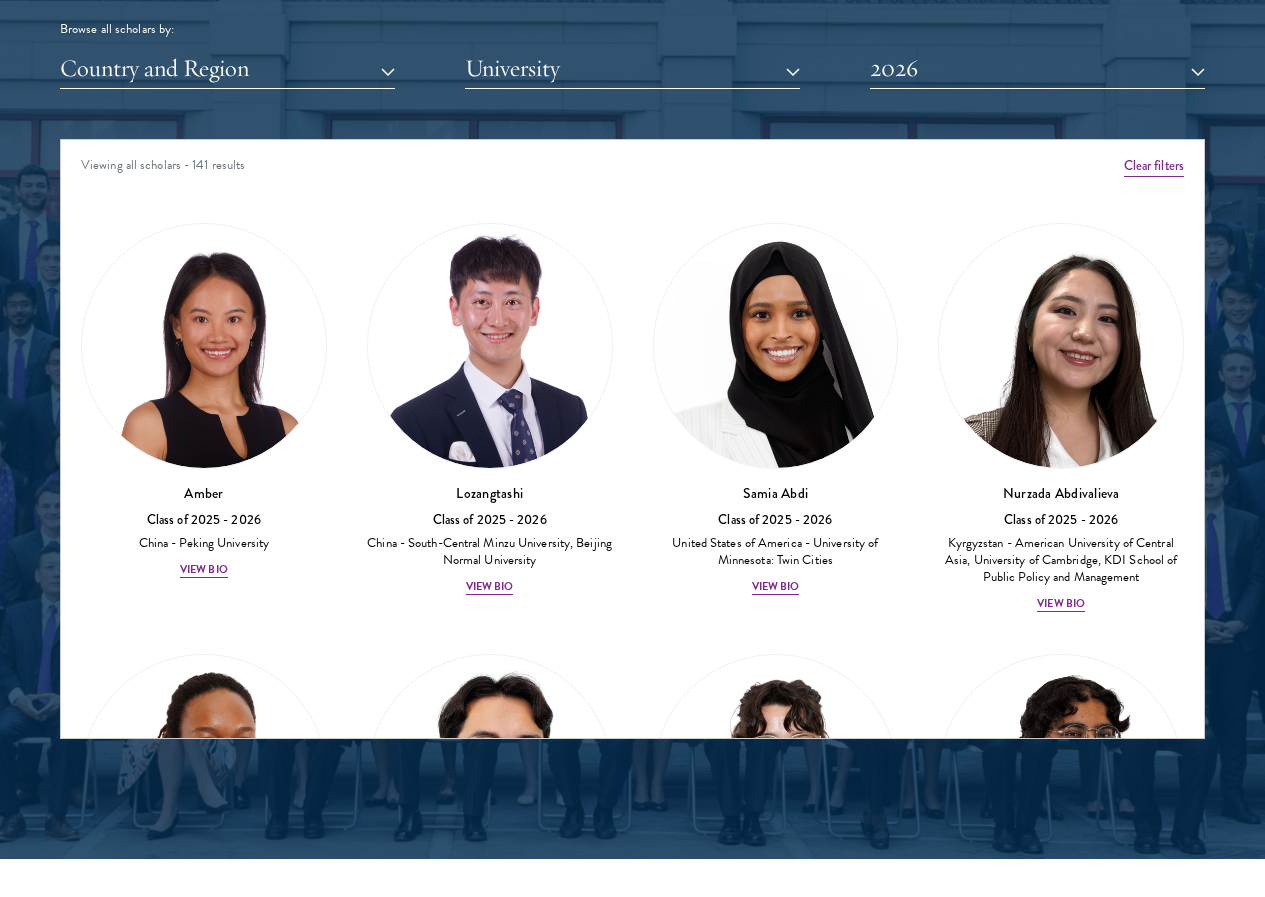 scroll, scrollTop: 2500, scrollLeft: 0, axis: vertical 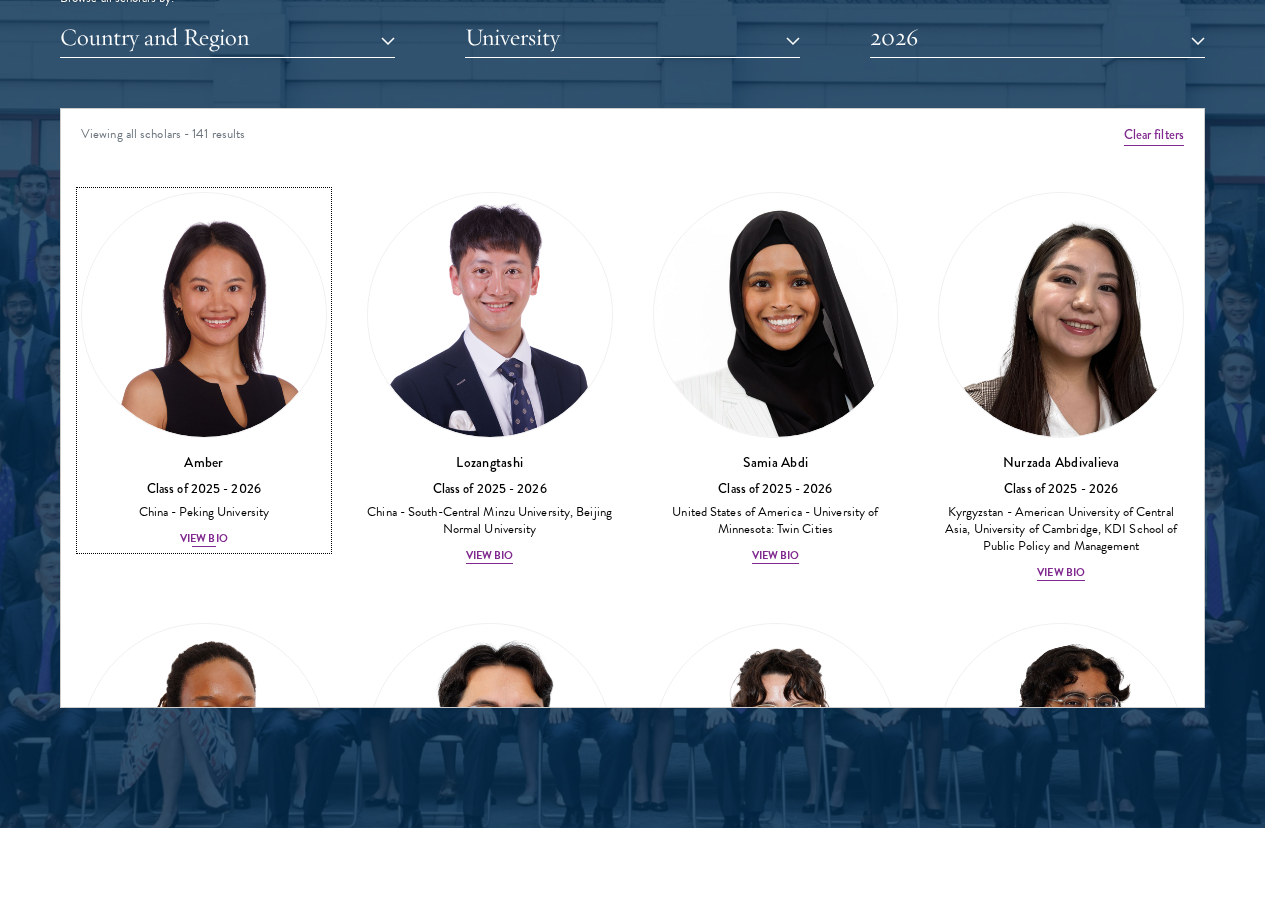 click on "View Bio" at bounding box center (204, 539) 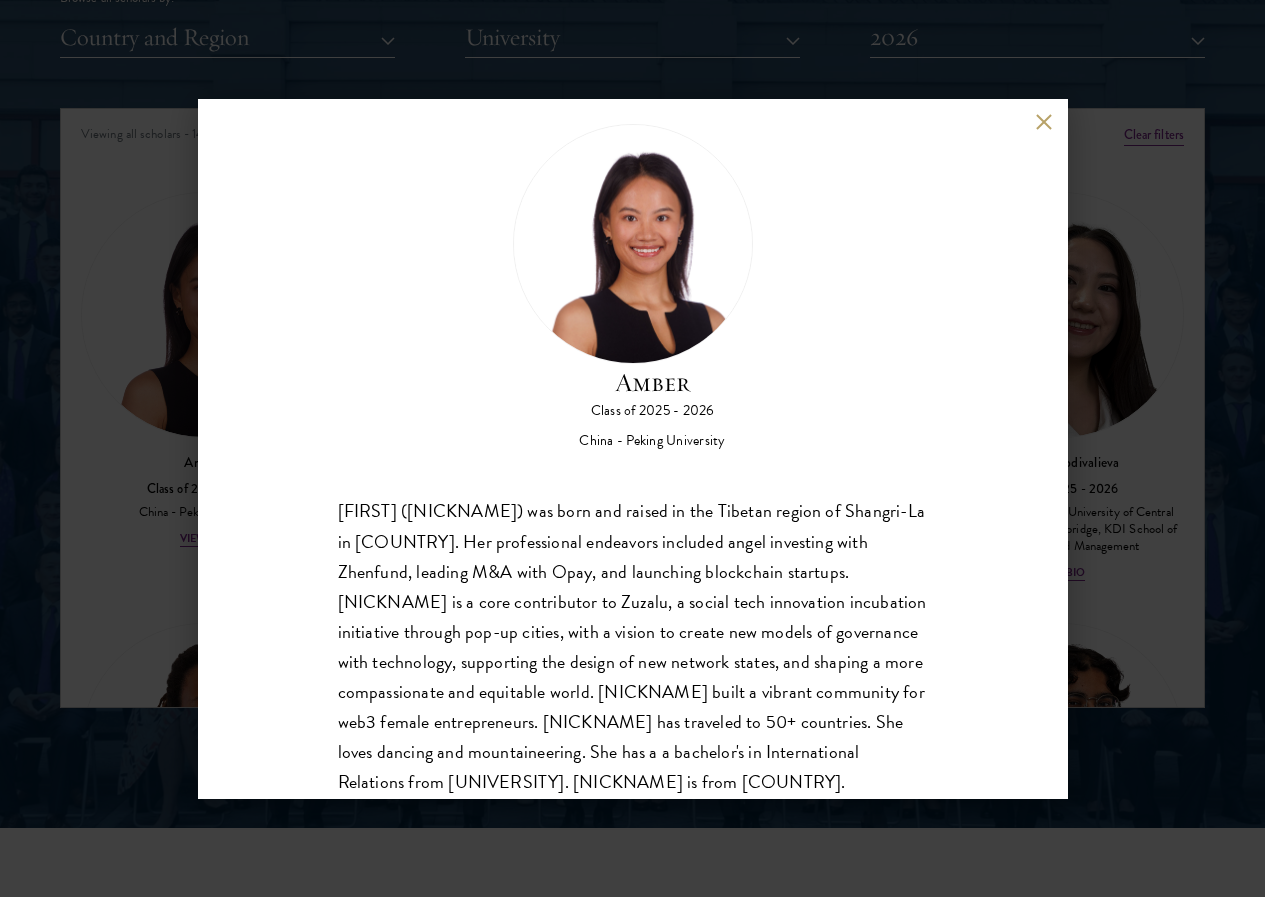 scroll, scrollTop: 68, scrollLeft: 0, axis: vertical 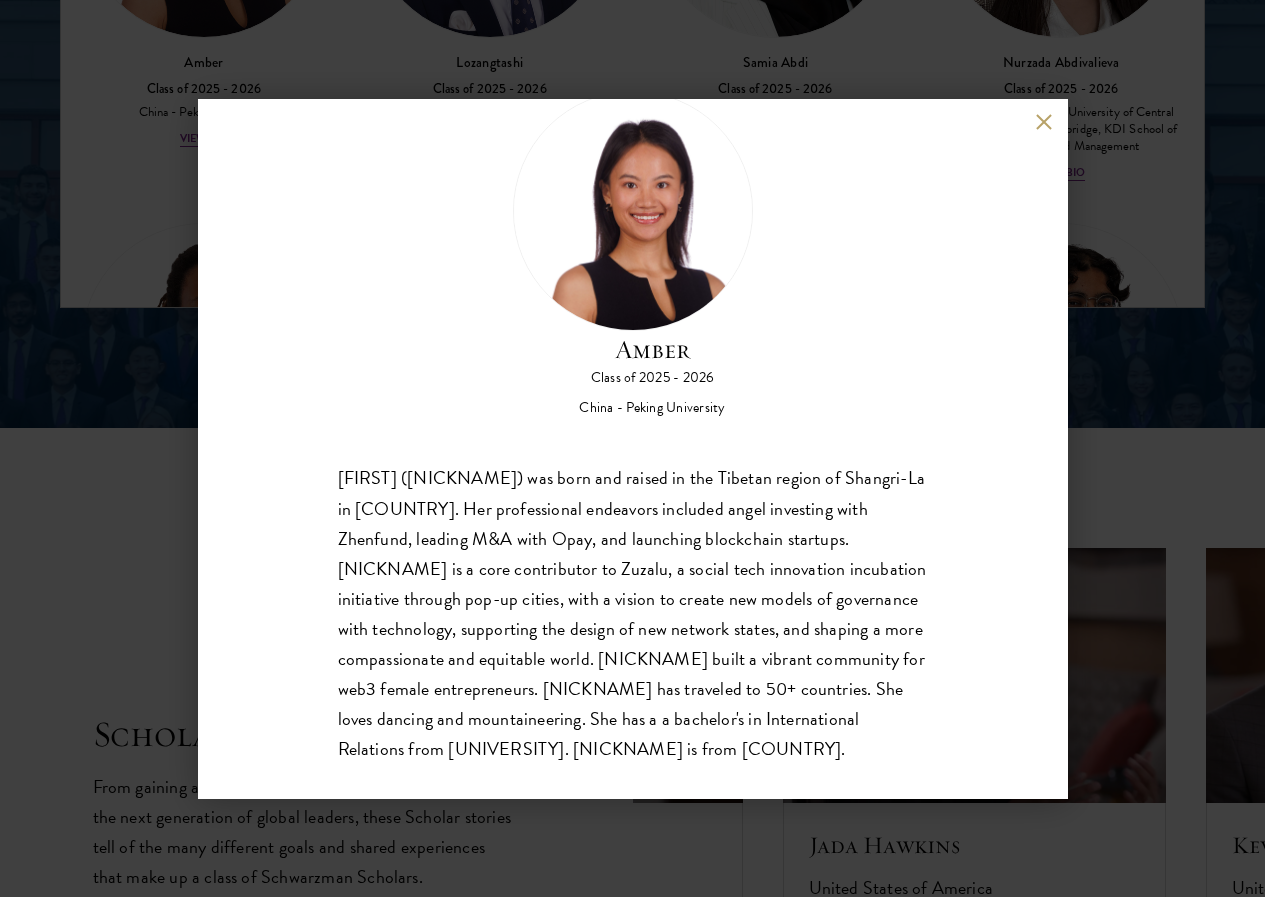 click at bounding box center [1044, 122] 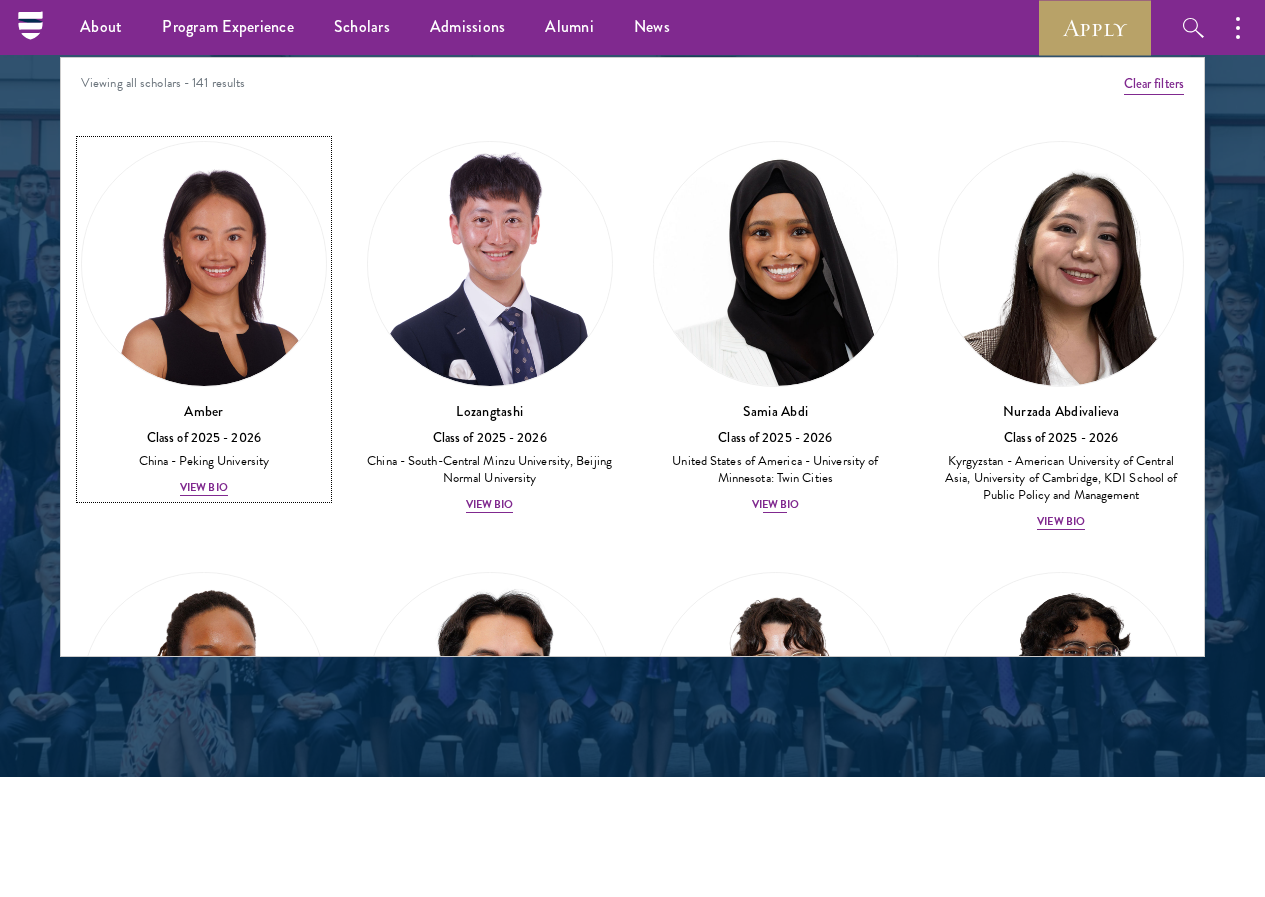 scroll, scrollTop: 2355, scrollLeft: 0, axis: vertical 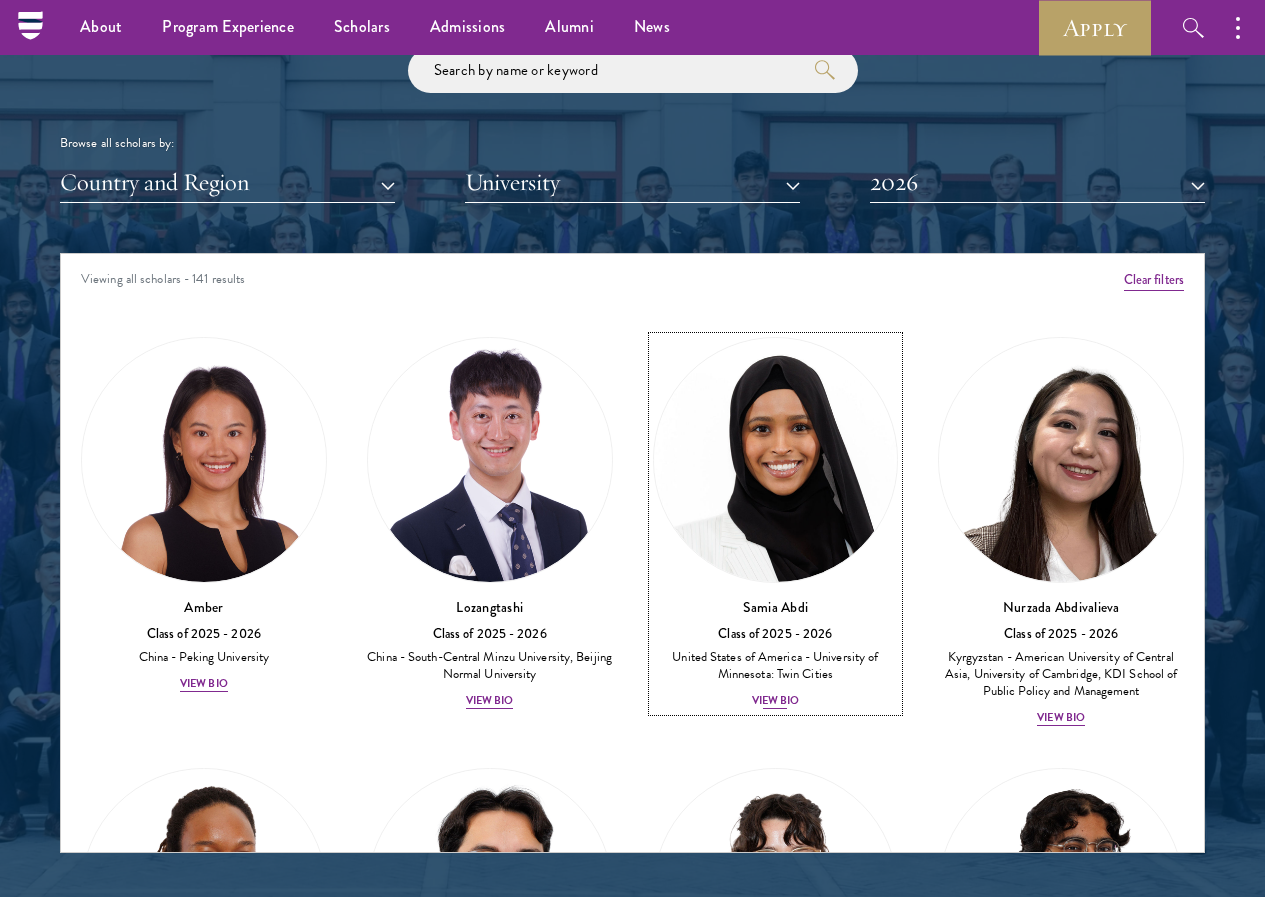 click on "View Bio" at bounding box center (776, 701) 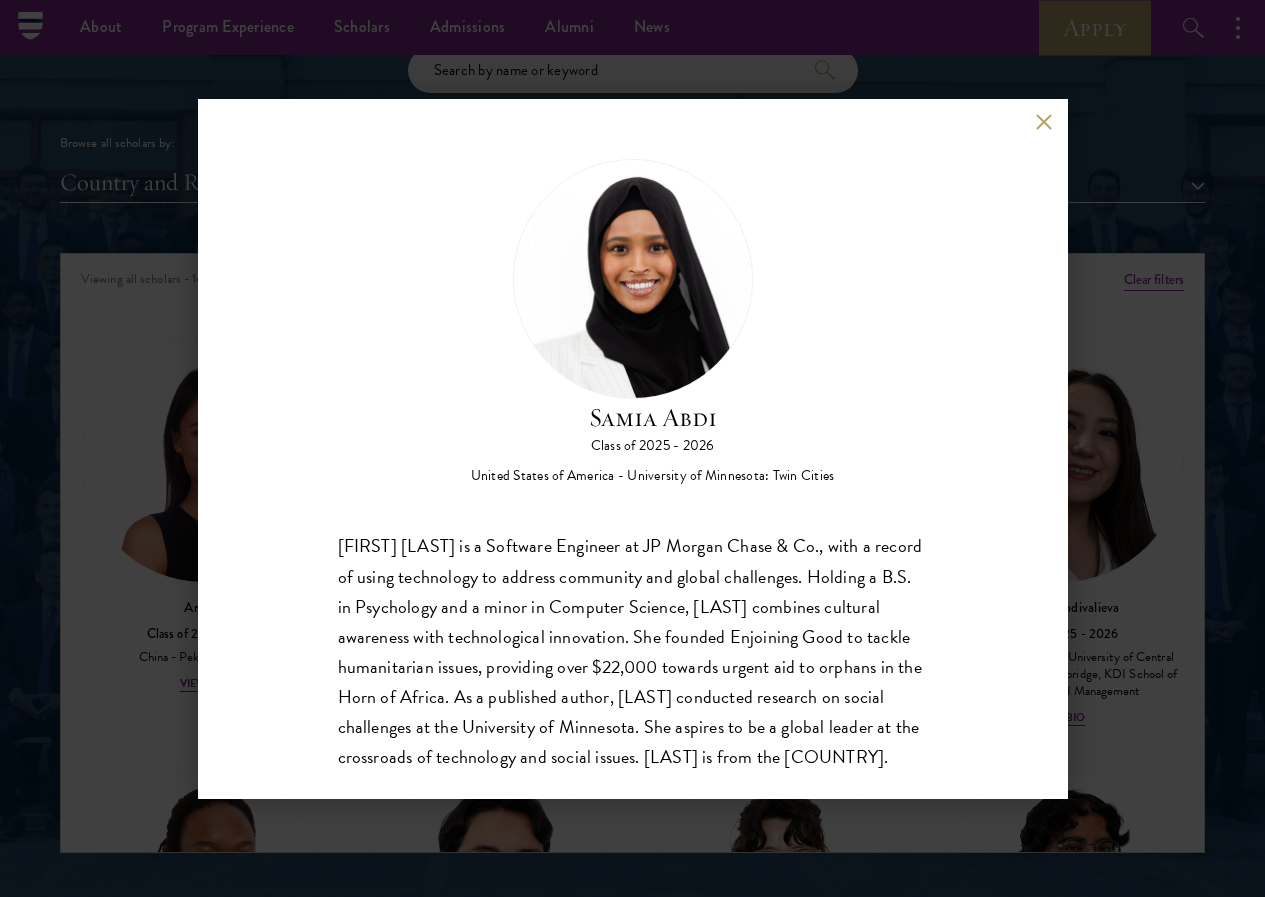 scroll, scrollTop: 2, scrollLeft: 0, axis: vertical 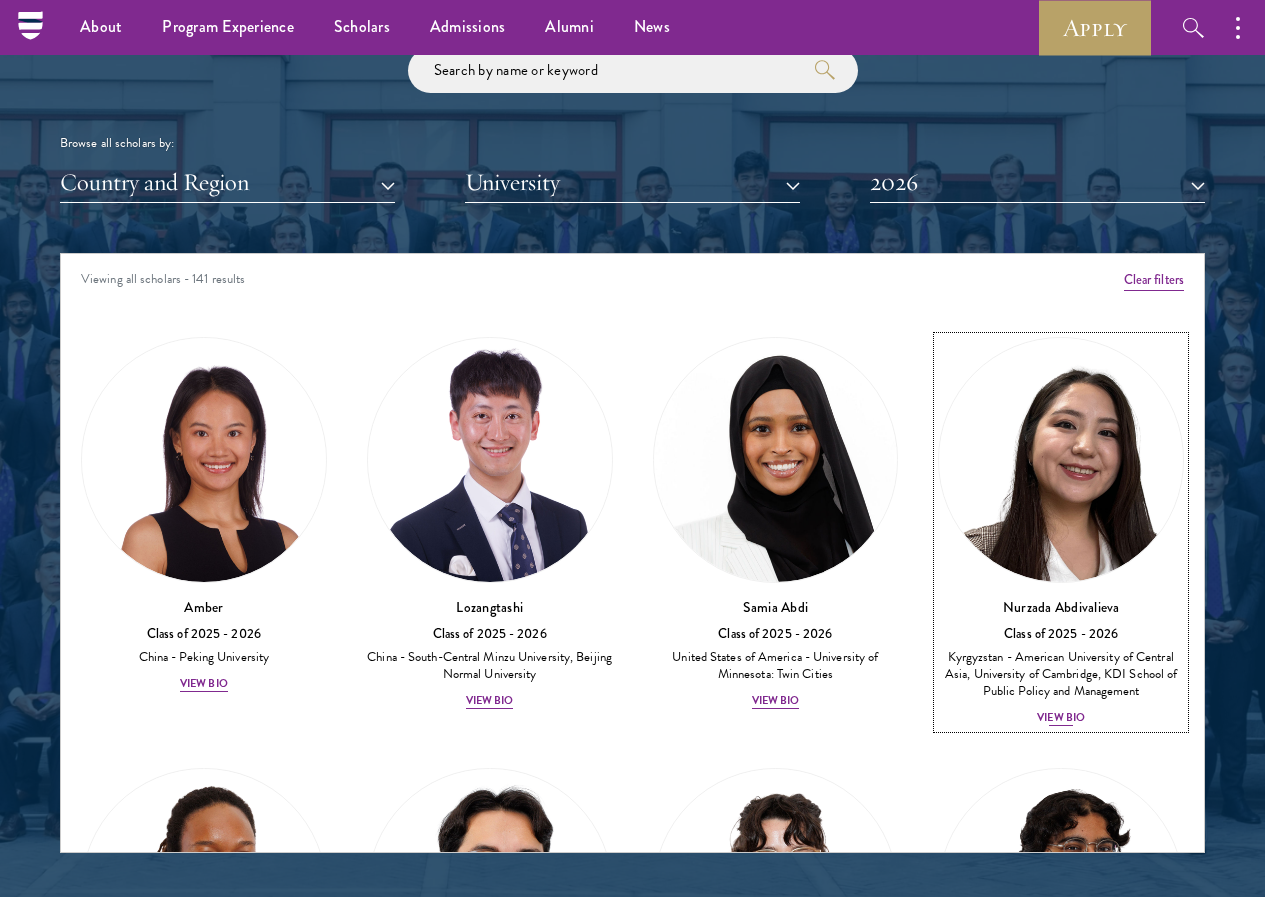 click on "View Bio" at bounding box center (1061, 718) 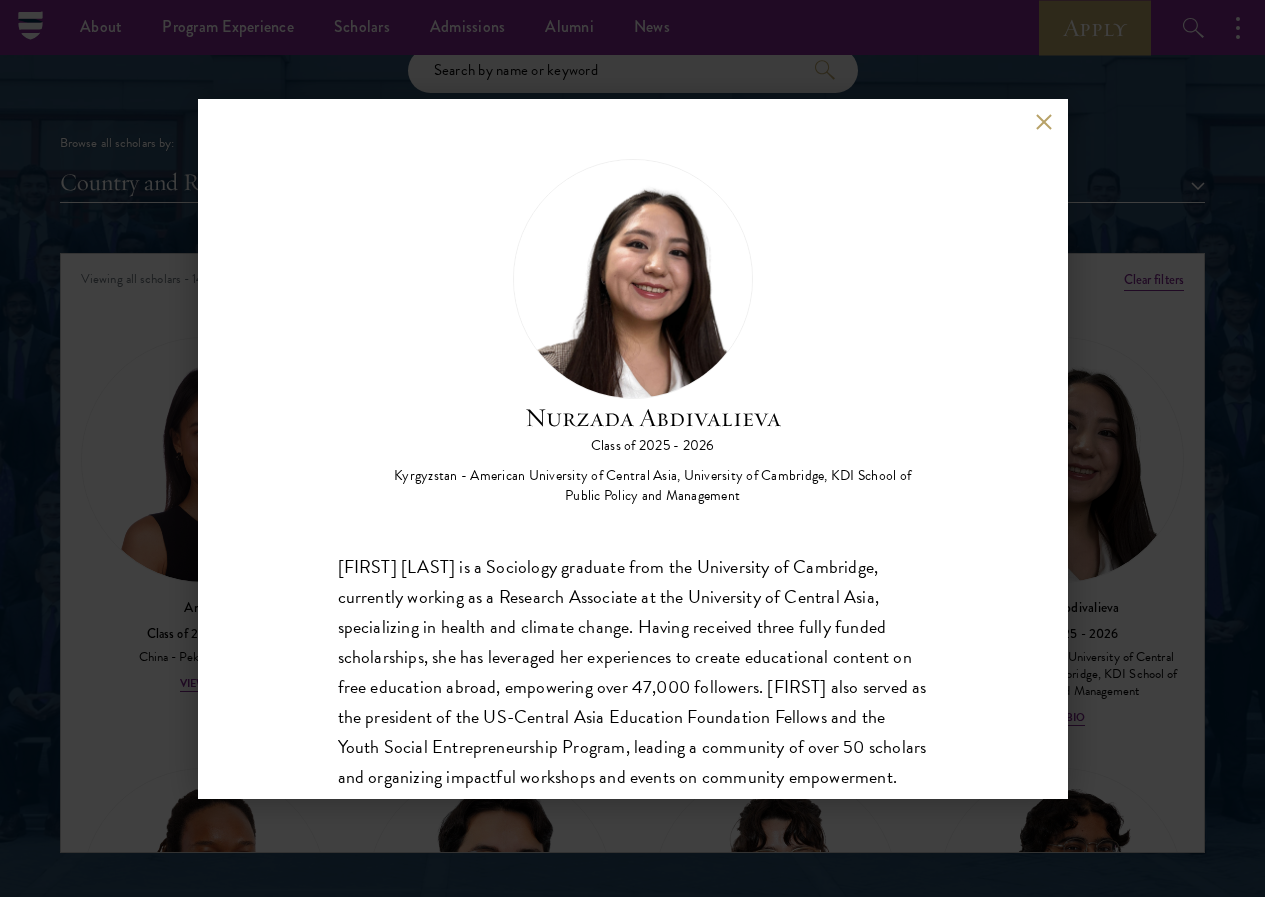 scroll, scrollTop: 68, scrollLeft: 0, axis: vertical 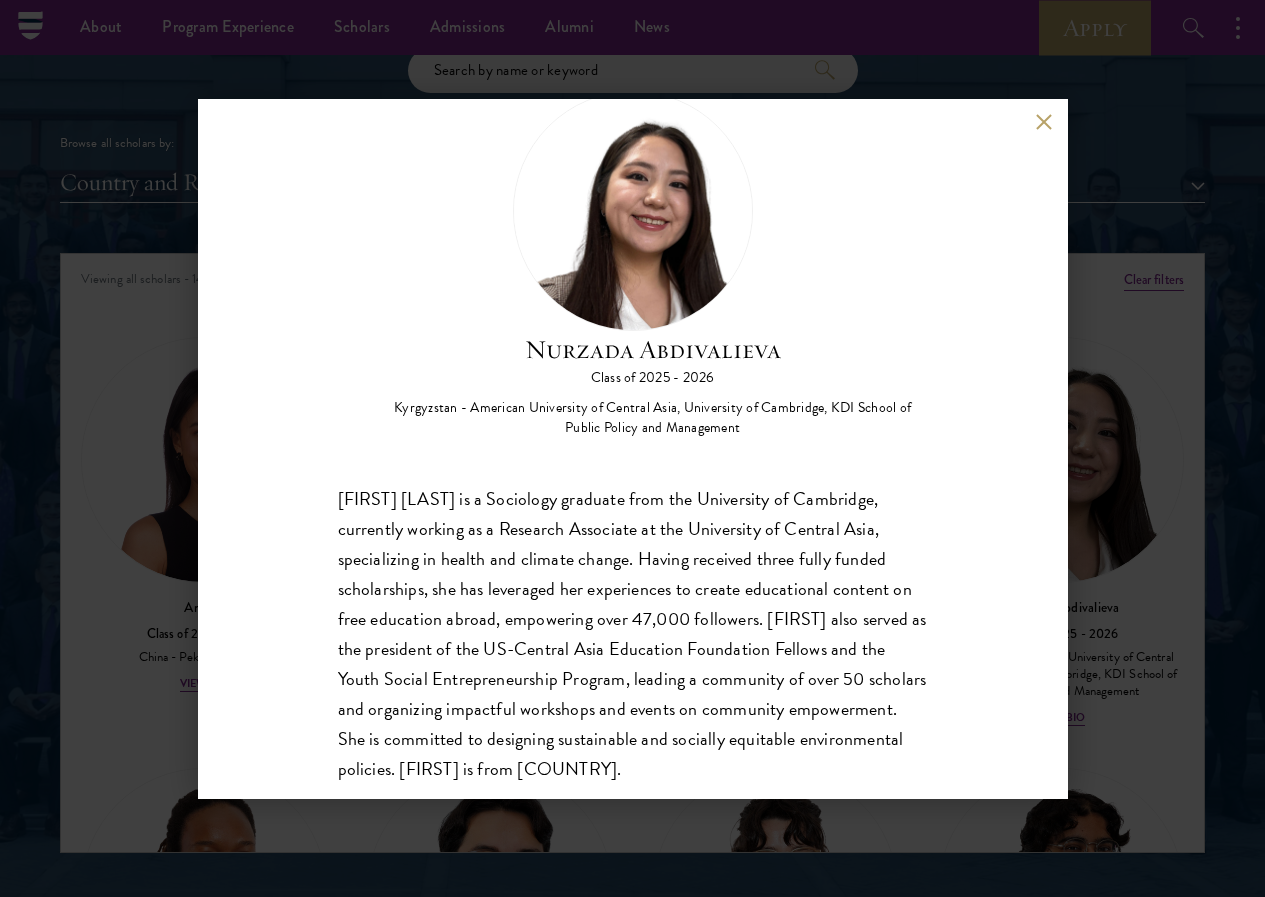 click at bounding box center (1044, 122) 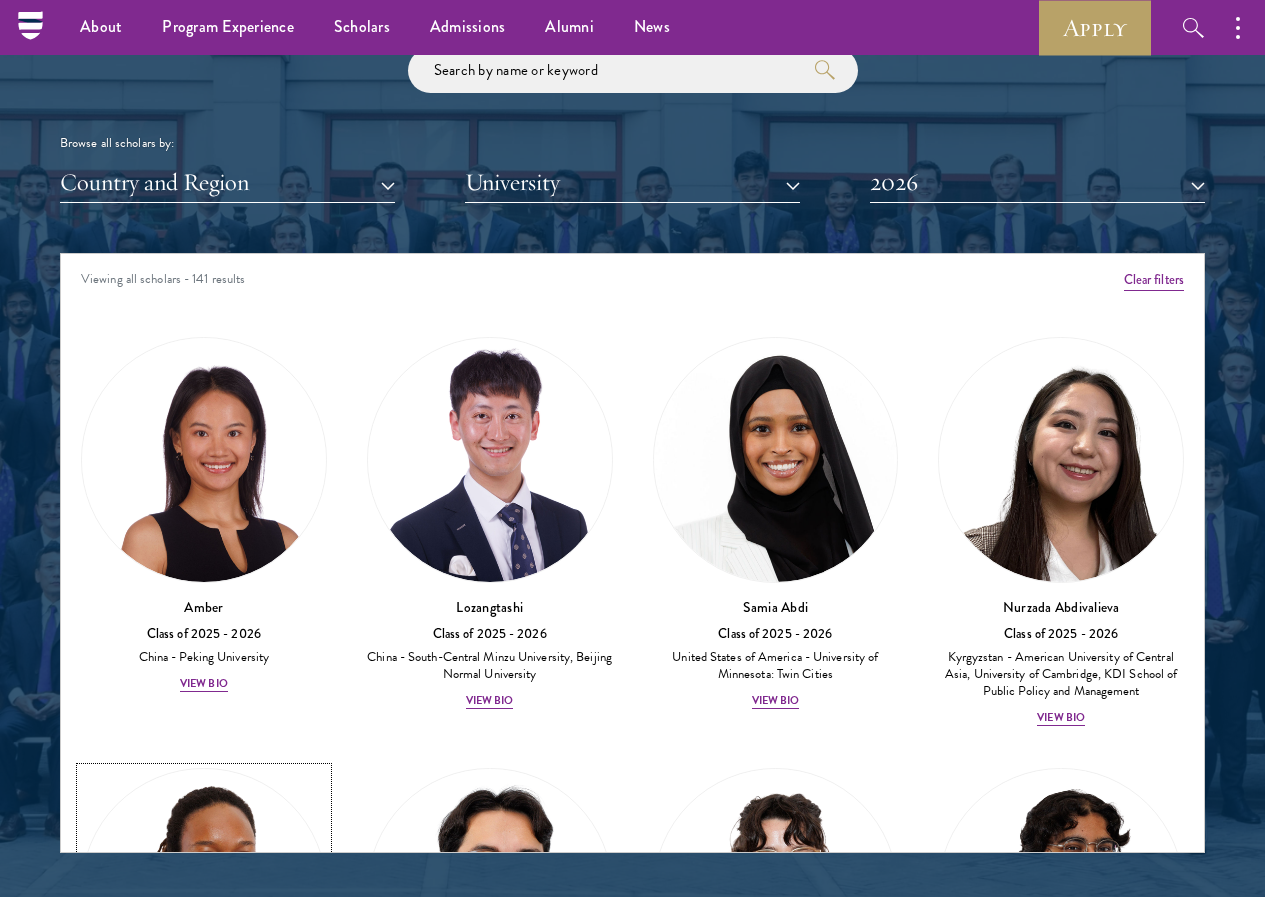 click on "View Bio" at bounding box center (204, 1115) 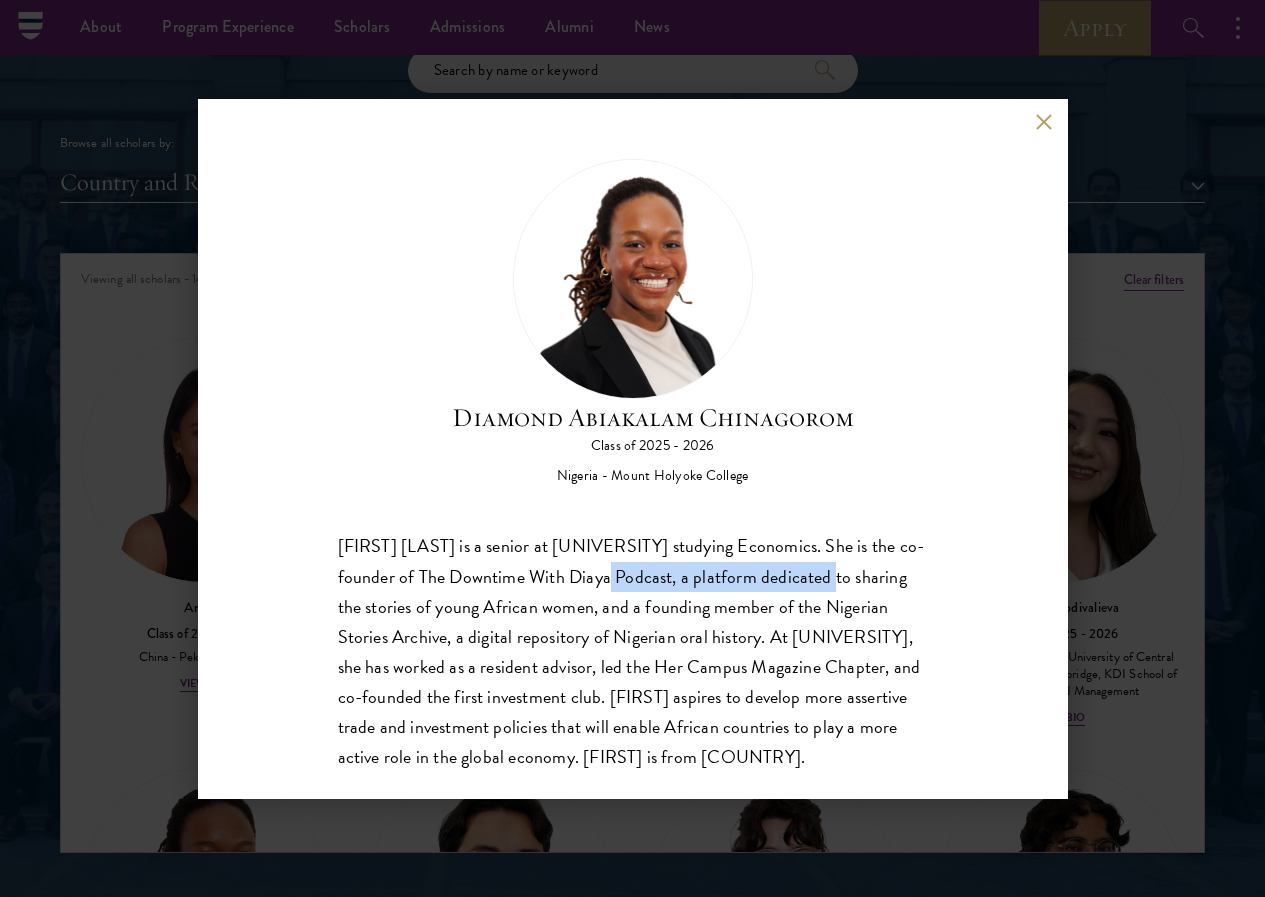 drag, startPoint x: 686, startPoint y: 493, endPoint x: 395, endPoint y: 527, distance: 292.97952 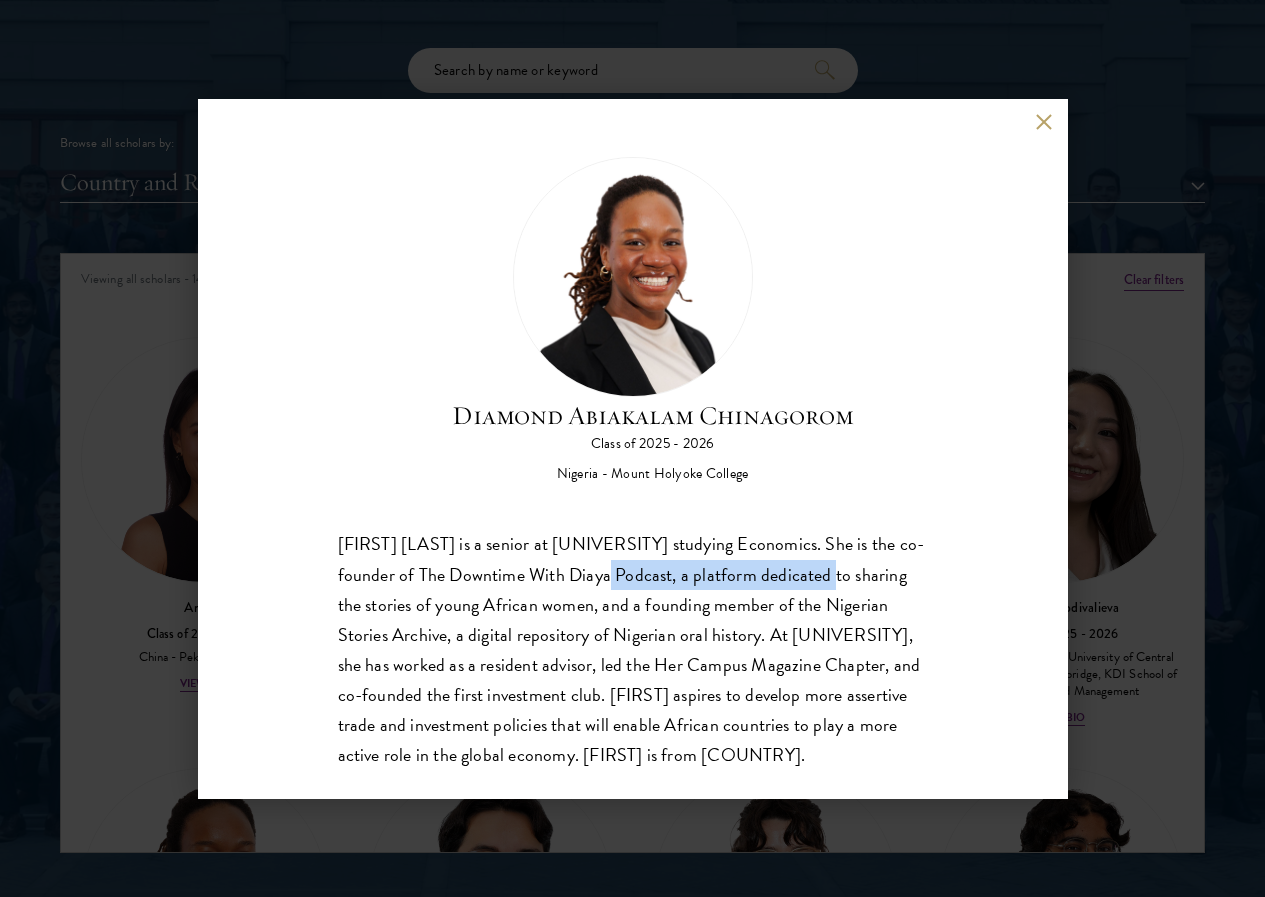 scroll, scrollTop: 2755, scrollLeft: 0, axis: vertical 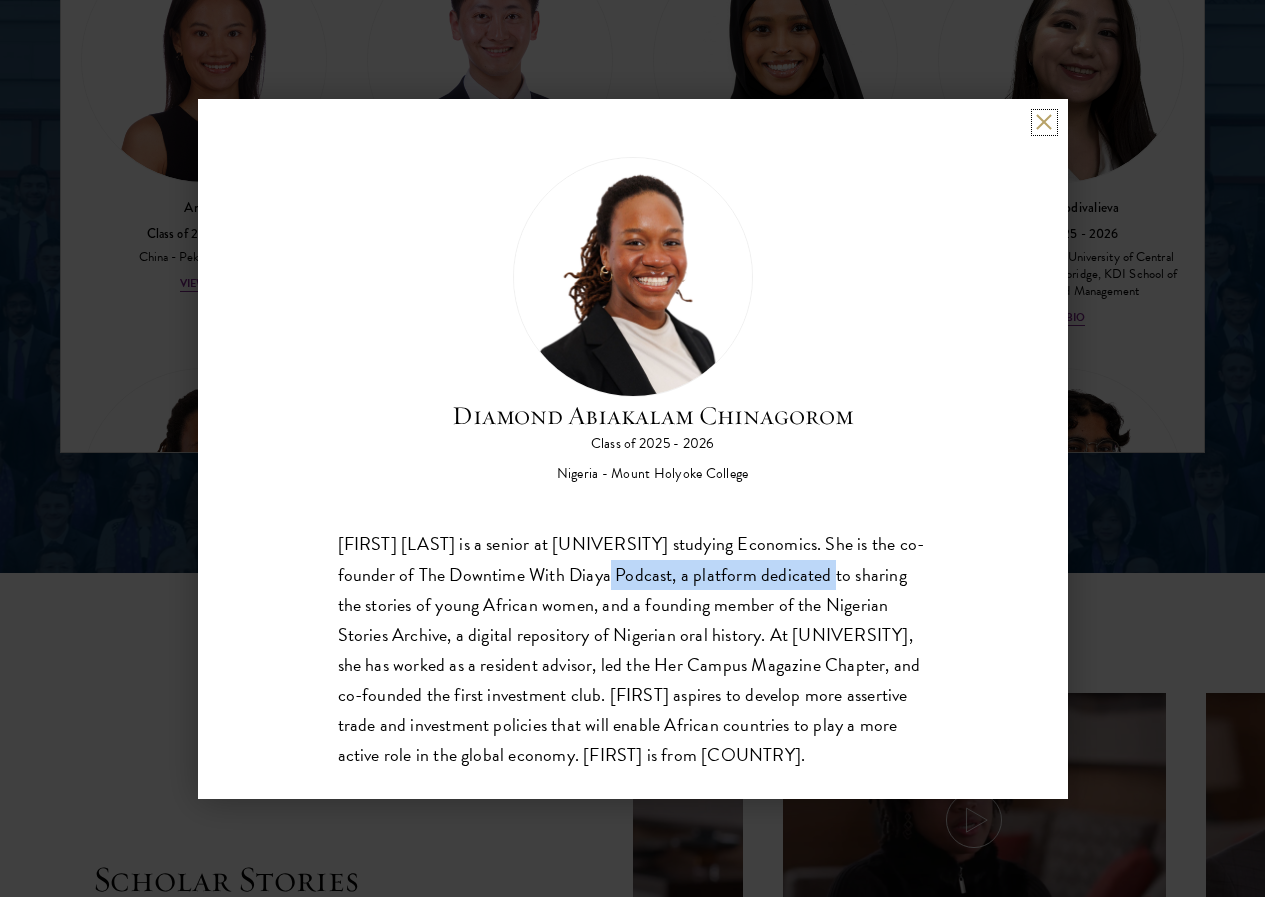 click at bounding box center [1044, 122] 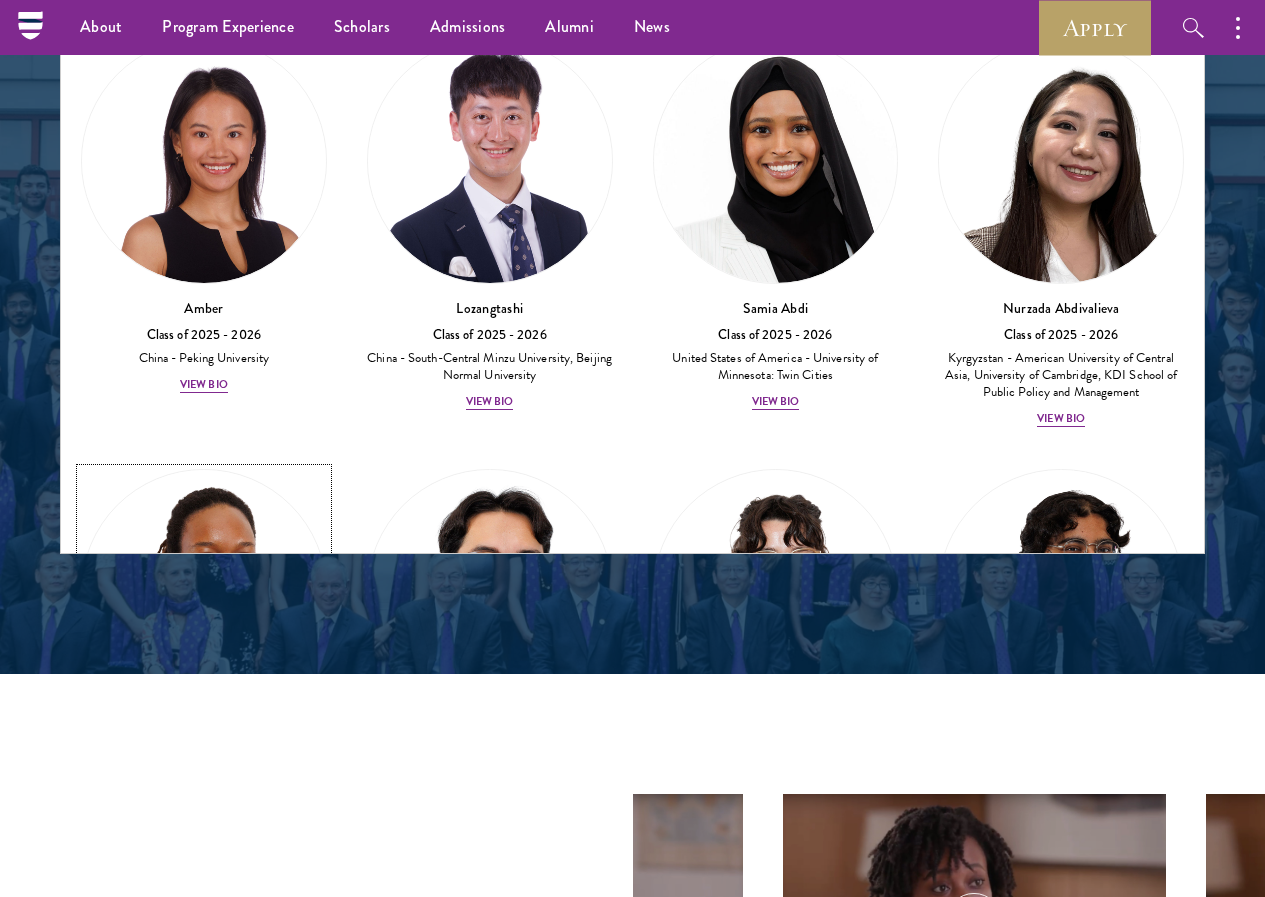 scroll, scrollTop: 2554, scrollLeft: 0, axis: vertical 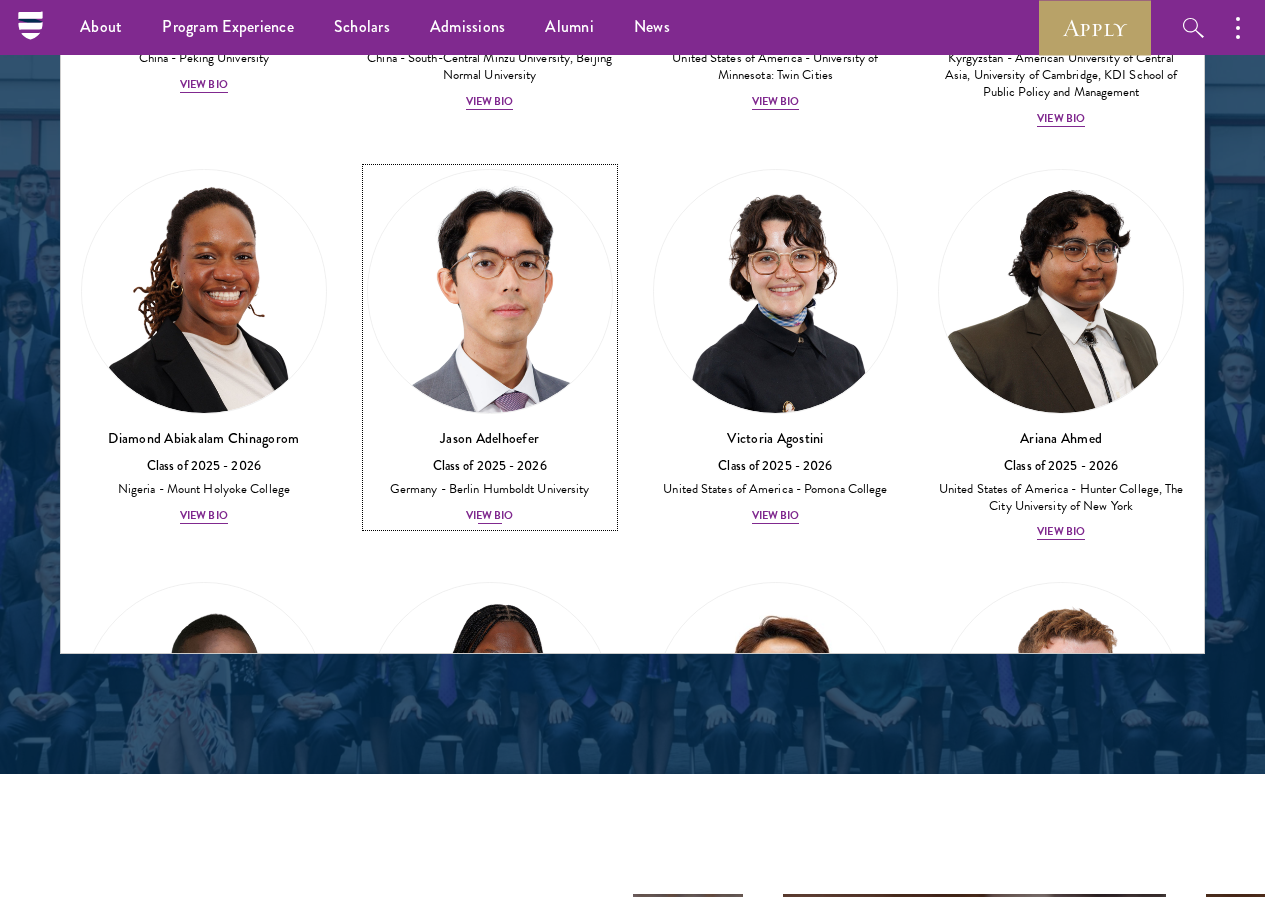 click on "View Bio" at bounding box center (490, 516) 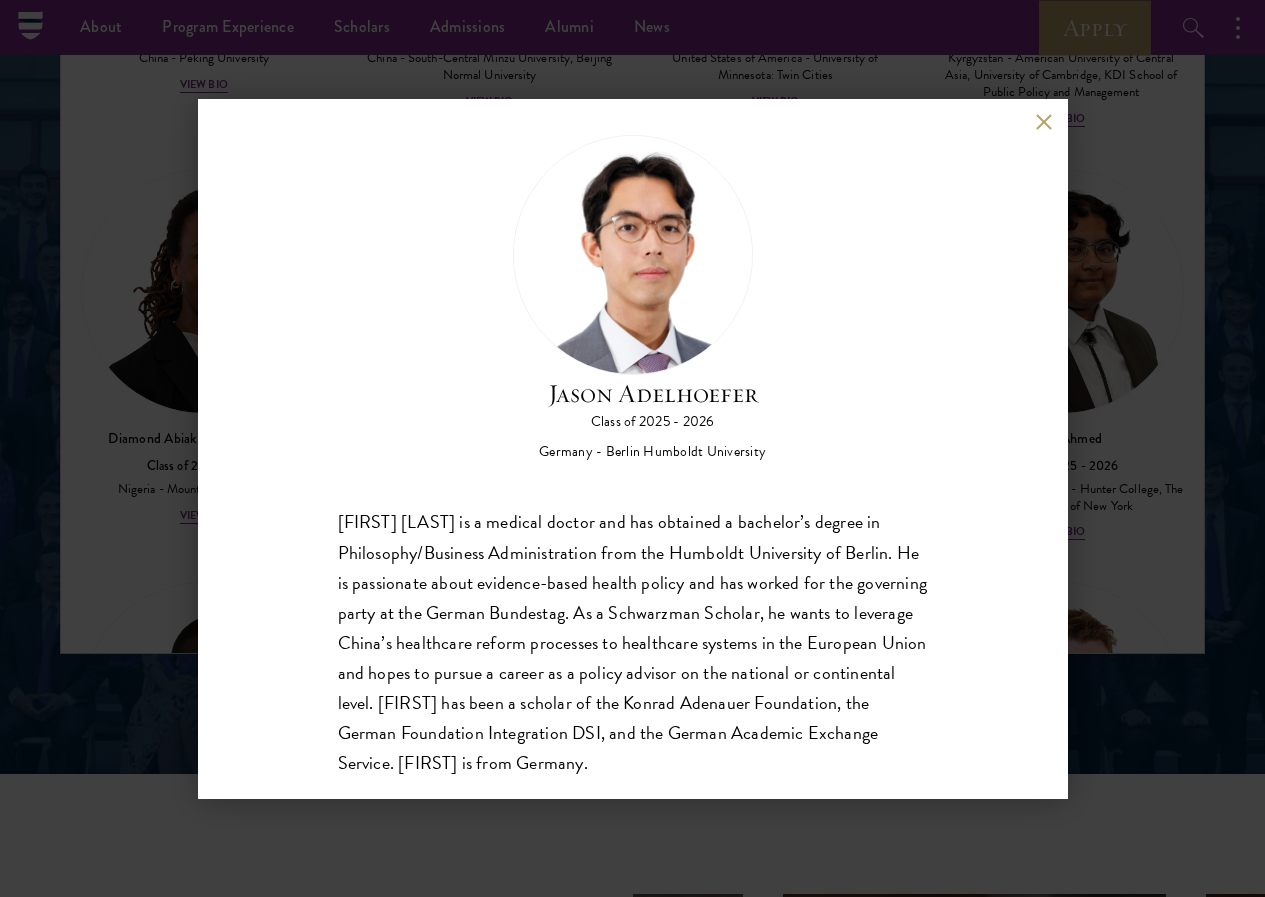 scroll, scrollTop: 35, scrollLeft: 0, axis: vertical 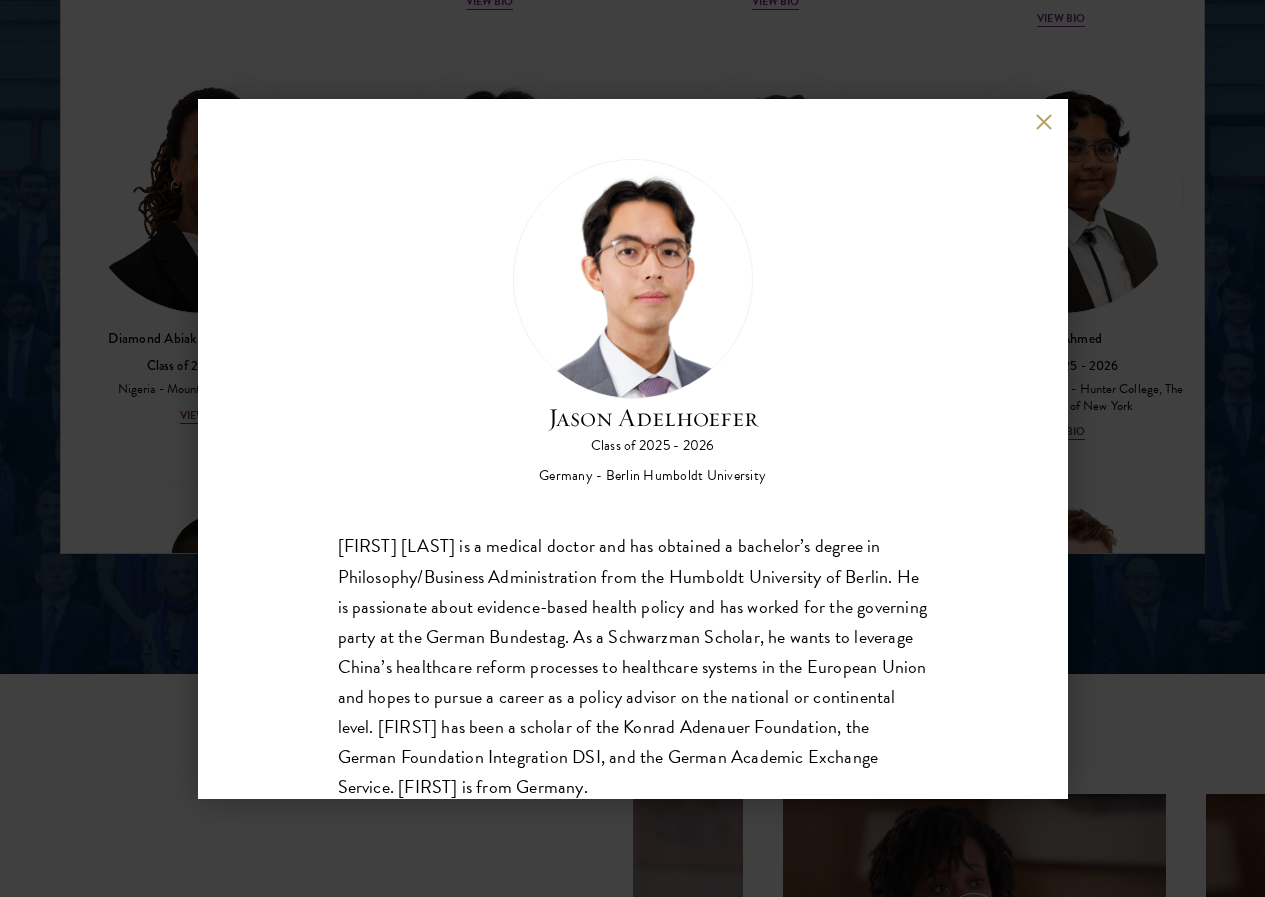 click at bounding box center [1044, 122] 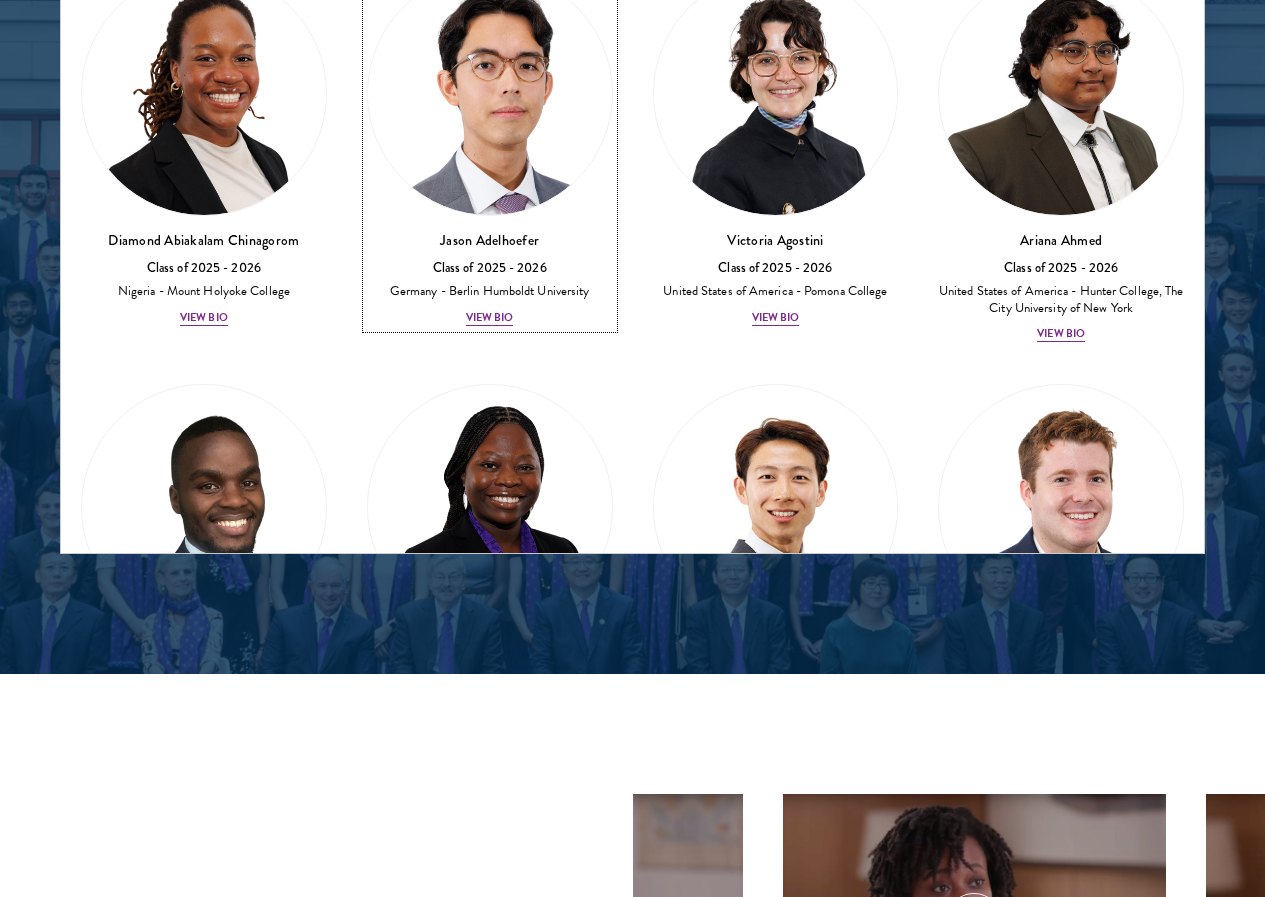 scroll, scrollTop: 500, scrollLeft: 0, axis: vertical 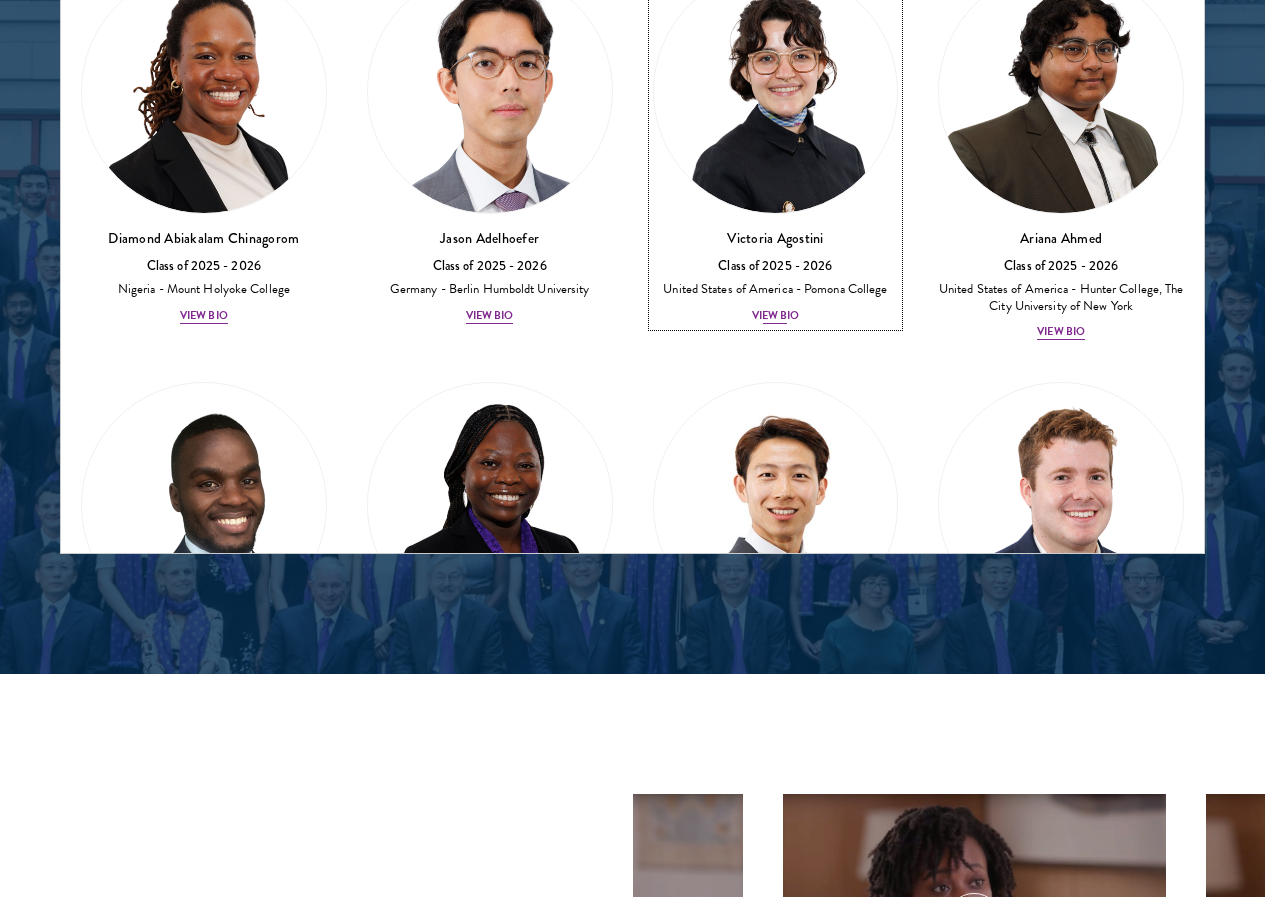 click on "View Bio" at bounding box center [776, 316] 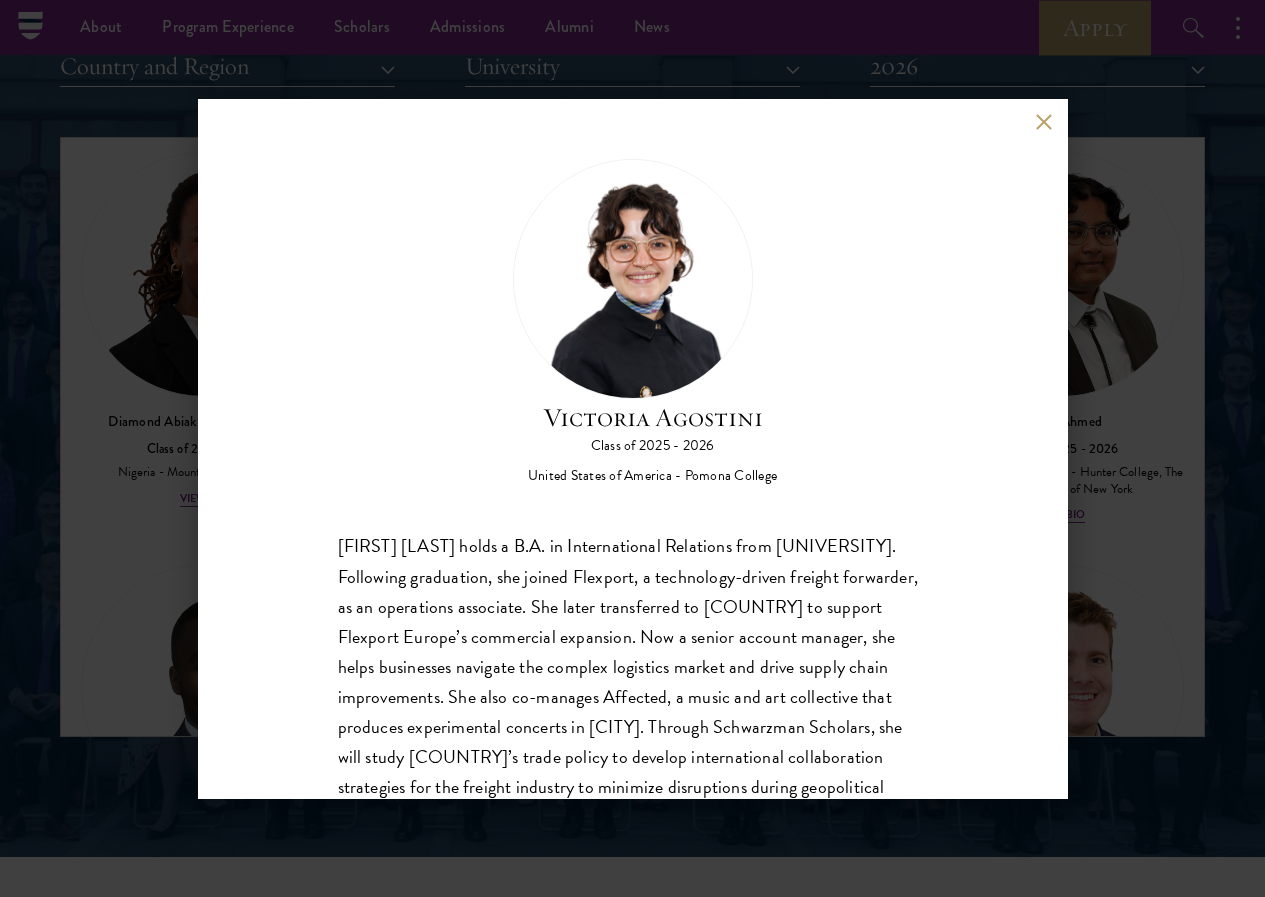 scroll, scrollTop: 2354, scrollLeft: 0, axis: vertical 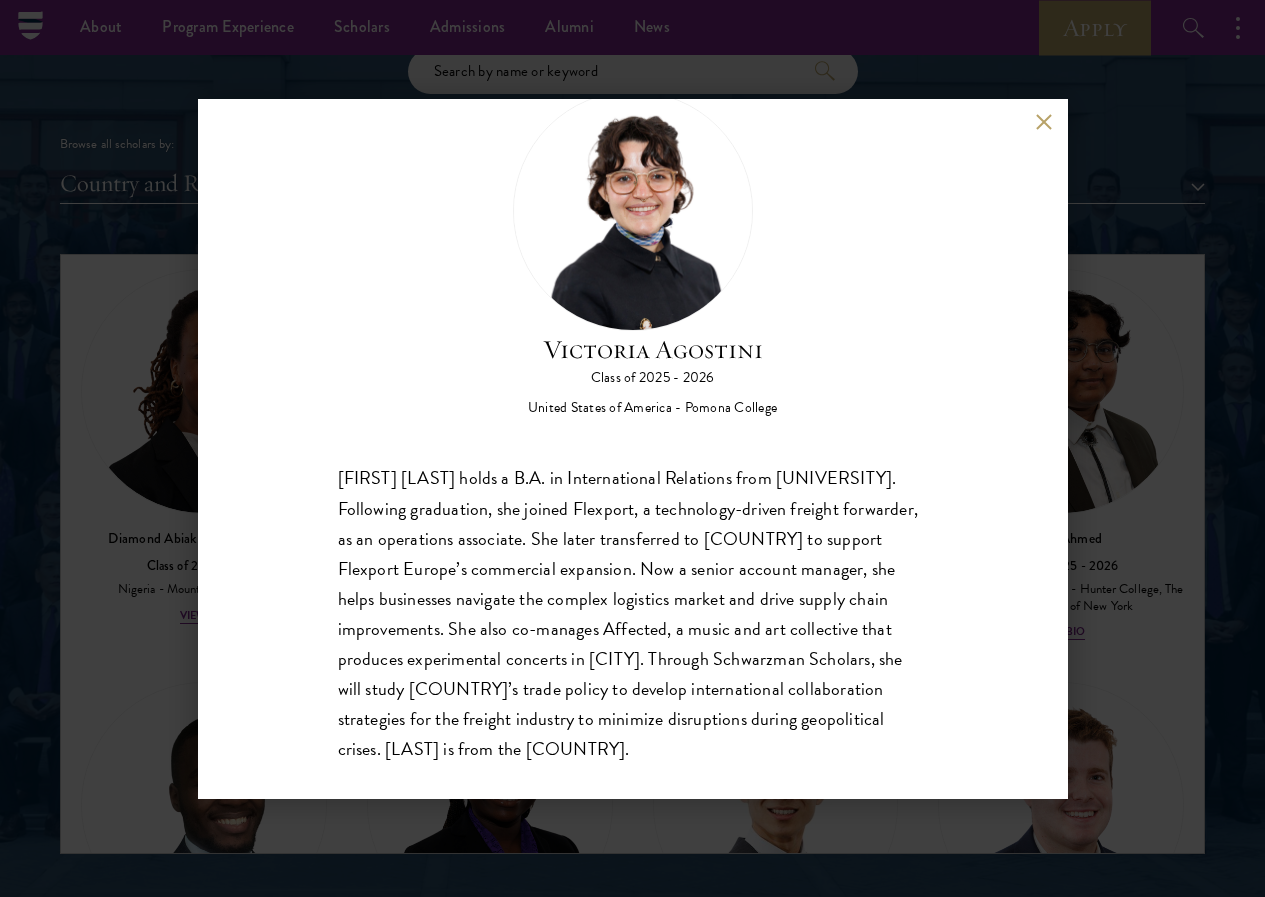 click at bounding box center (1044, 122) 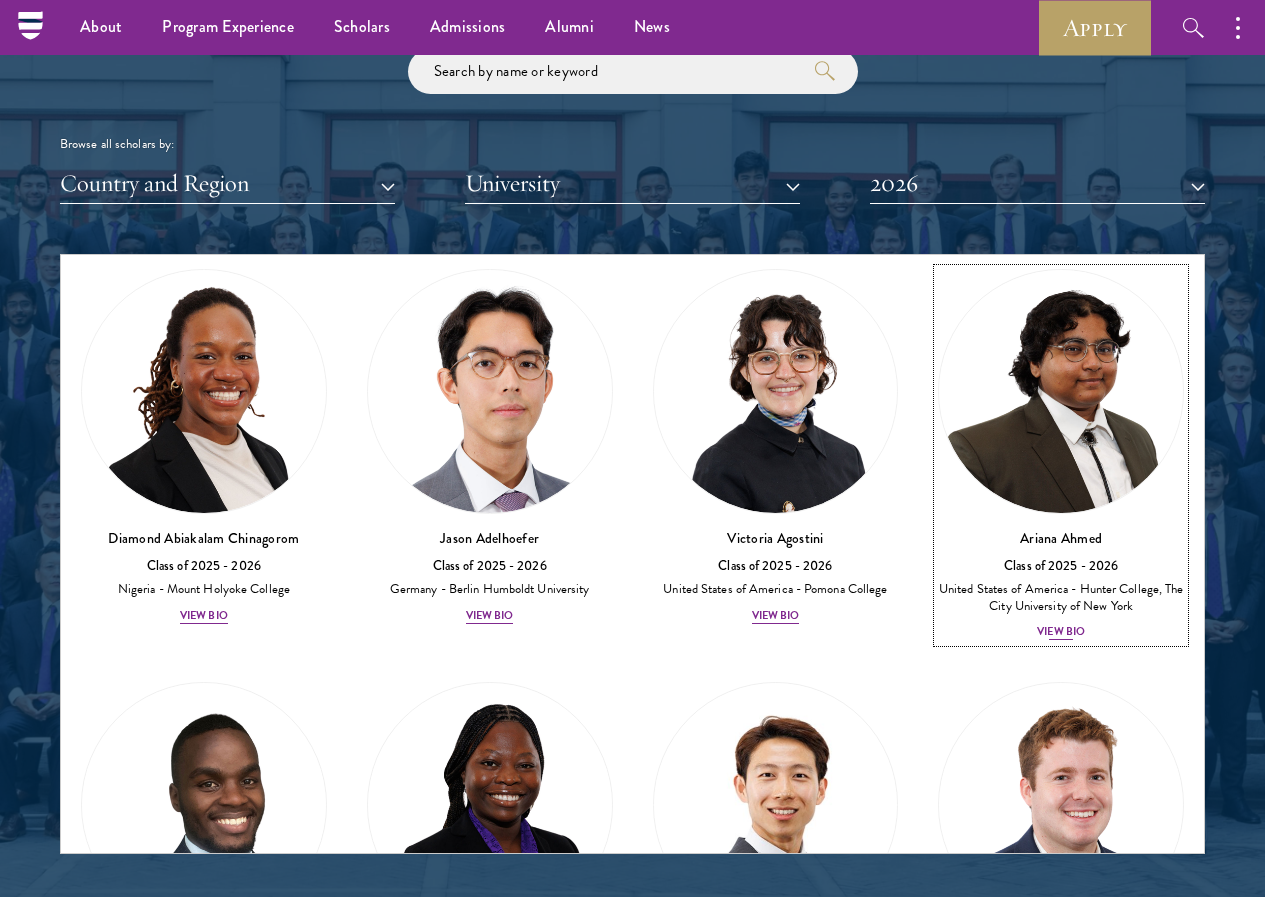 click on "View Bio" at bounding box center [1061, 632] 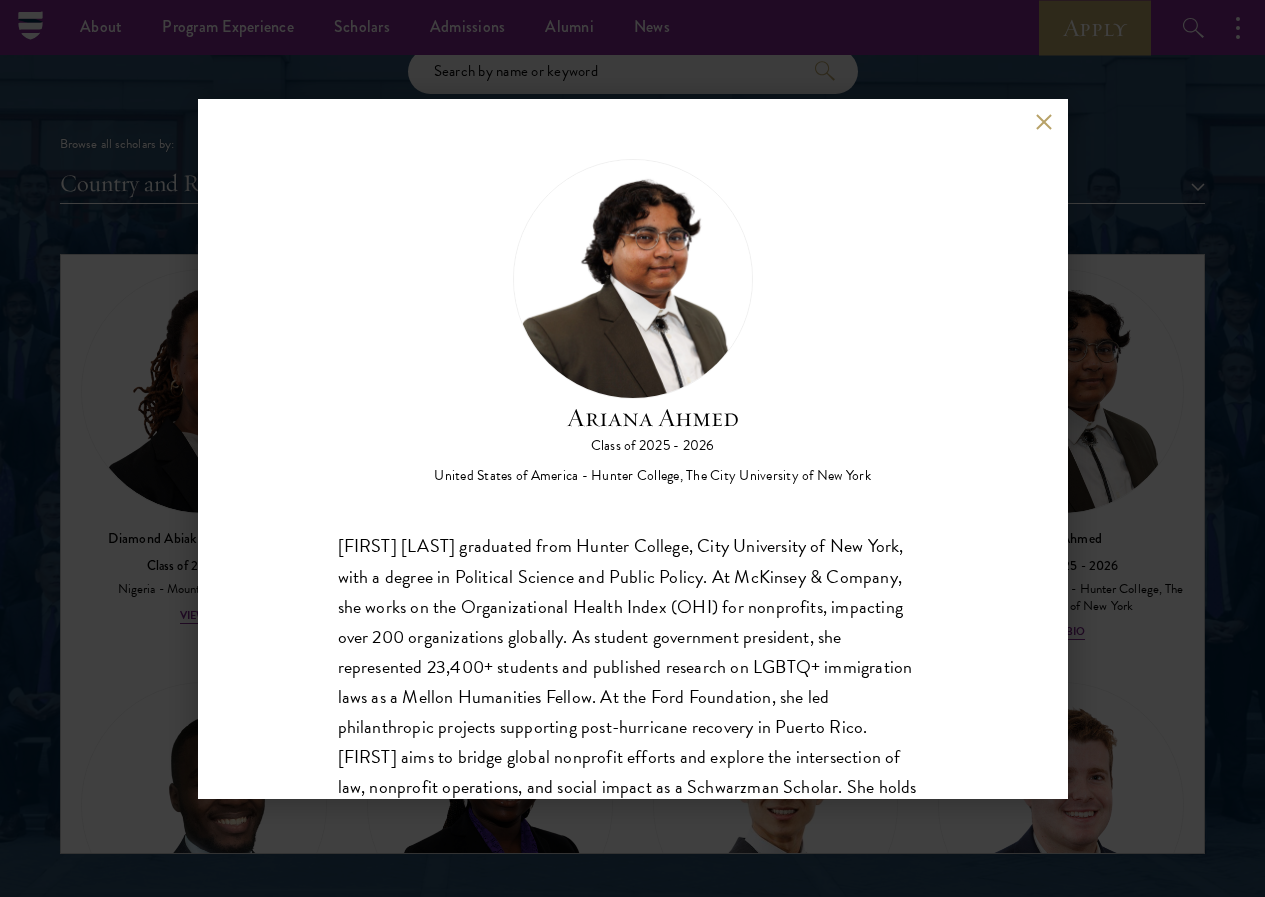 scroll, scrollTop: 68, scrollLeft: 0, axis: vertical 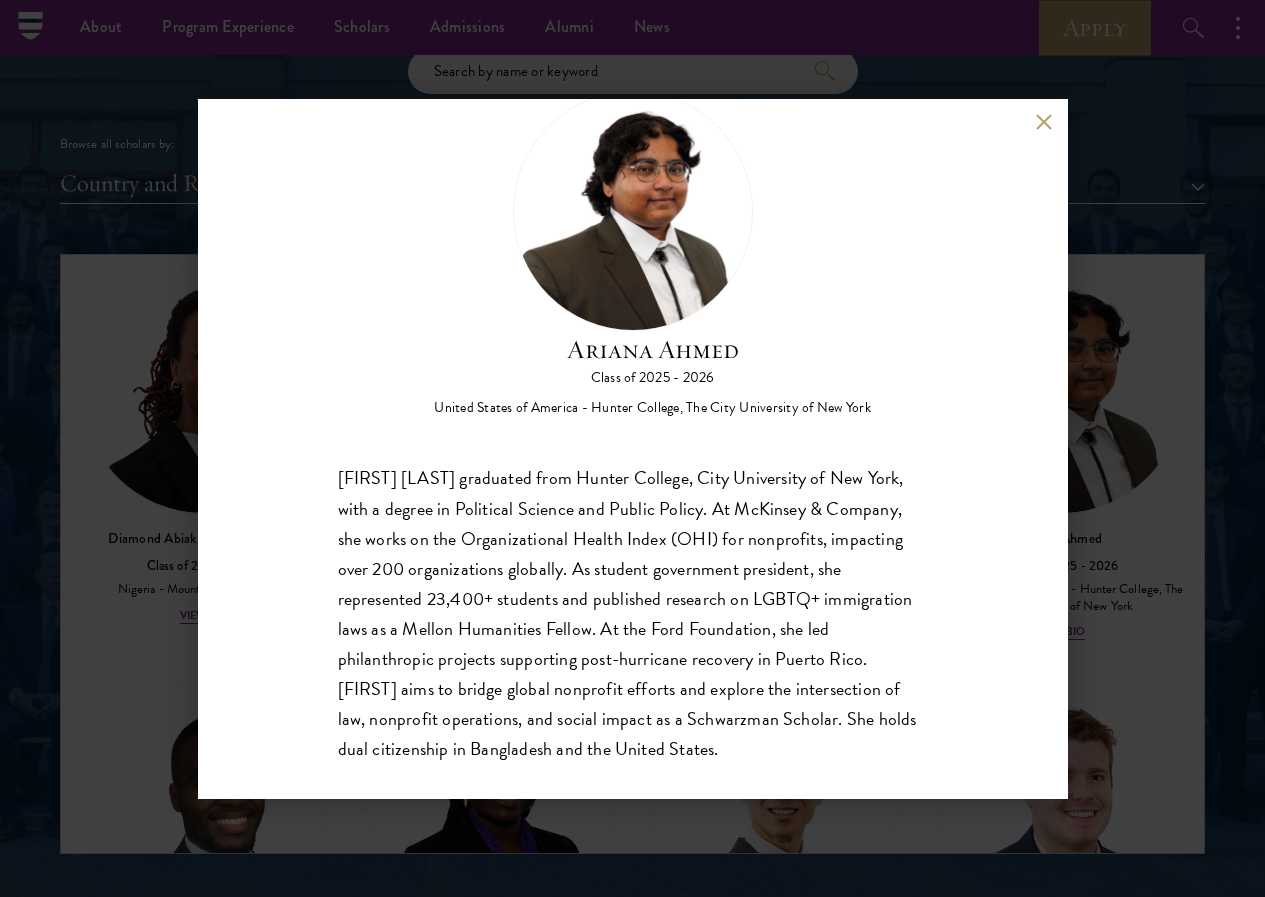 click at bounding box center (1044, 122) 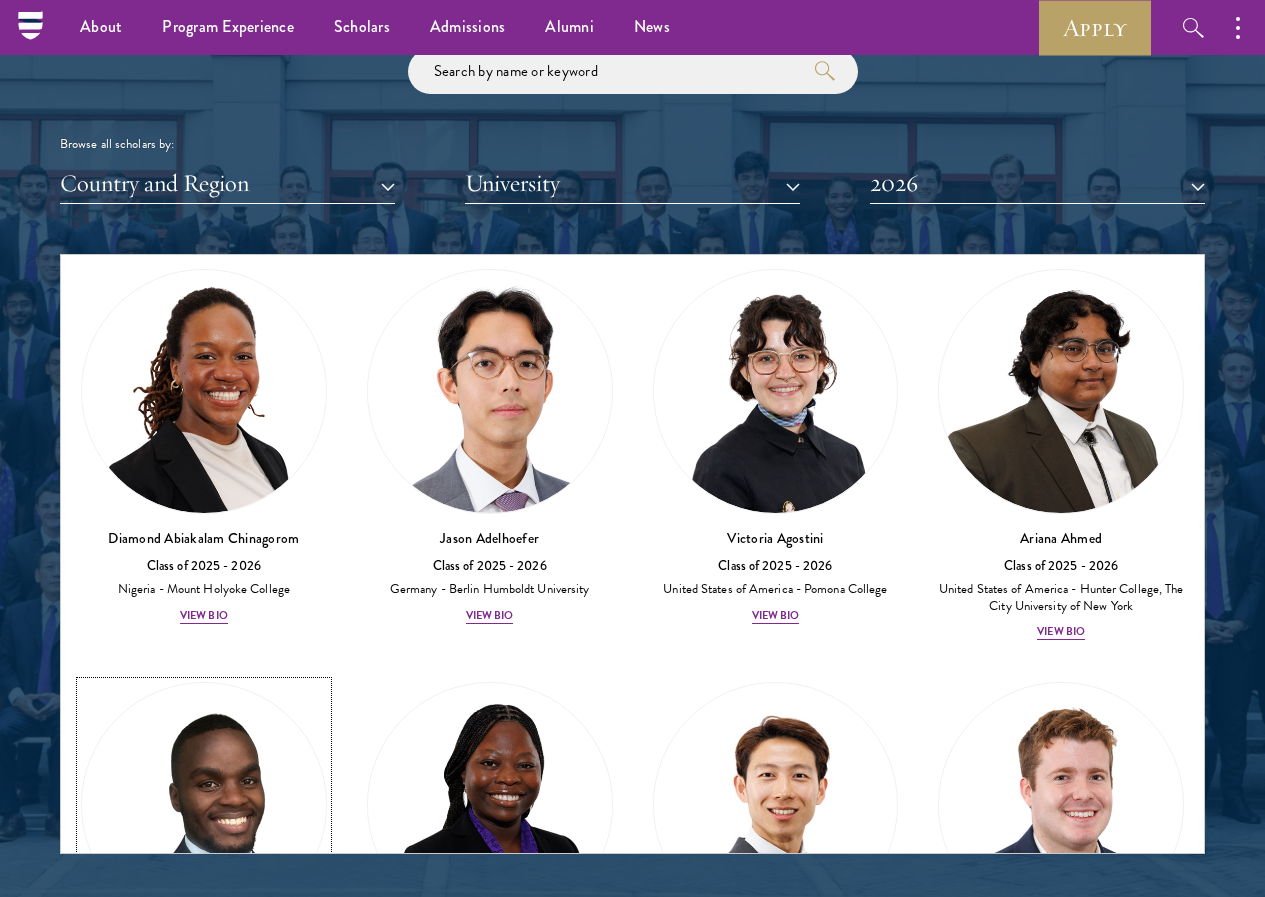 click on "View Bio" at bounding box center [204, 1029] 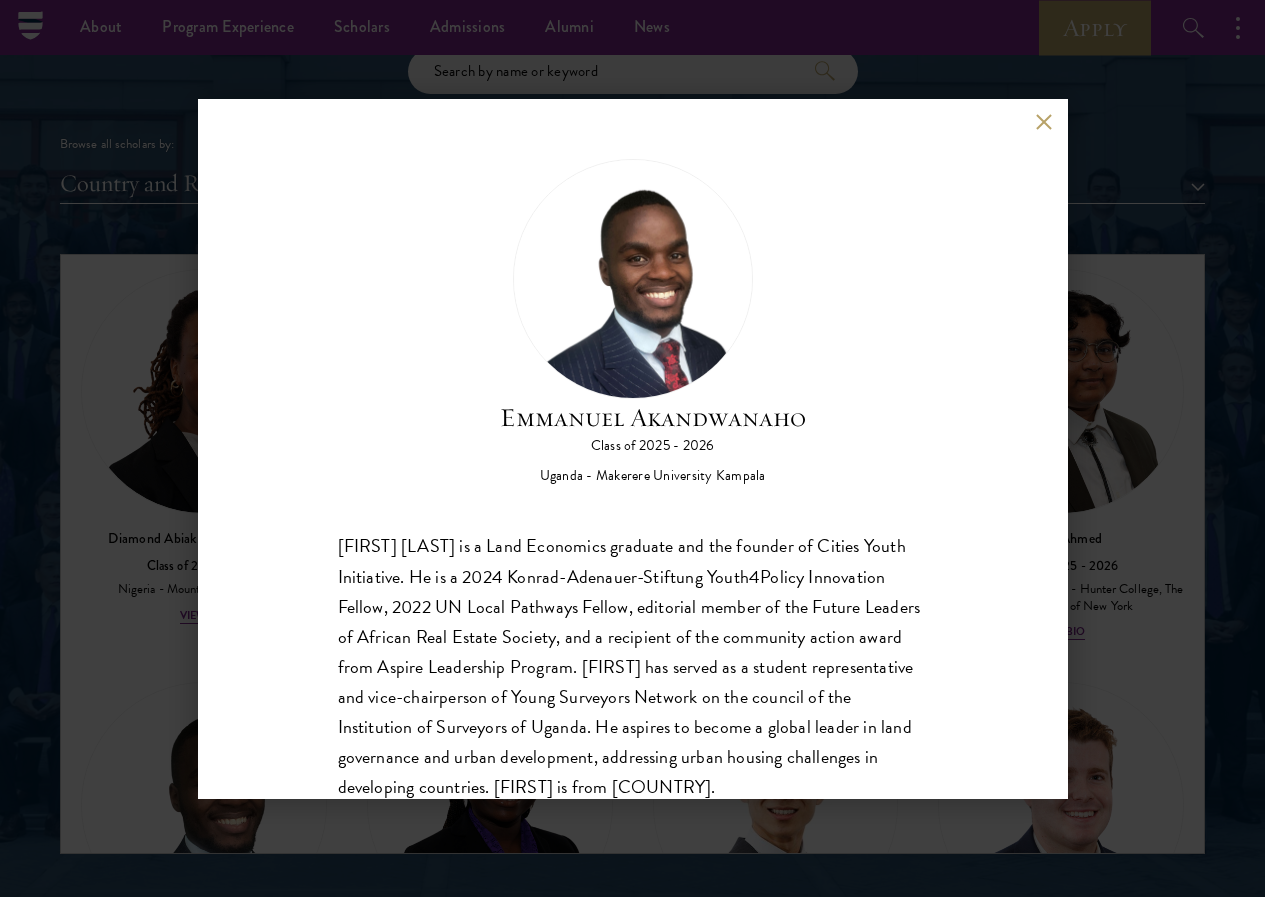 scroll, scrollTop: 35, scrollLeft: 0, axis: vertical 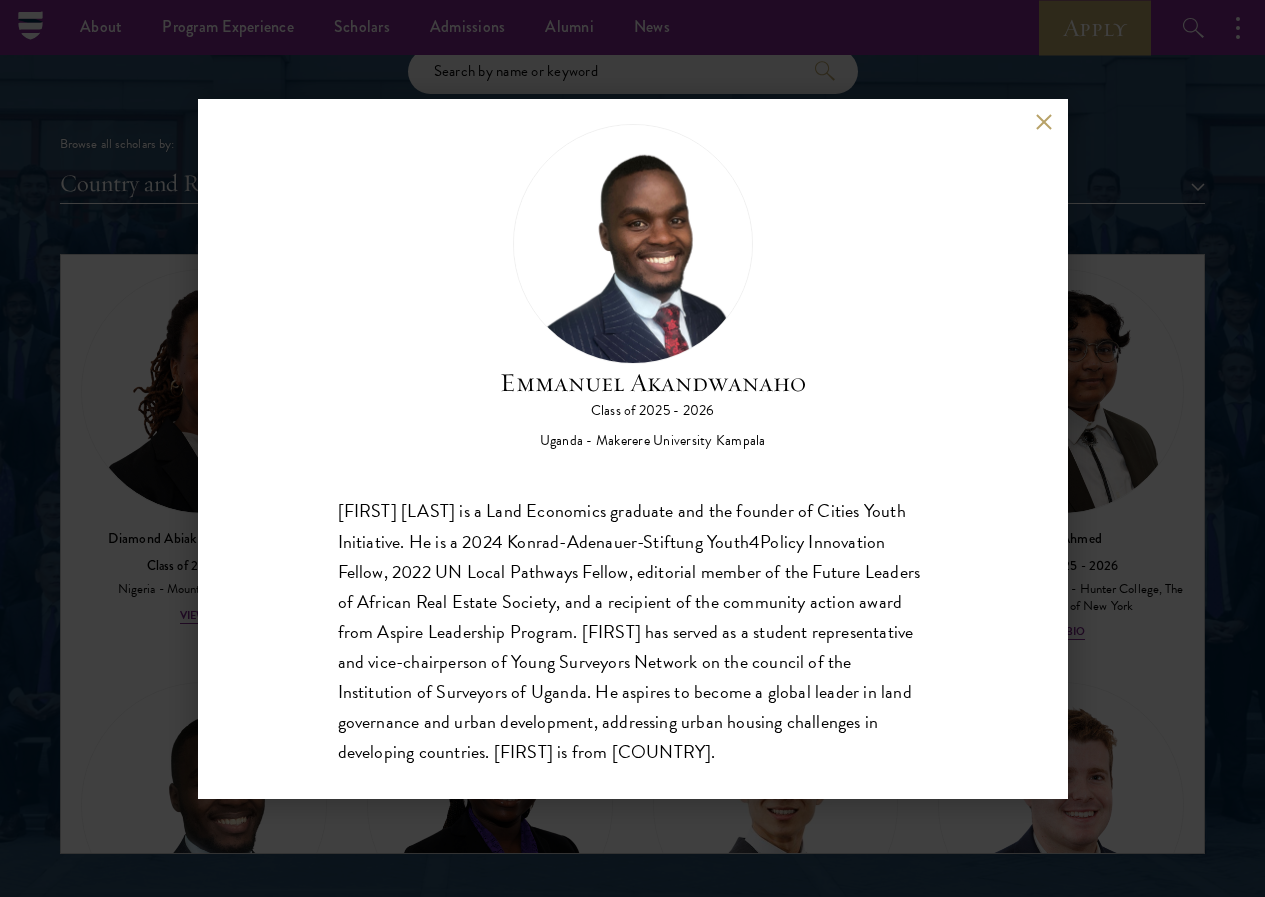click at bounding box center (1044, 122) 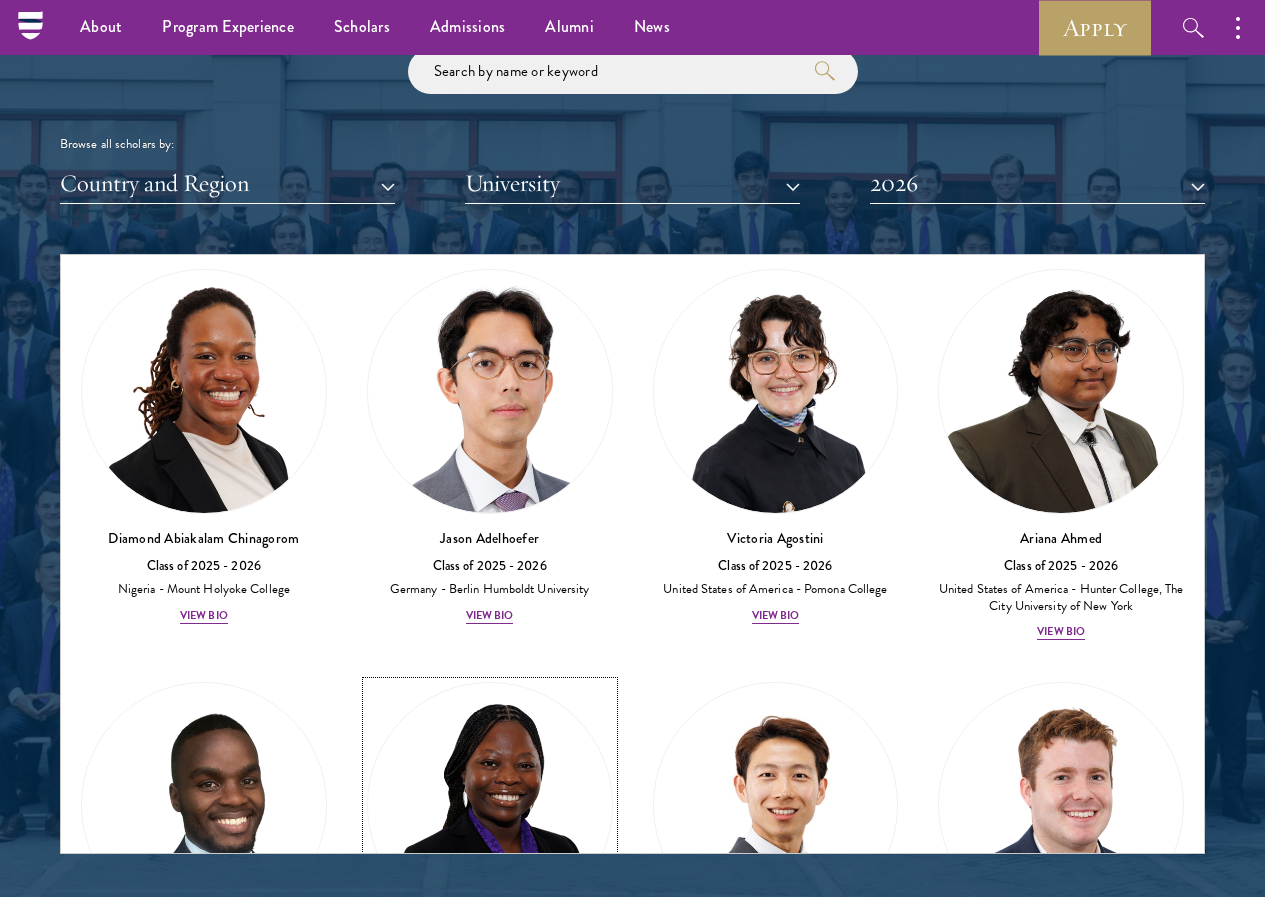 click on "View Bio" at bounding box center (490, 1029) 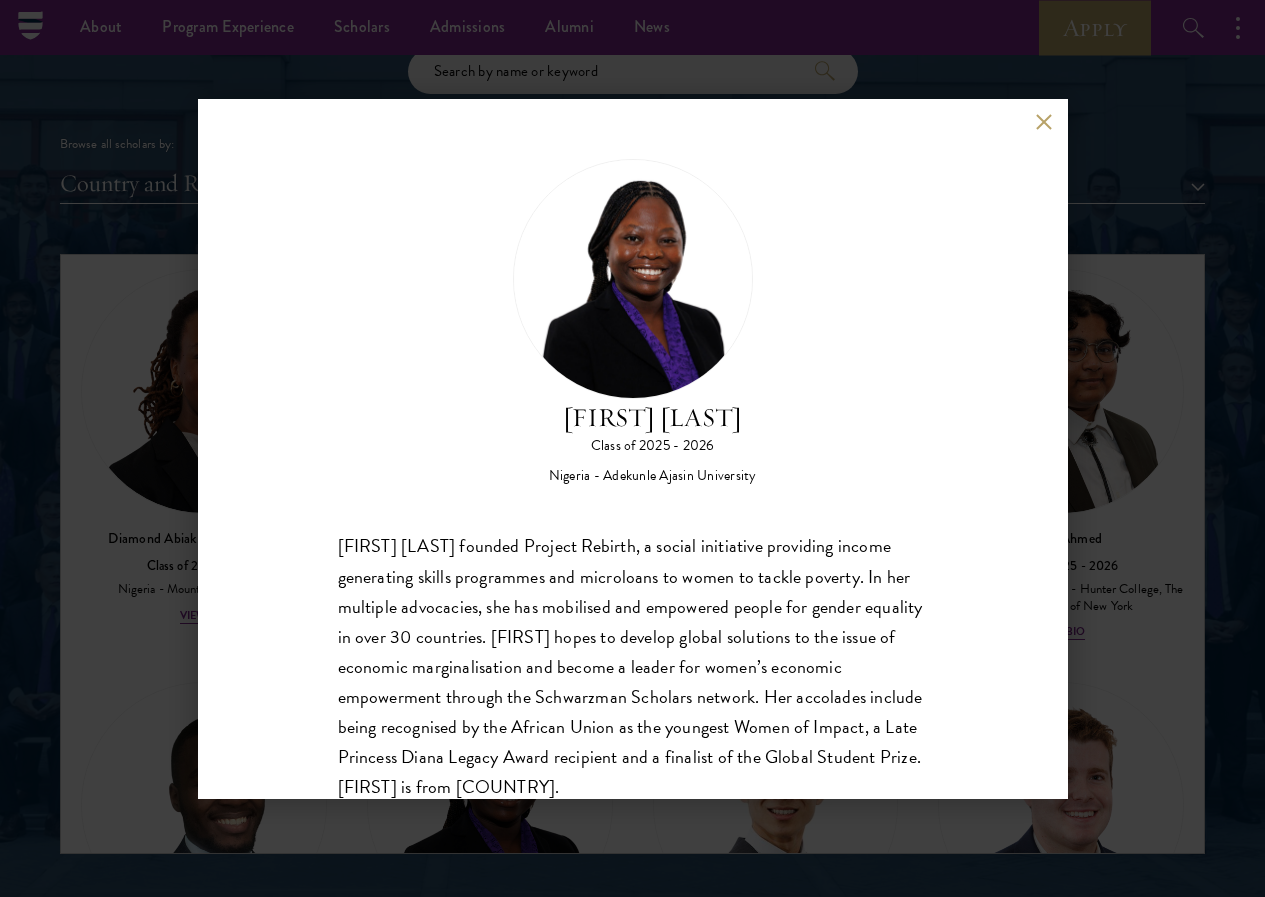 scroll, scrollTop: 35, scrollLeft: 0, axis: vertical 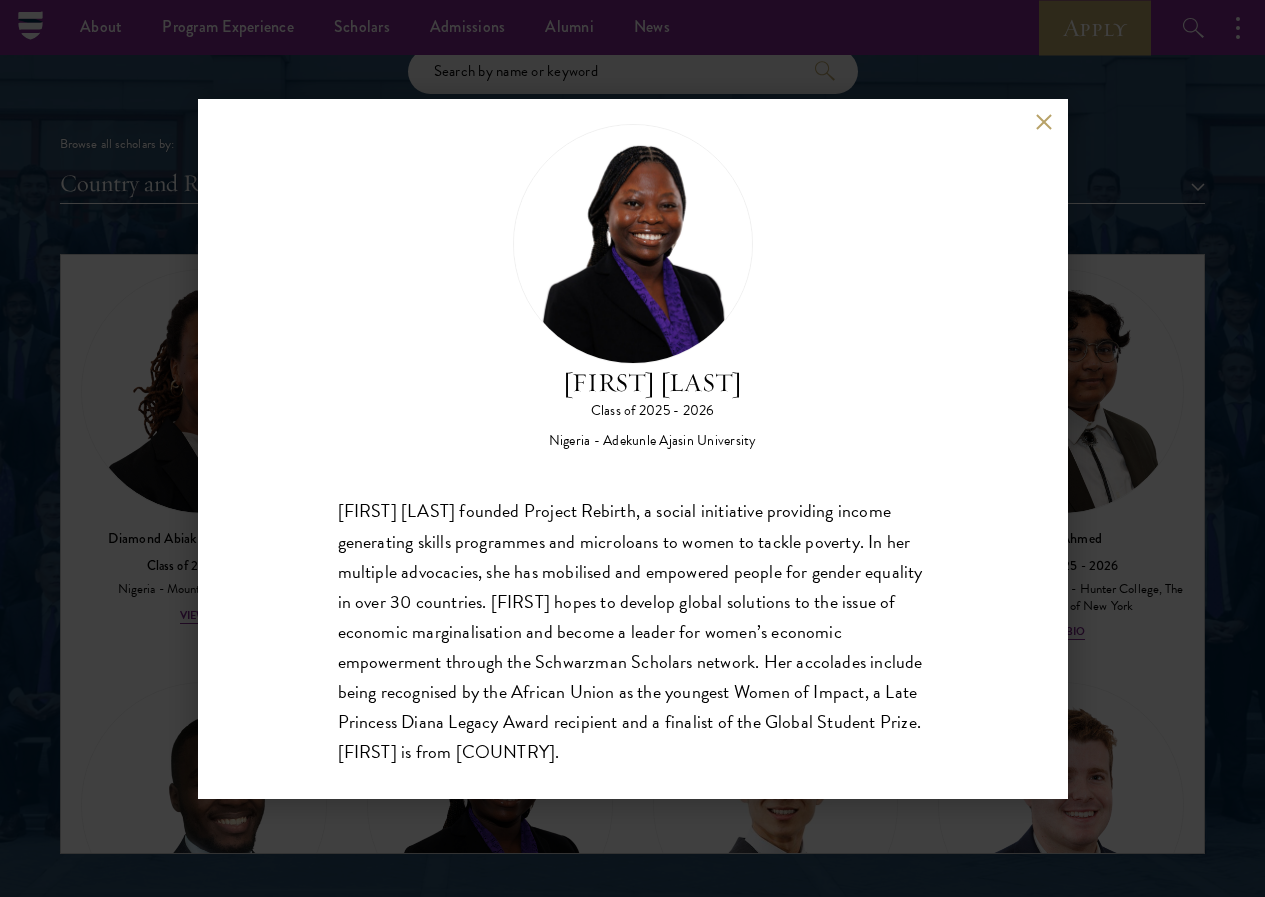click at bounding box center [1044, 122] 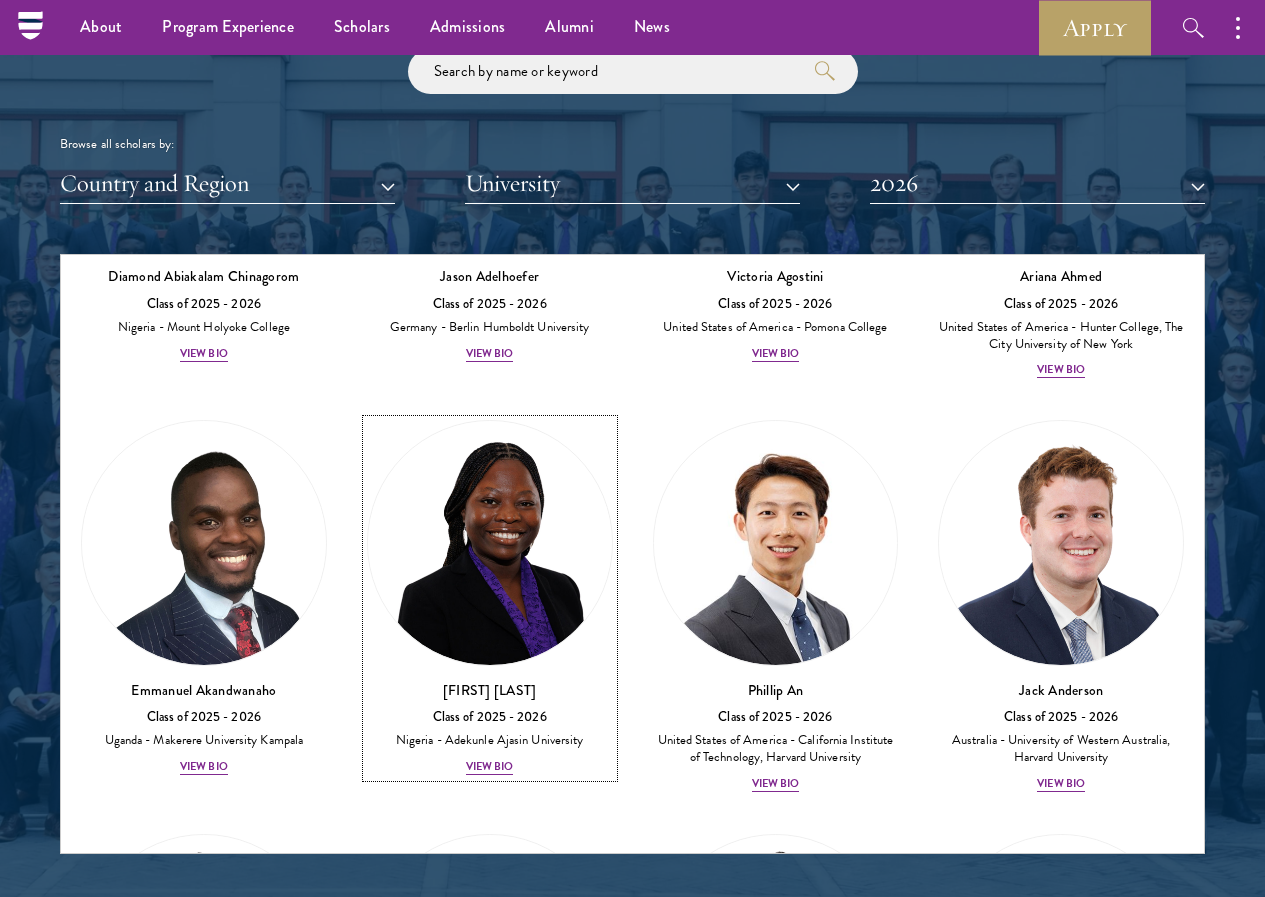 scroll, scrollTop: 800, scrollLeft: 0, axis: vertical 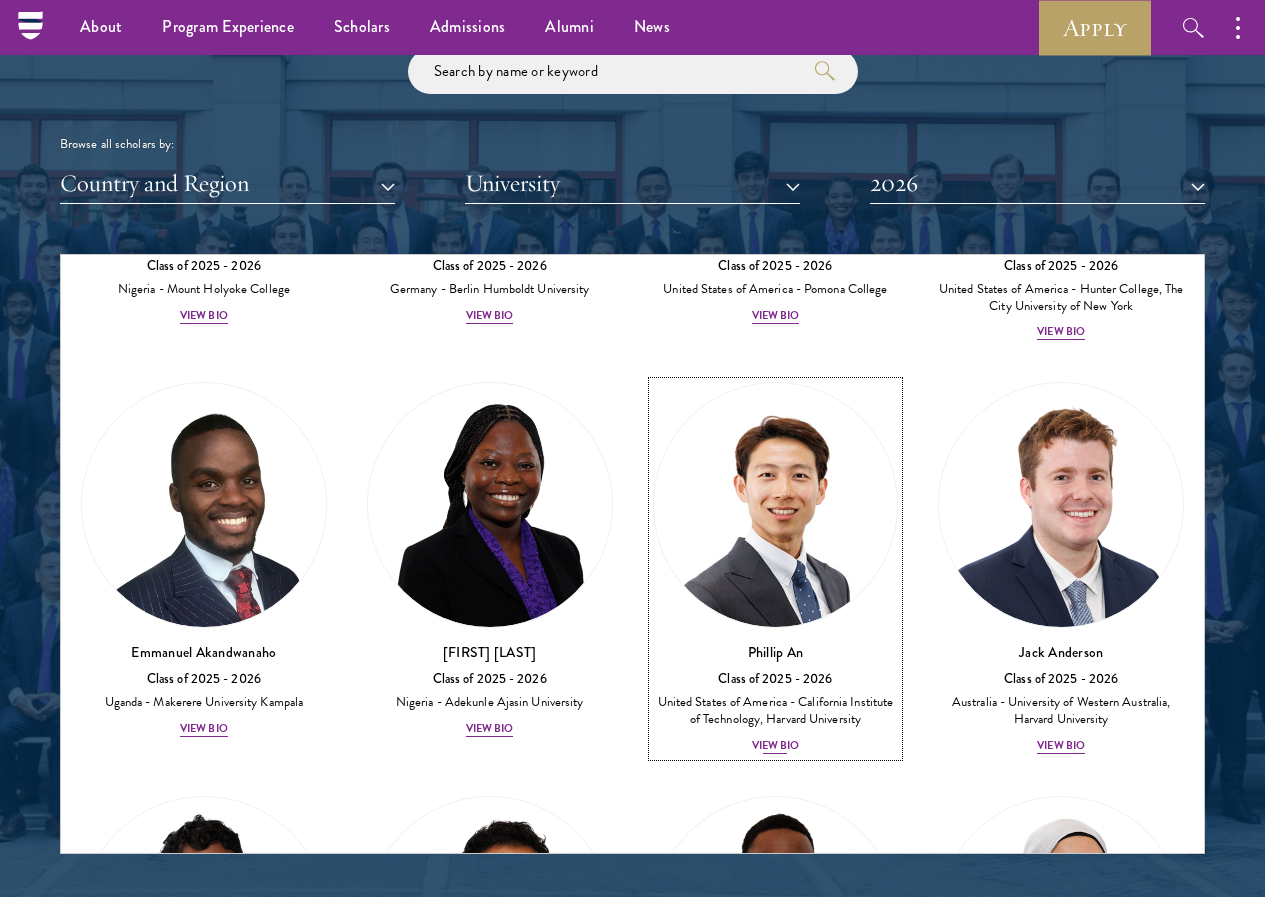 click on "View Bio" at bounding box center [776, 746] 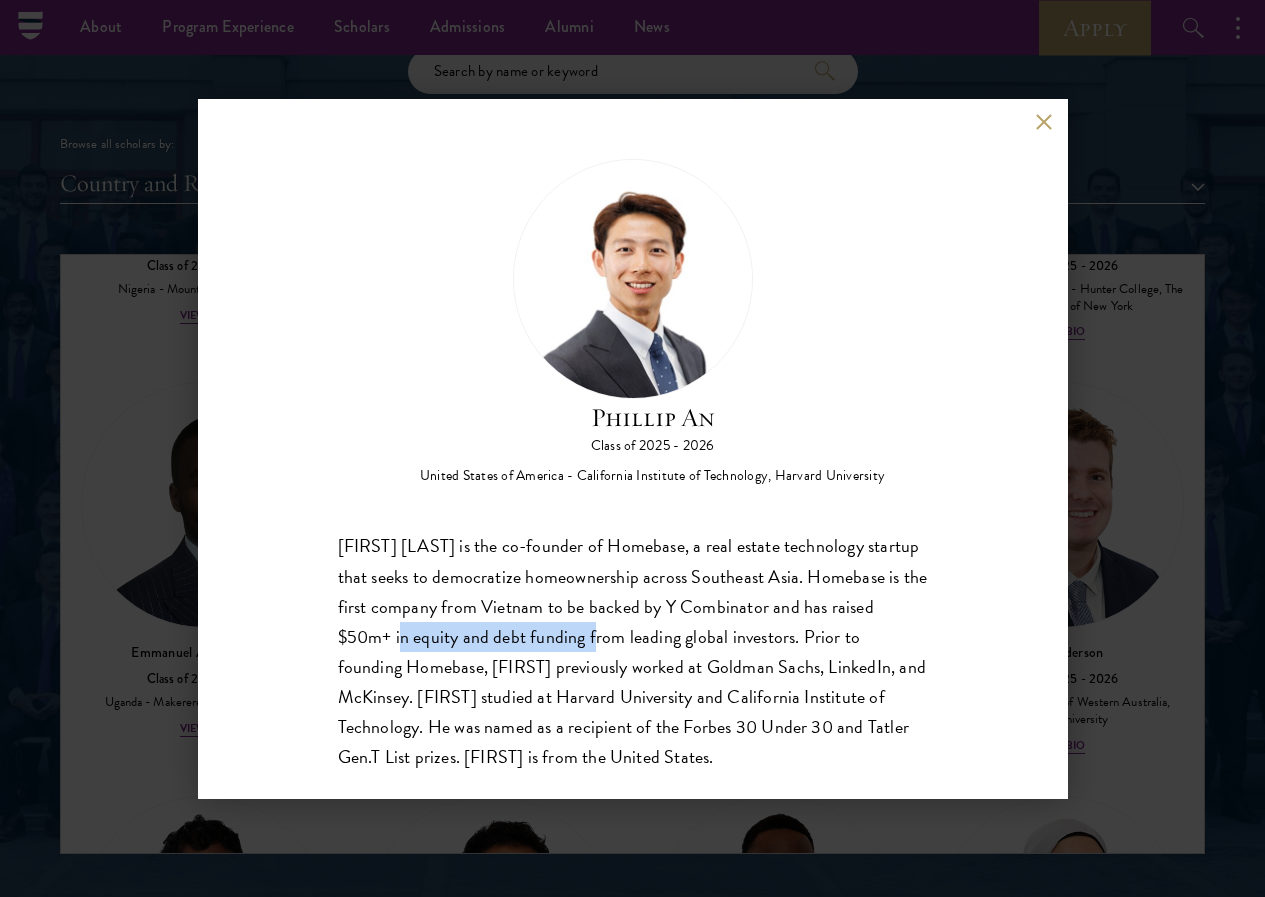 drag, startPoint x: 573, startPoint y: 558, endPoint x: 787, endPoint y: 571, distance: 214.3945 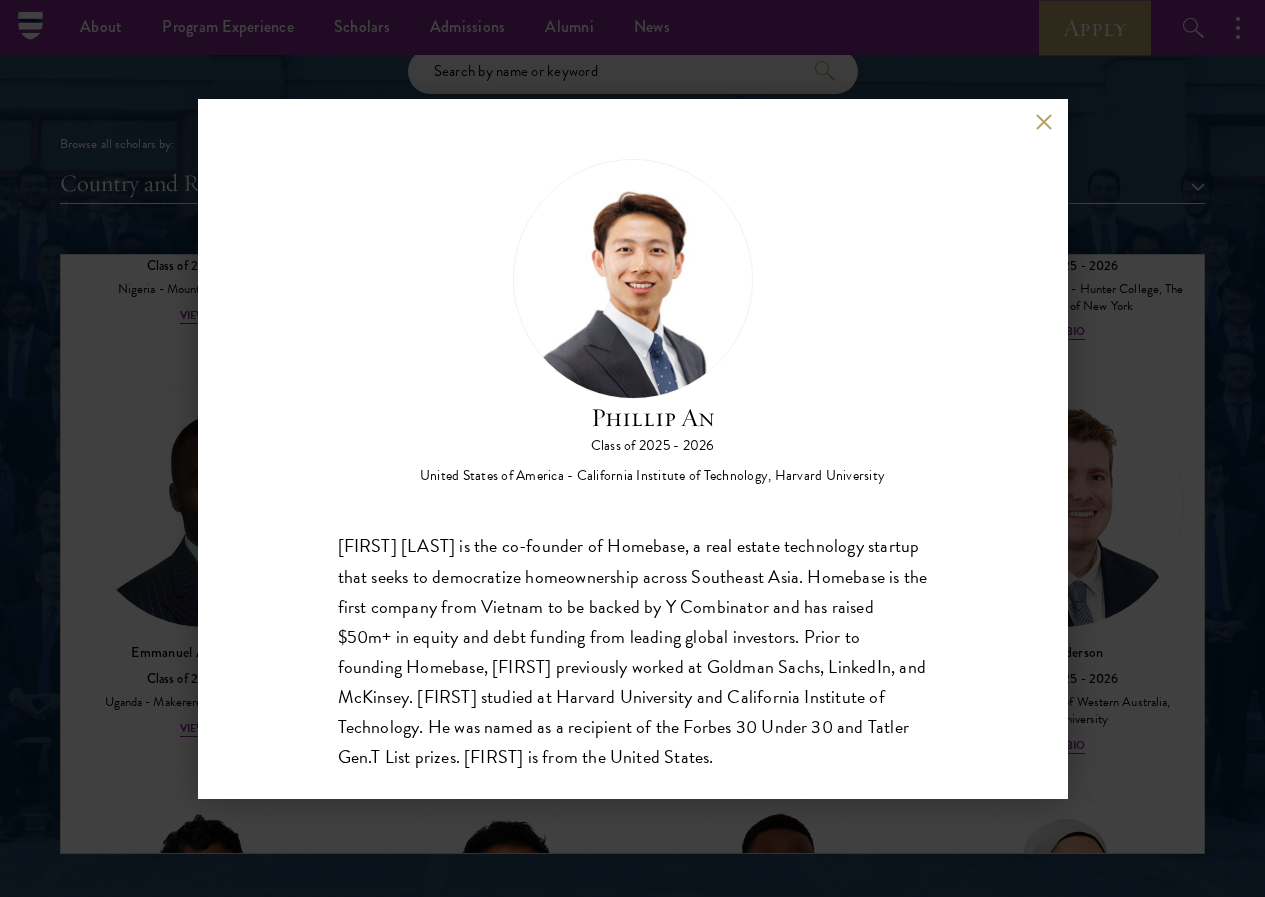 click on "[FIRST] [LAST] is the co-founder of Homebase, a real estate technology startup that seeks to democratize homeownership across Southeast Asia. Homebase is the first company from Vietnam to be backed by Y Combinator and has raised $50m+ in equity and debt funding from leading global investors. Prior to founding Homebase, [FIRST] previously worked at Goldman Sachs, LinkedIn, and McKinsey. [FIRST] studied at Harvard University and California Institute of Technology. He was named as a recipient of the Forbes 30 Under 30 and Tatler Gen.T List prizes. [FIRST] is from the United States." at bounding box center (633, 651) 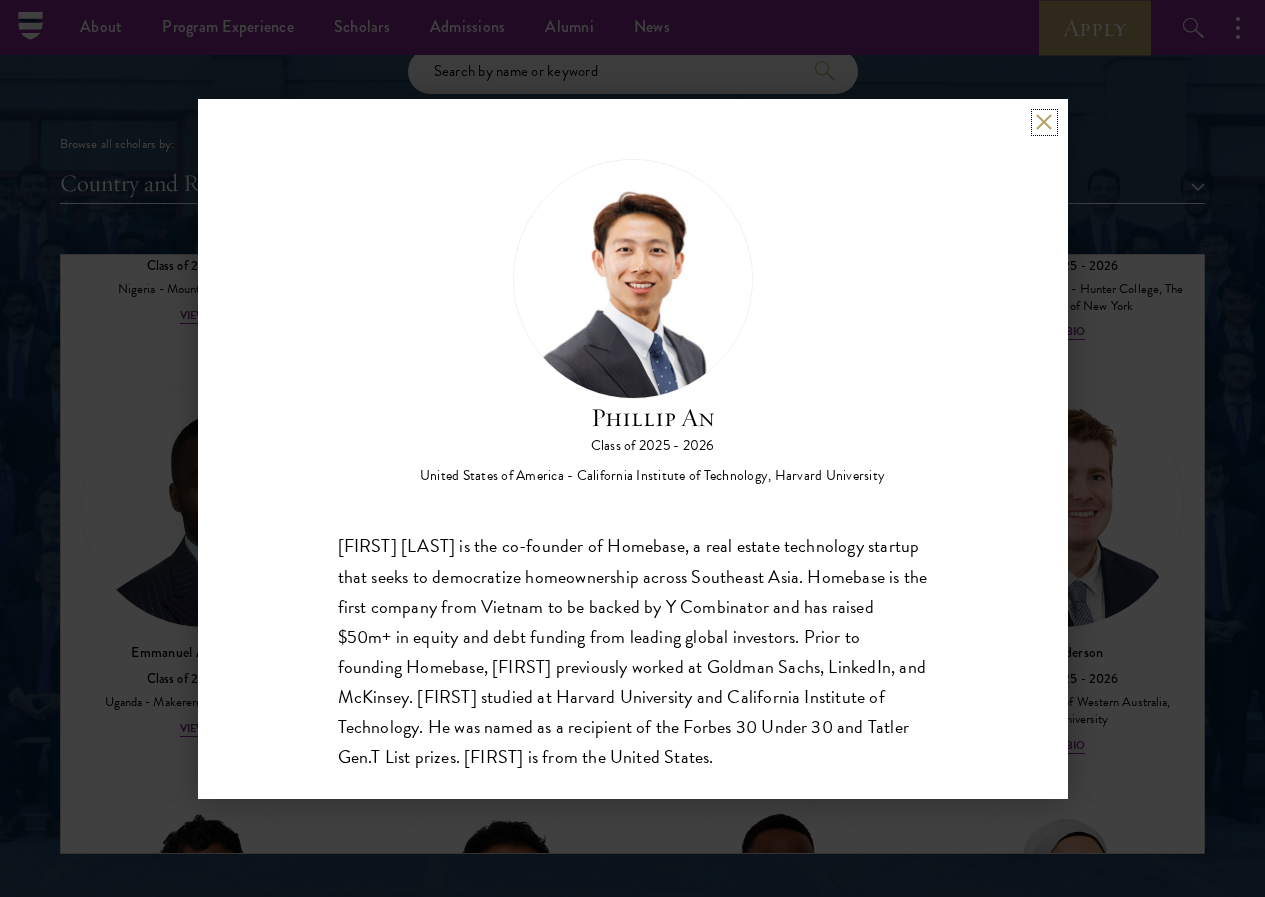 click at bounding box center (1044, 122) 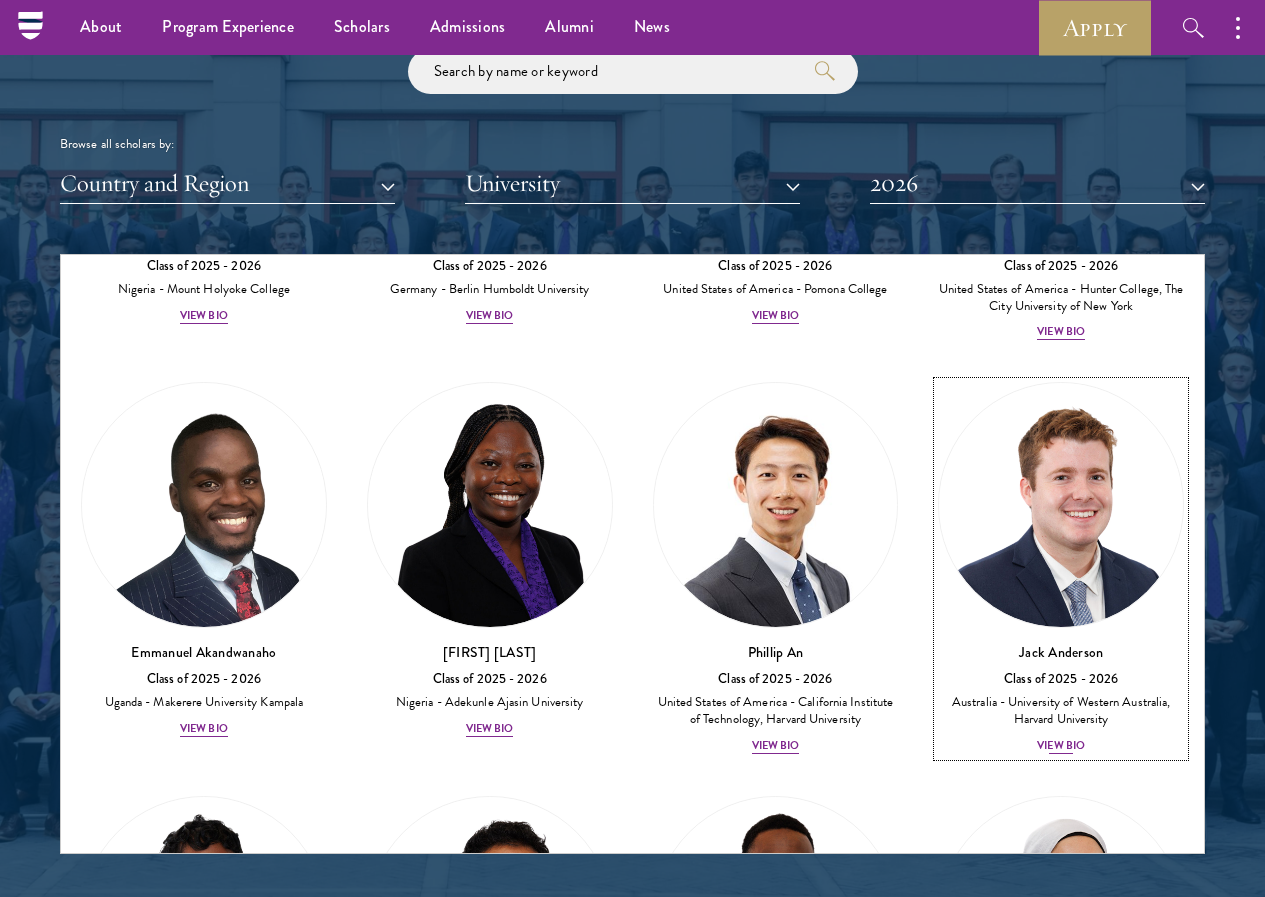 click on "View Bio" at bounding box center (1061, 746) 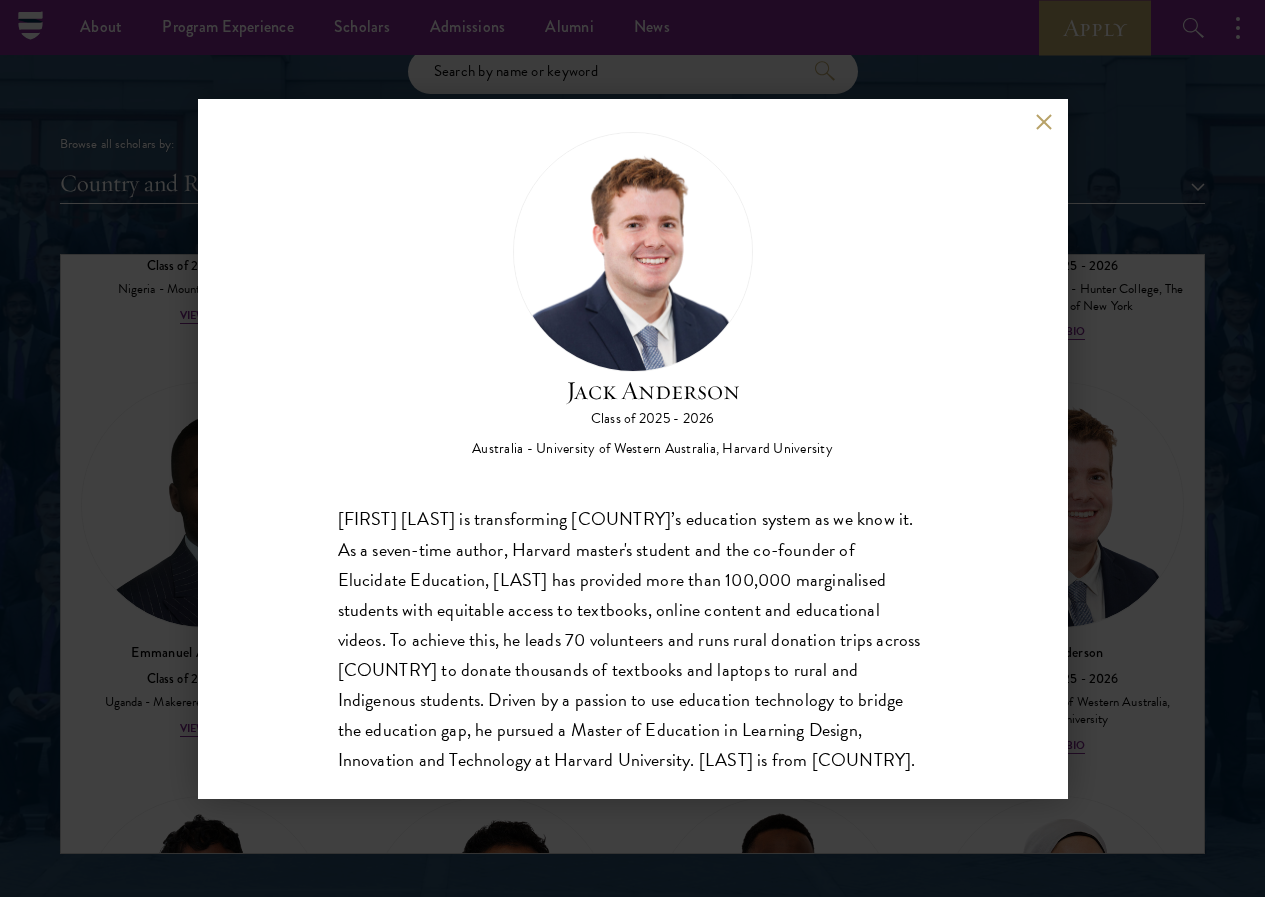 scroll, scrollTop: 35, scrollLeft: 0, axis: vertical 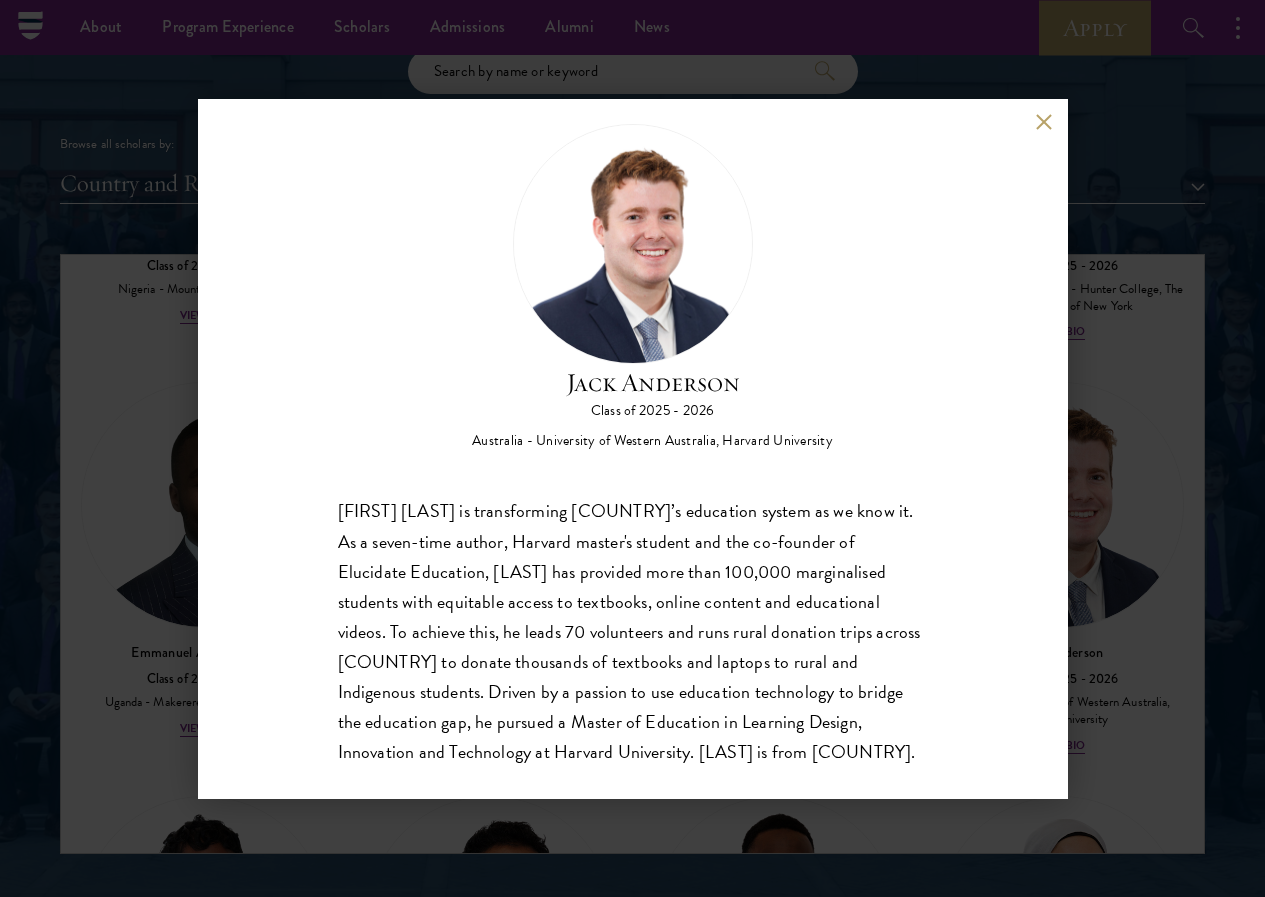 click at bounding box center (1044, 122) 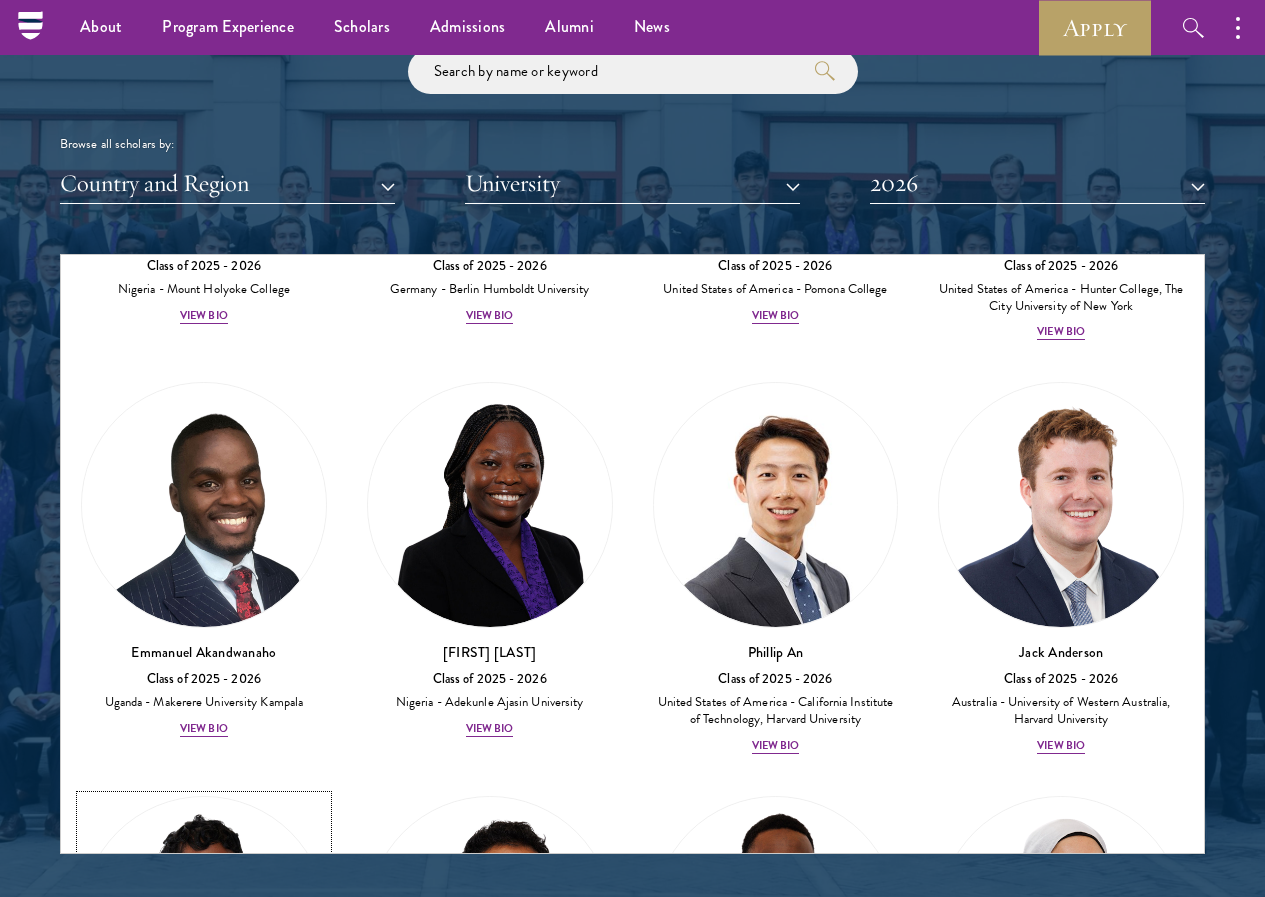 click on "View Bio" at bounding box center (204, 1143) 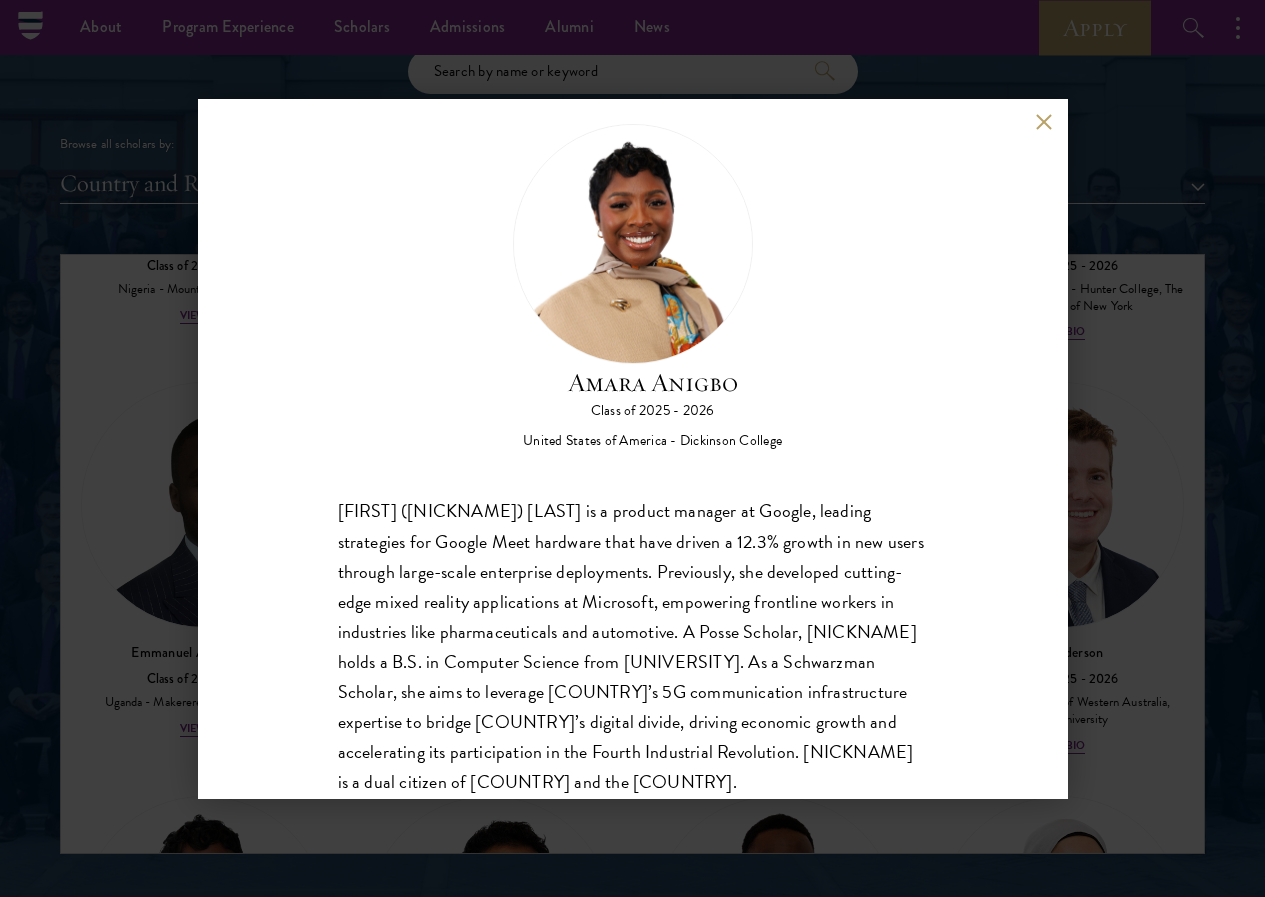 scroll, scrollTop: 0, scrollLeft: 0, axis: both 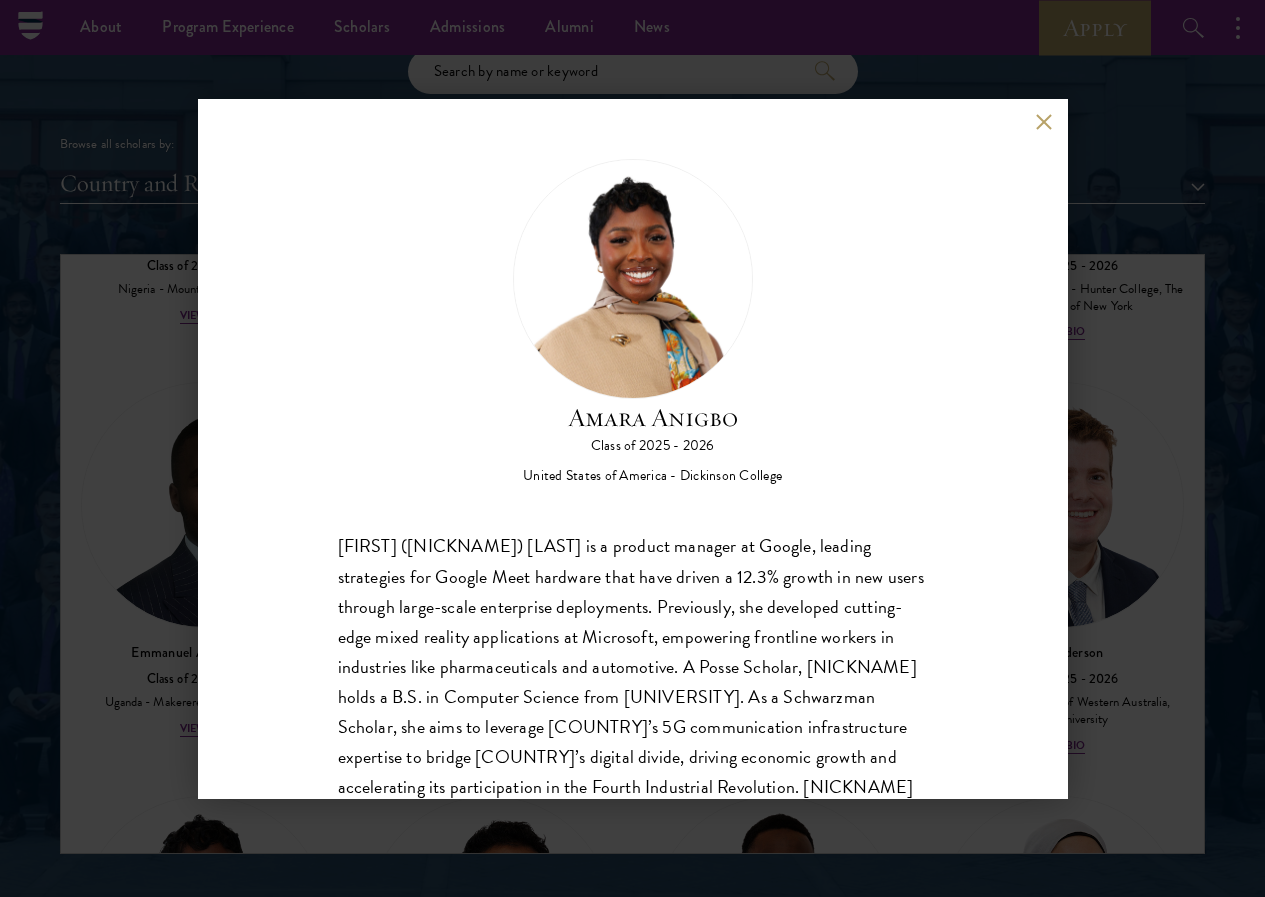 click at bounding box center [1044, 122] 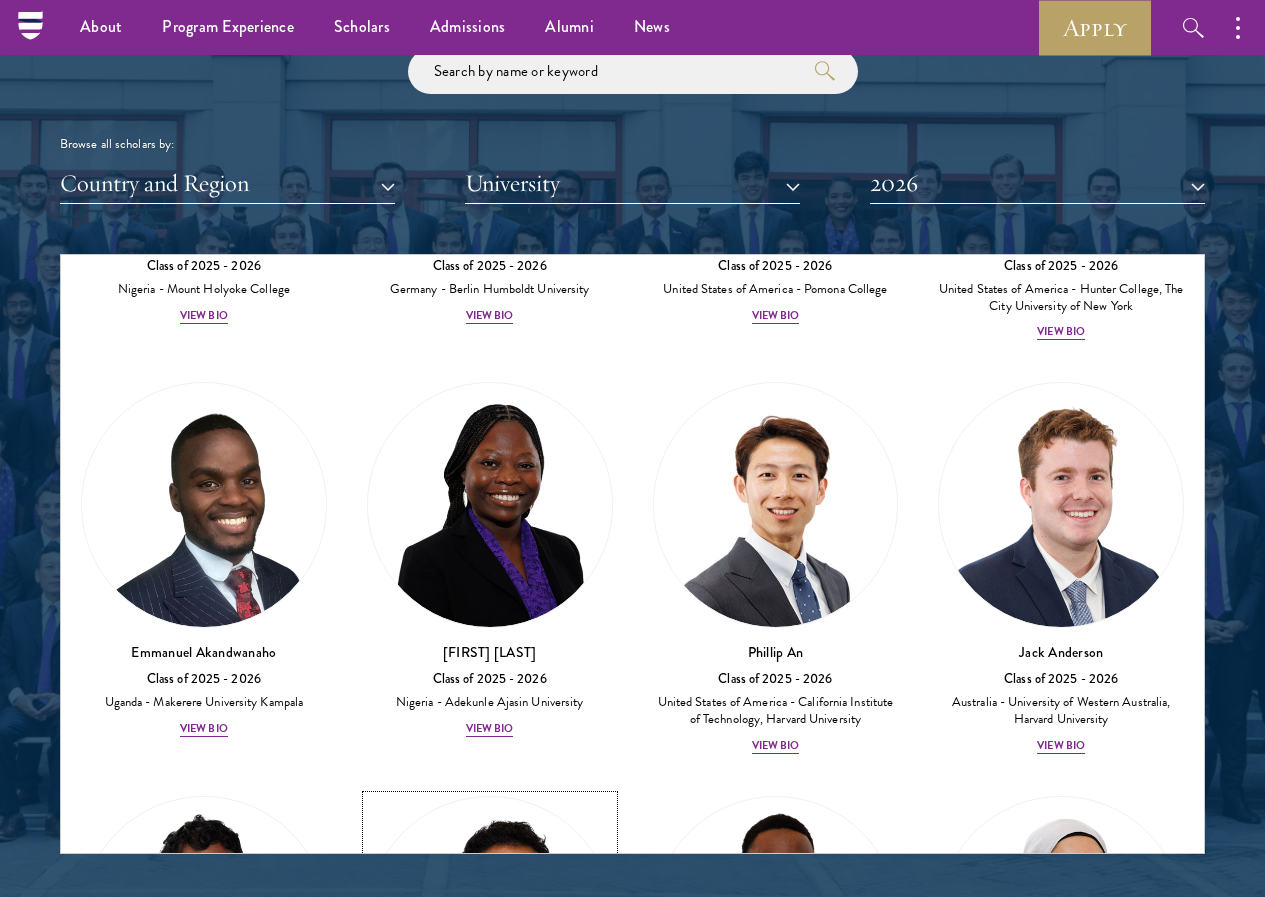 click on "View Bio" at bounding box center (490, 1160) 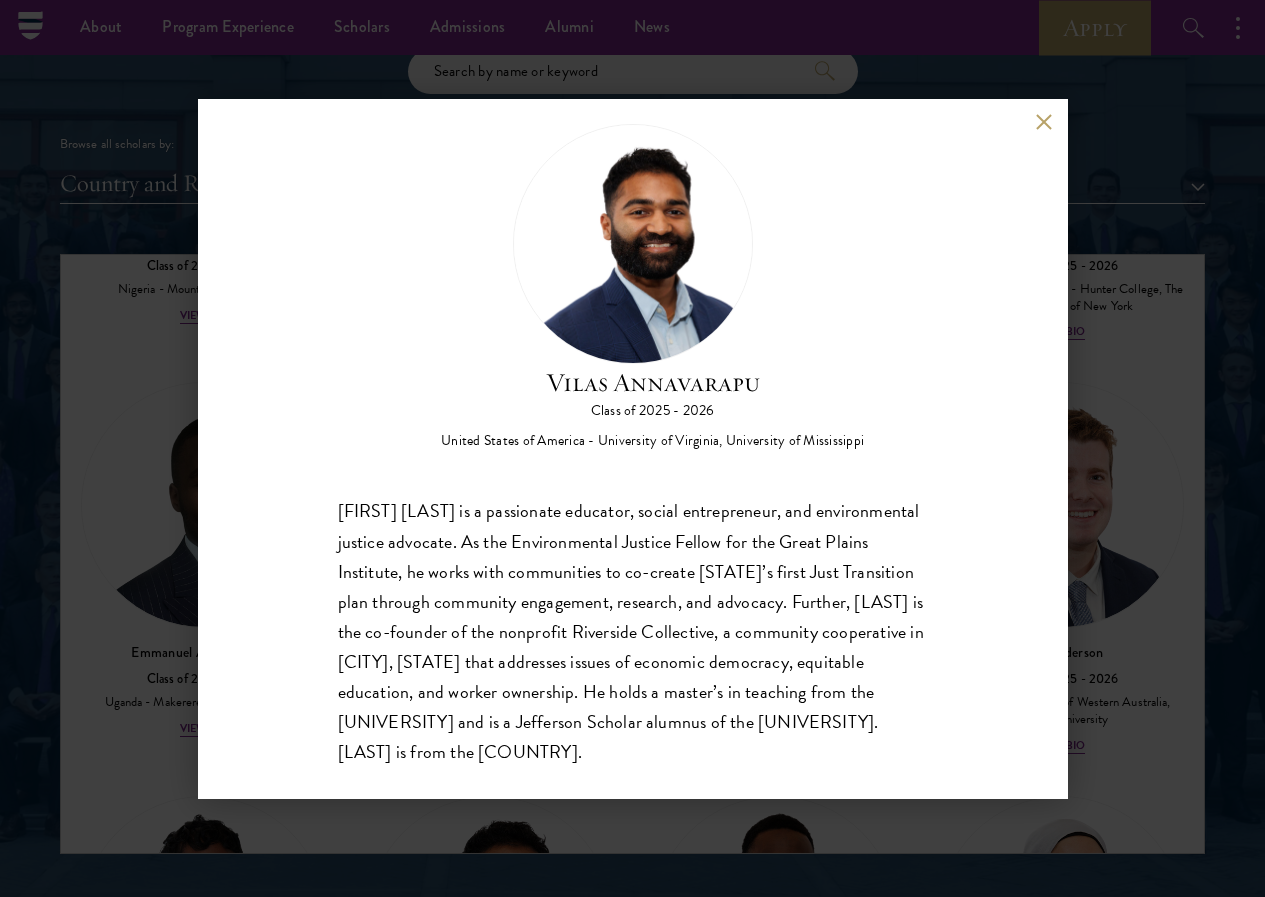 scroll, scrollTop: 0, scrollLeft: 0, axis: both 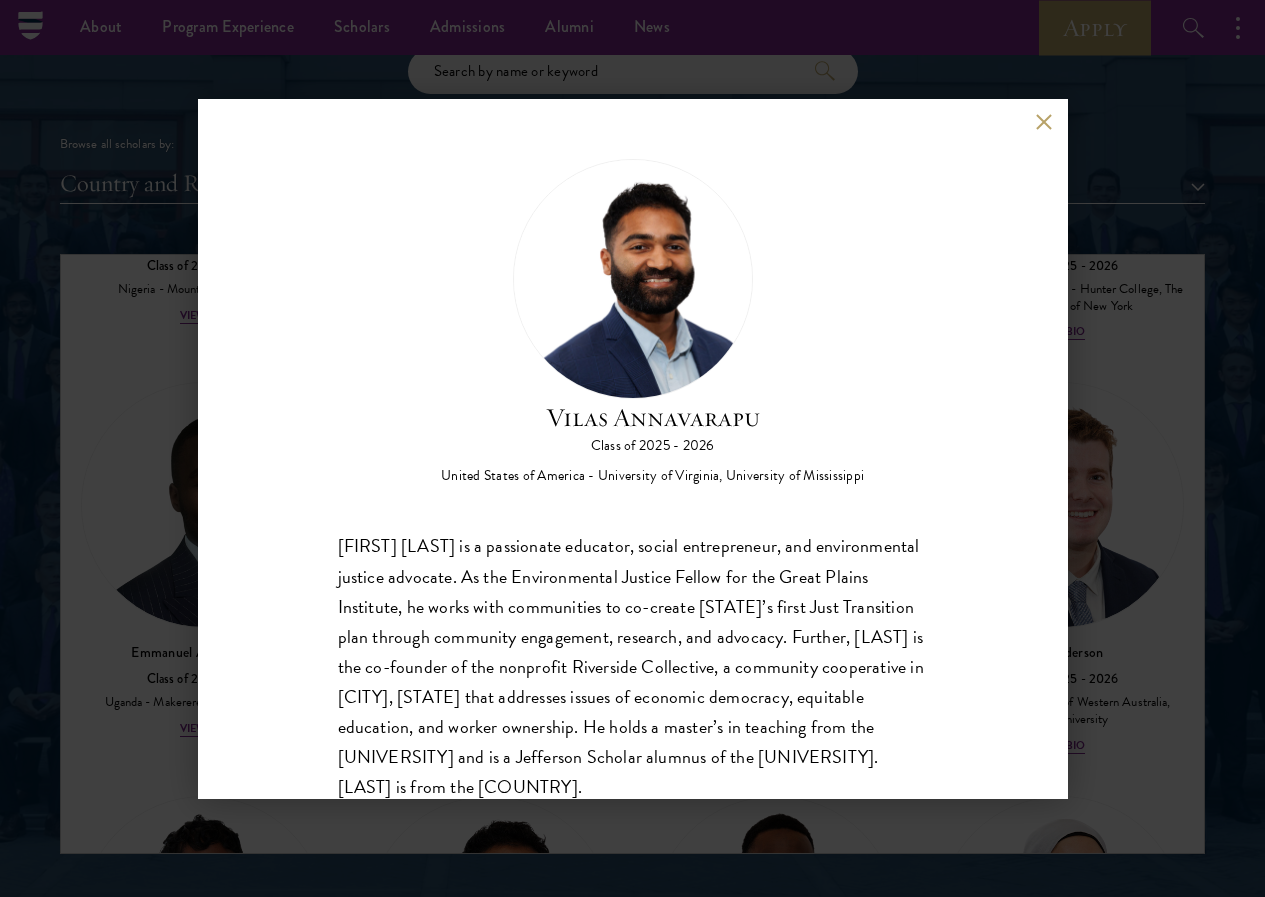 click at bounding box center (1044, 122) 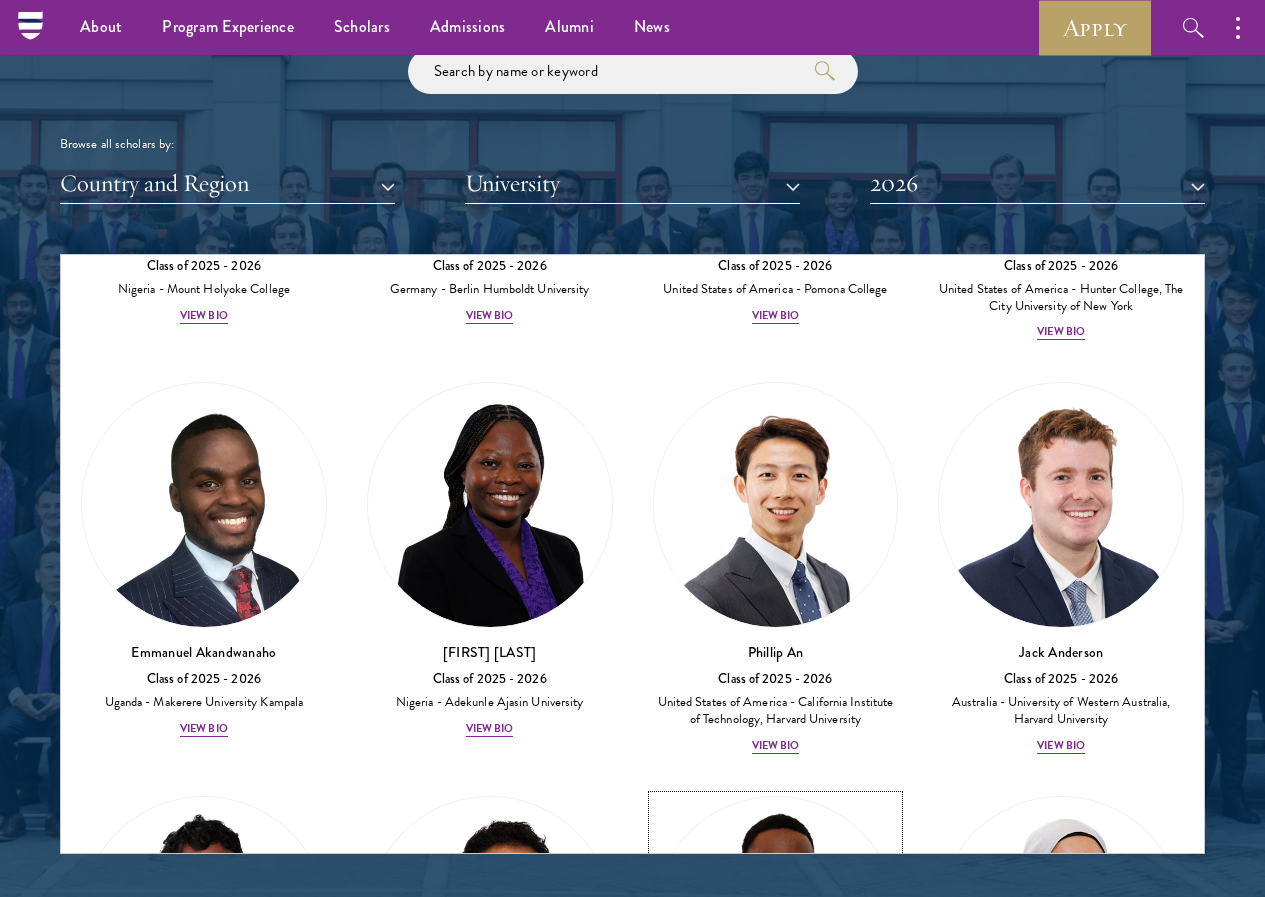 click on "View Bio" at bounding box center [776, 1176] 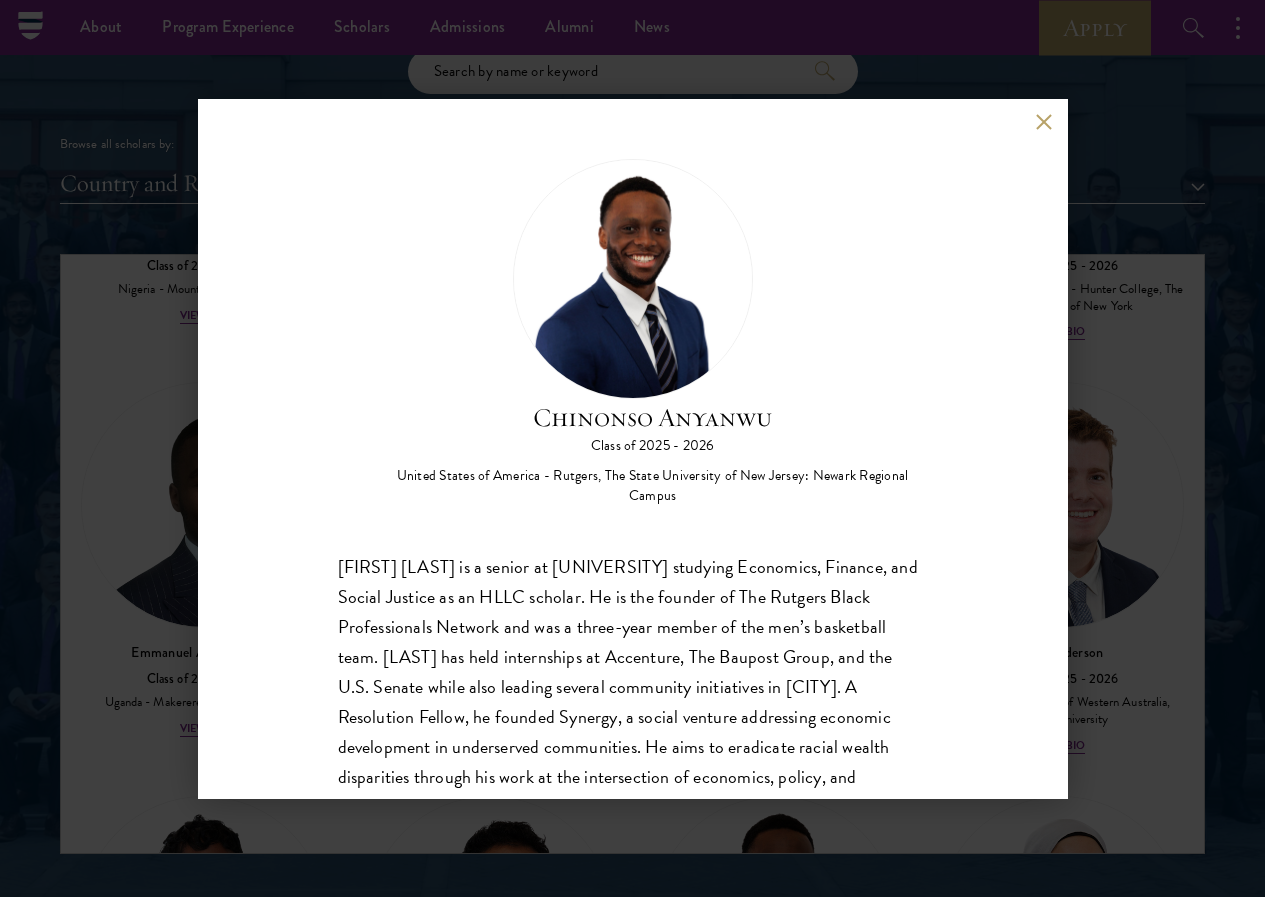 scroll, scrollTop: 35, scrollLeft: 0, axis: vertical 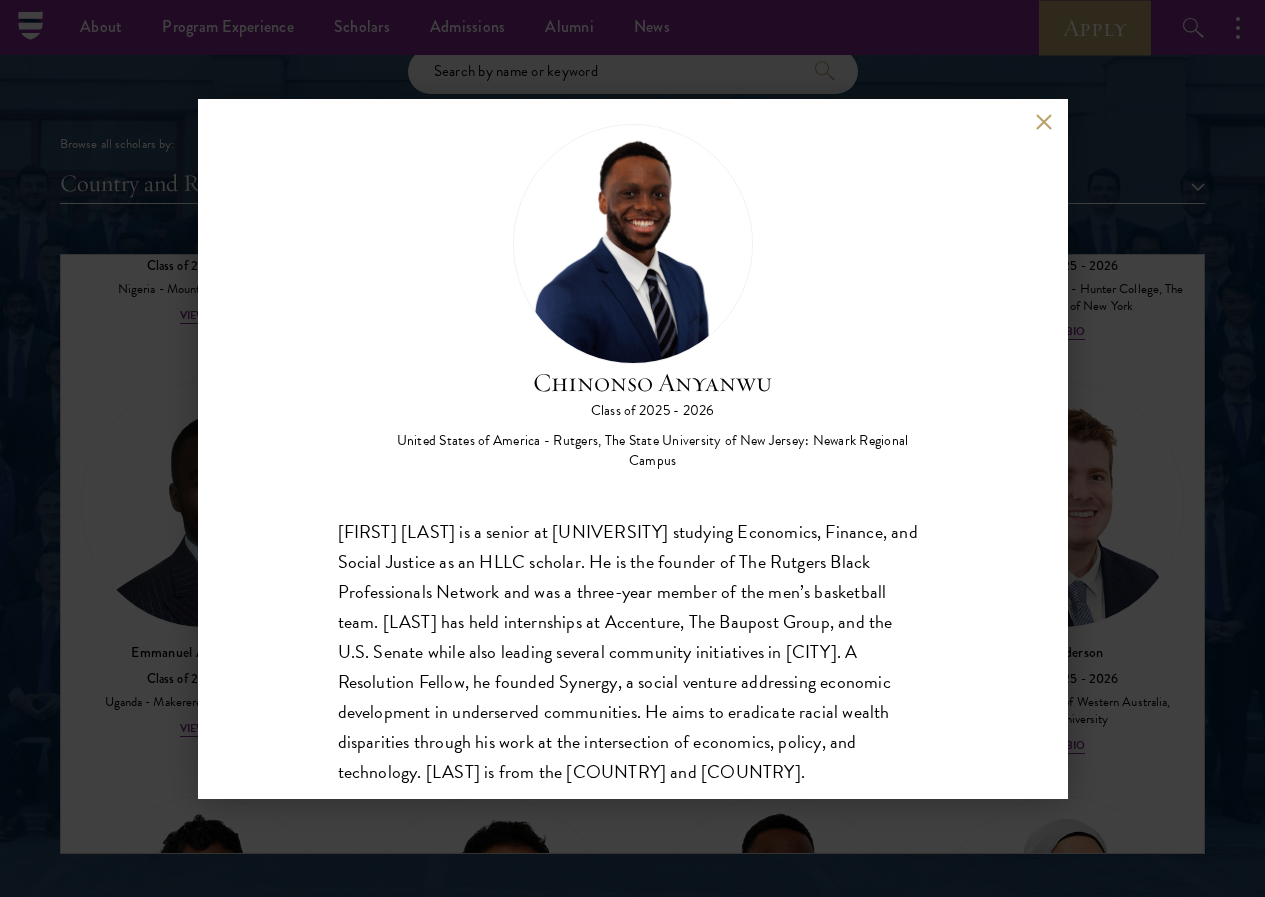 click at bounding box center [1044, 122] 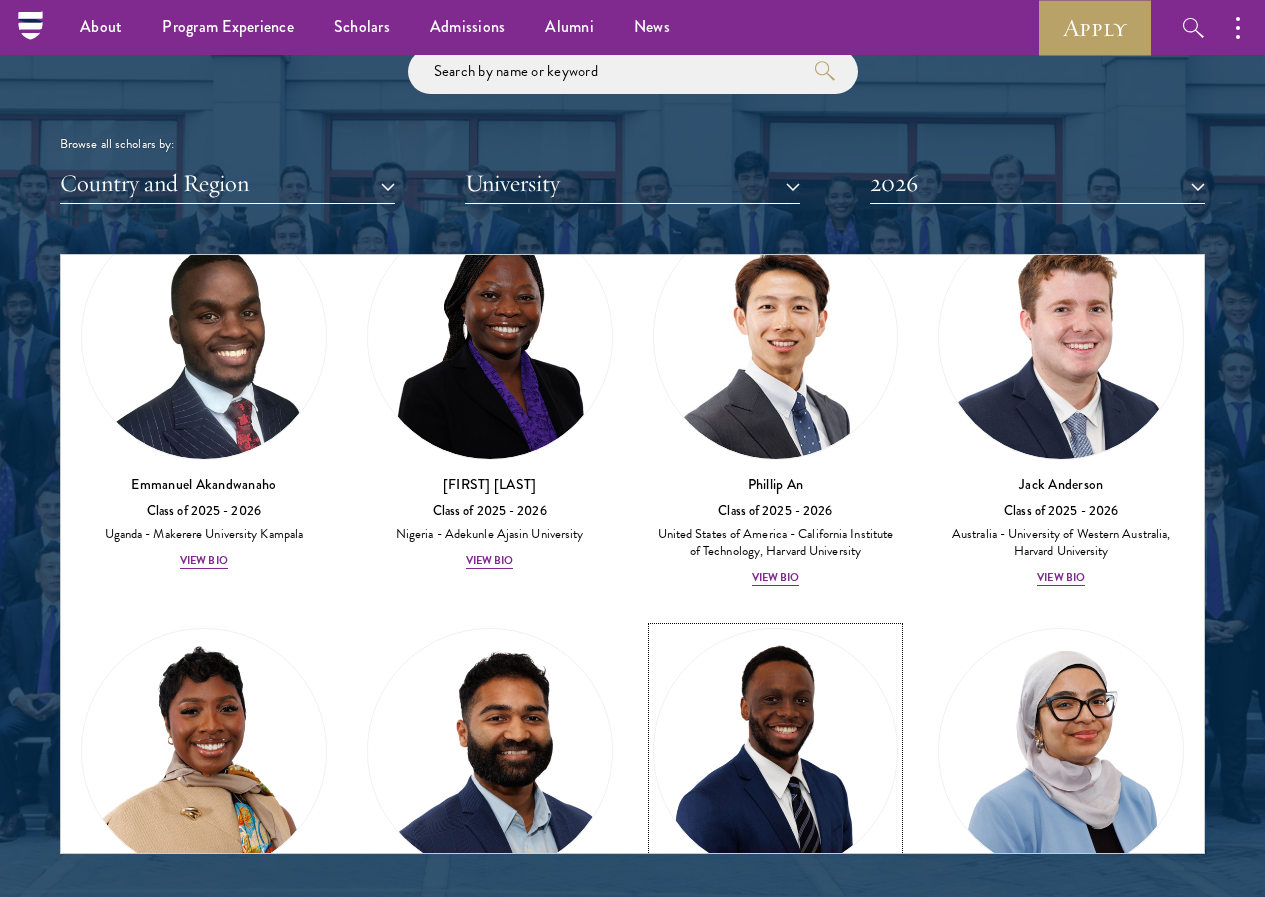 scroll, scrollTop: 1200, scrollLeft: 0, axis: vertical 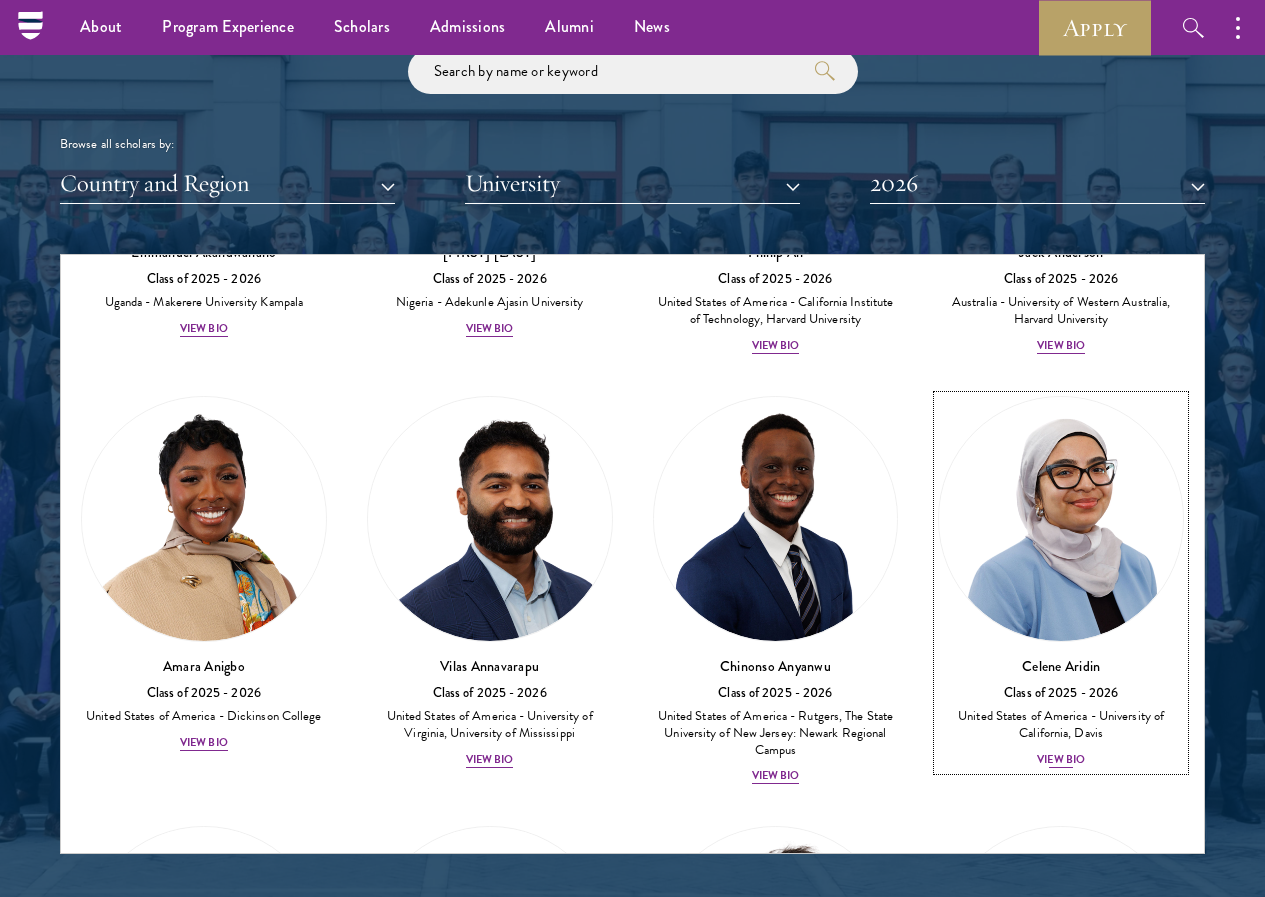 click on "View Bio" at bounding box center (1061, 760) 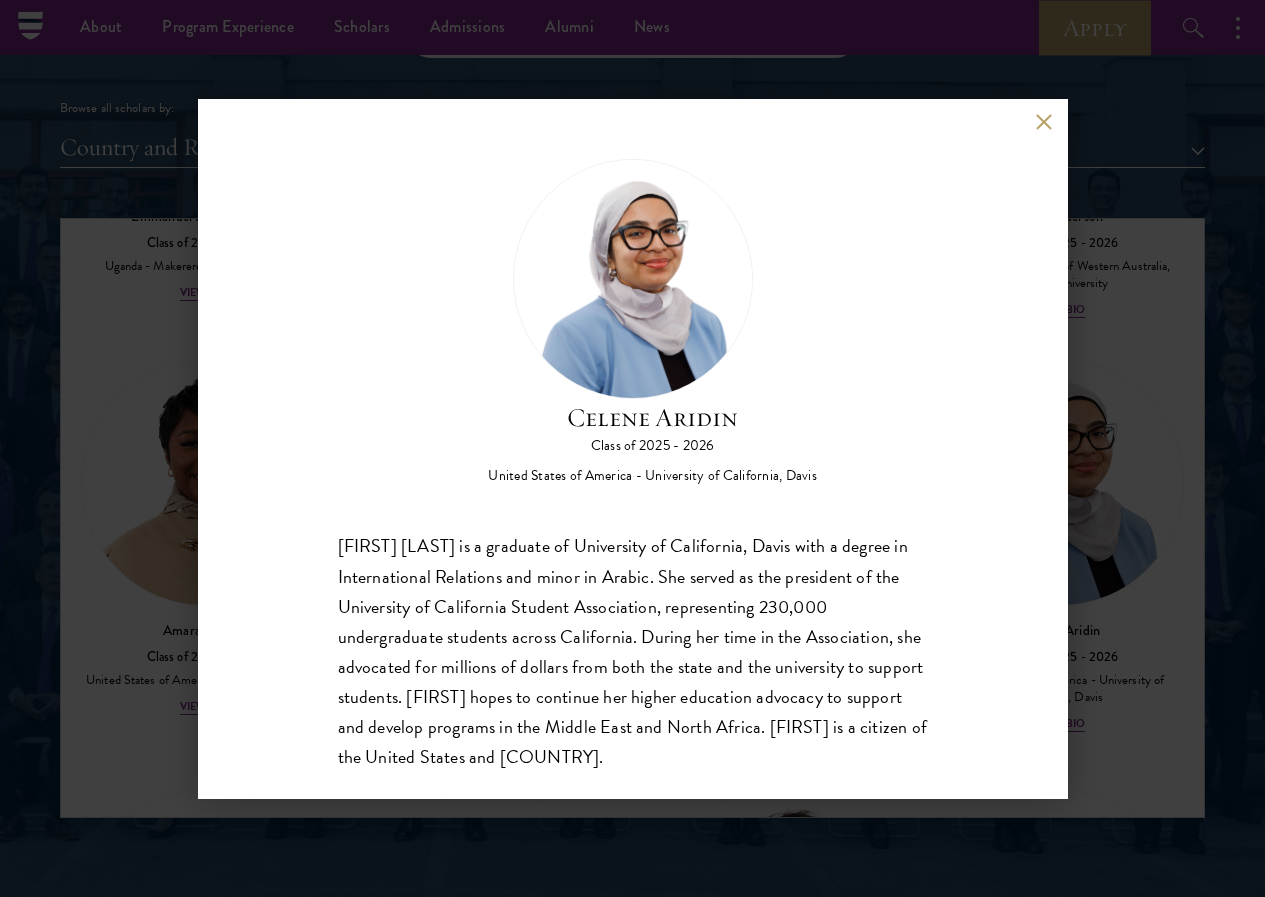 scroll, scrollTop: 2354, scrollLeft: 0, axis: vertical 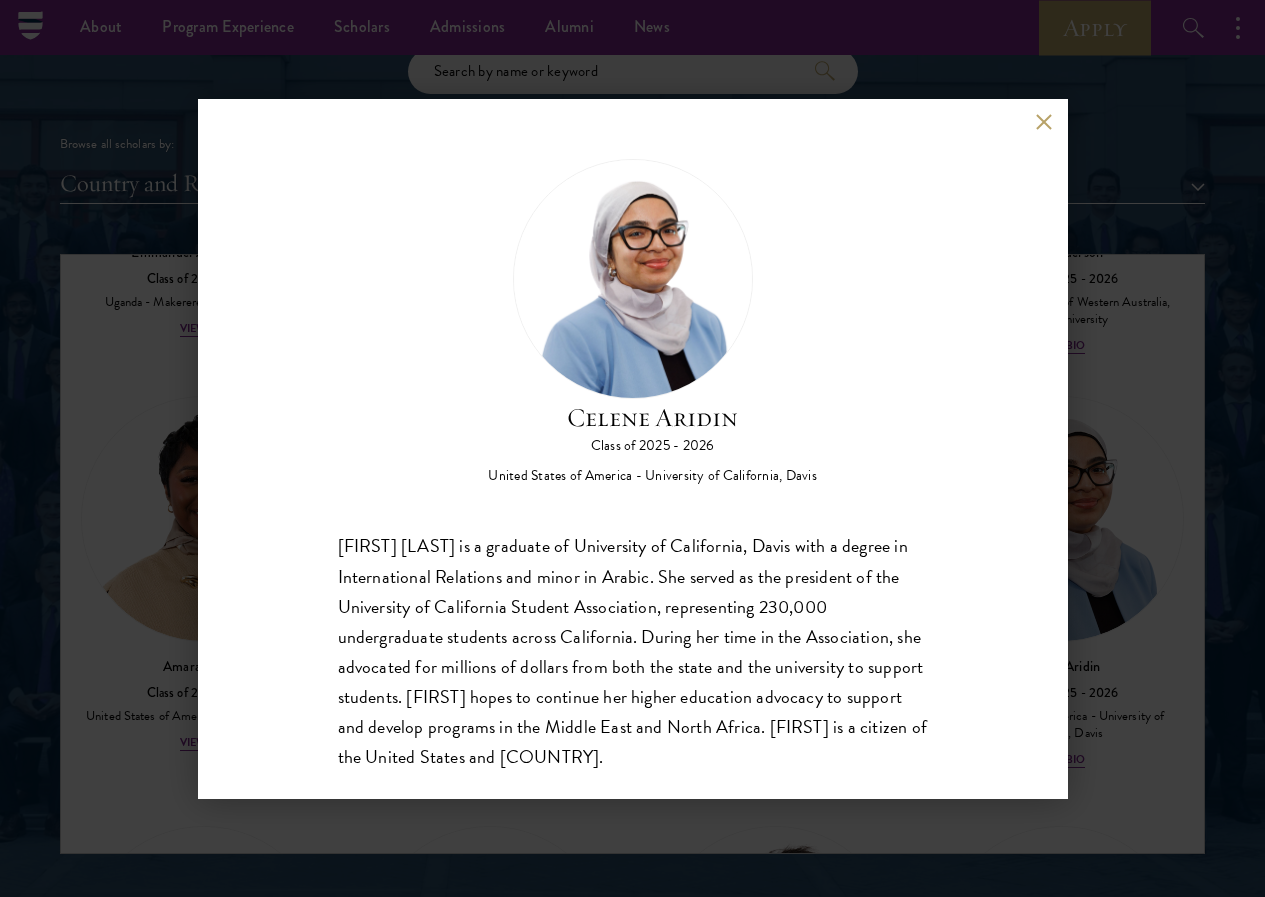 click at bounding box center (1044, 122) 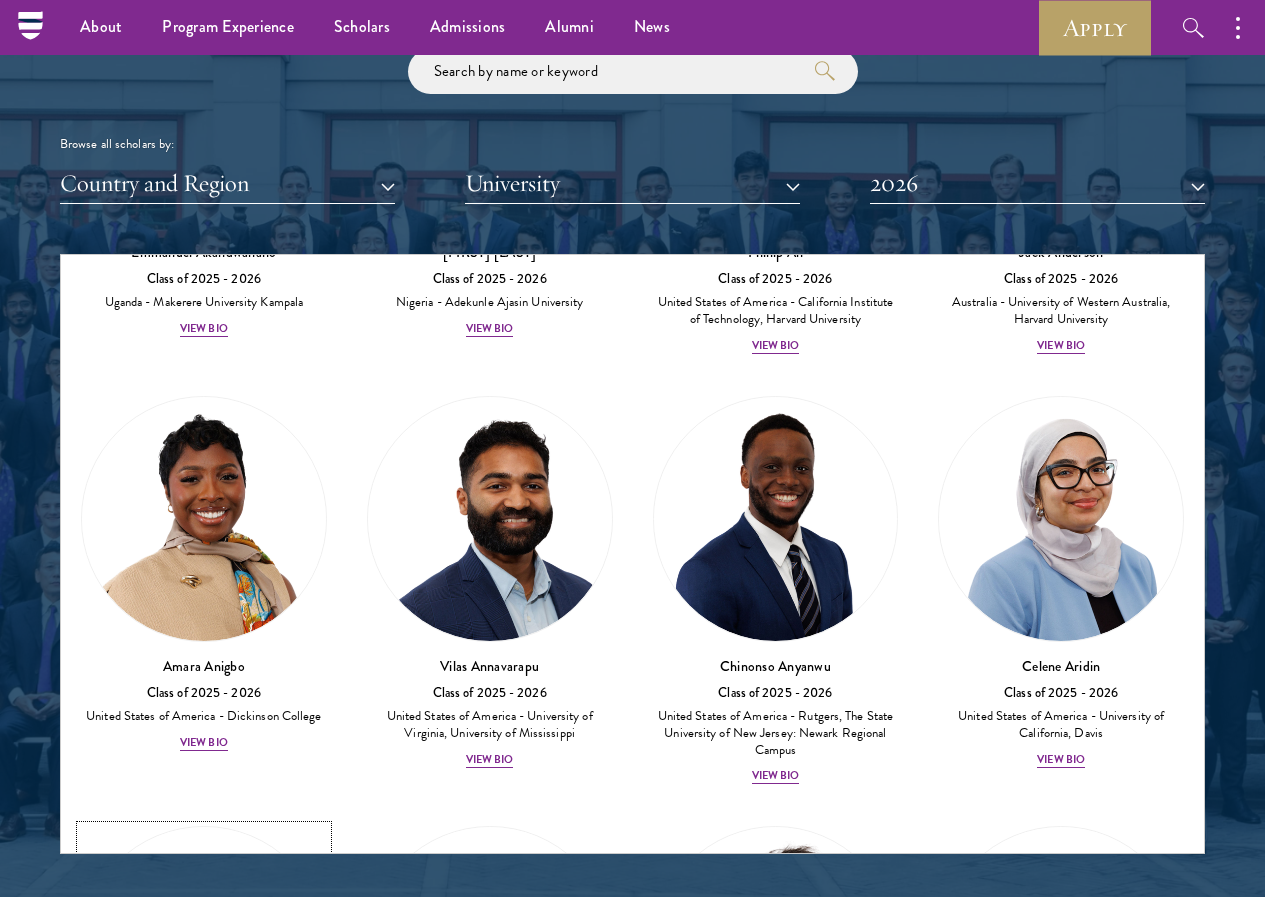 click on "View Bio" at bounding box center [204, 1173] 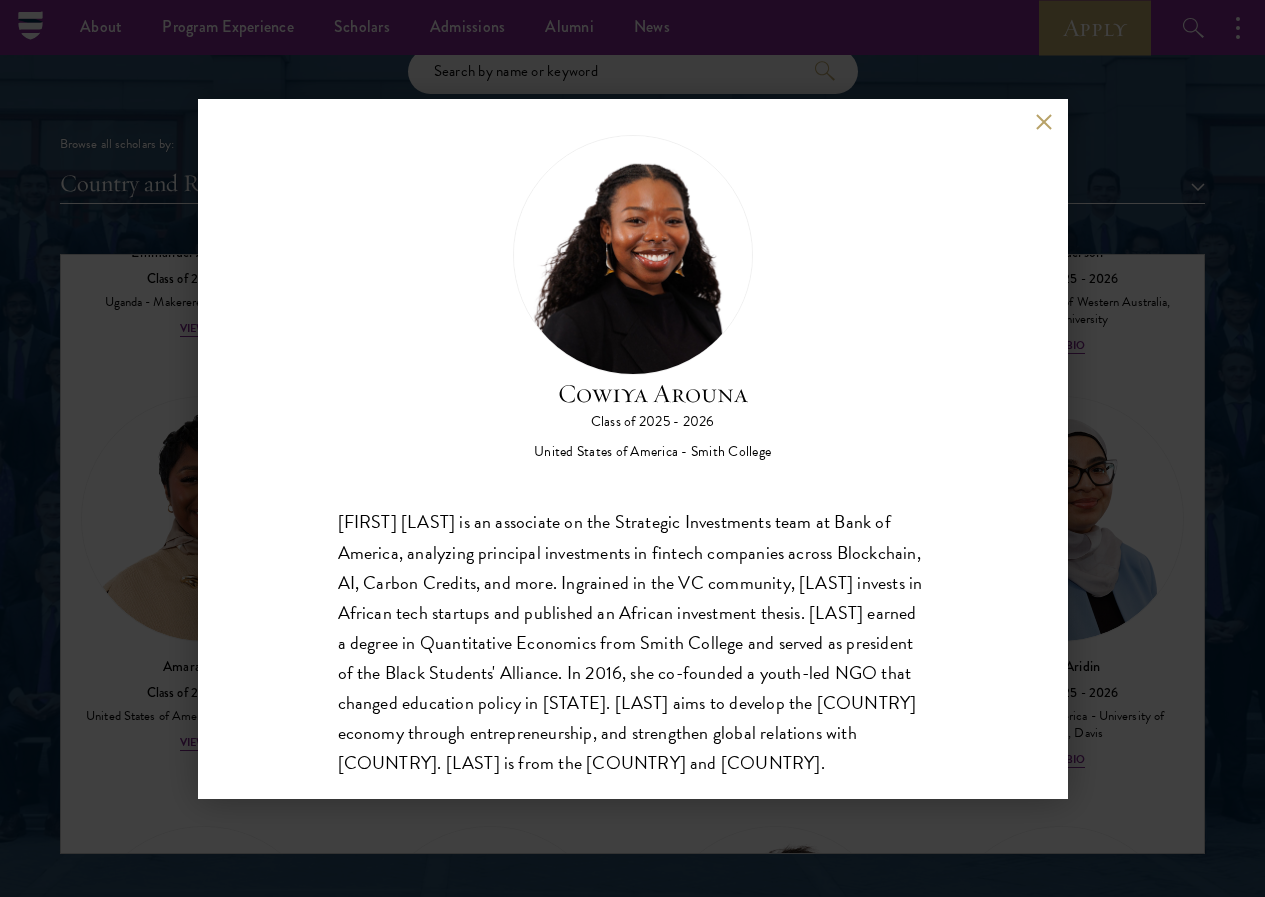 scroll, scrollTop: 35, scrollLeft: 0, axis: vertical 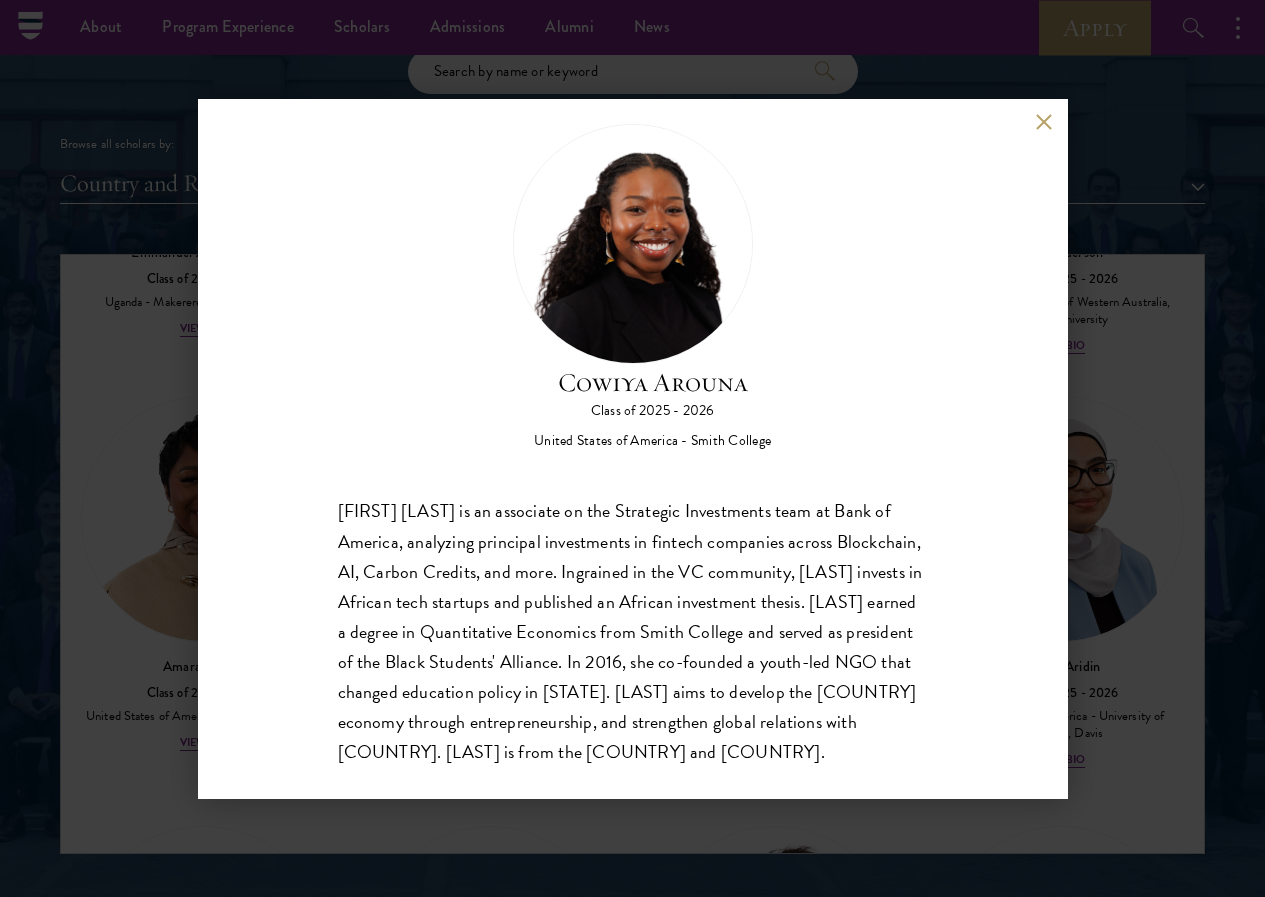 click at bounding box center (1044, 122) 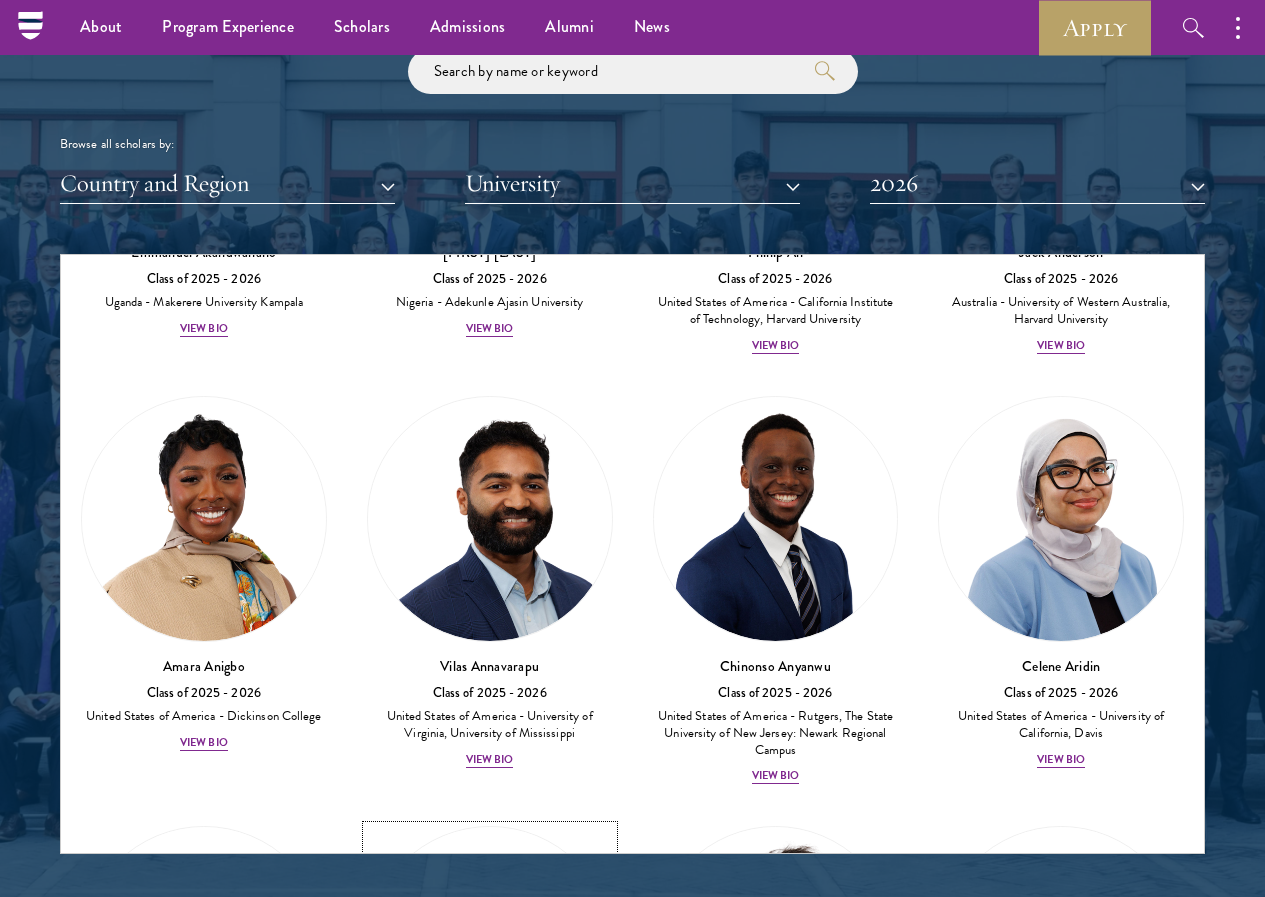 click on "View Bio" at bounding box center [490, 1173] 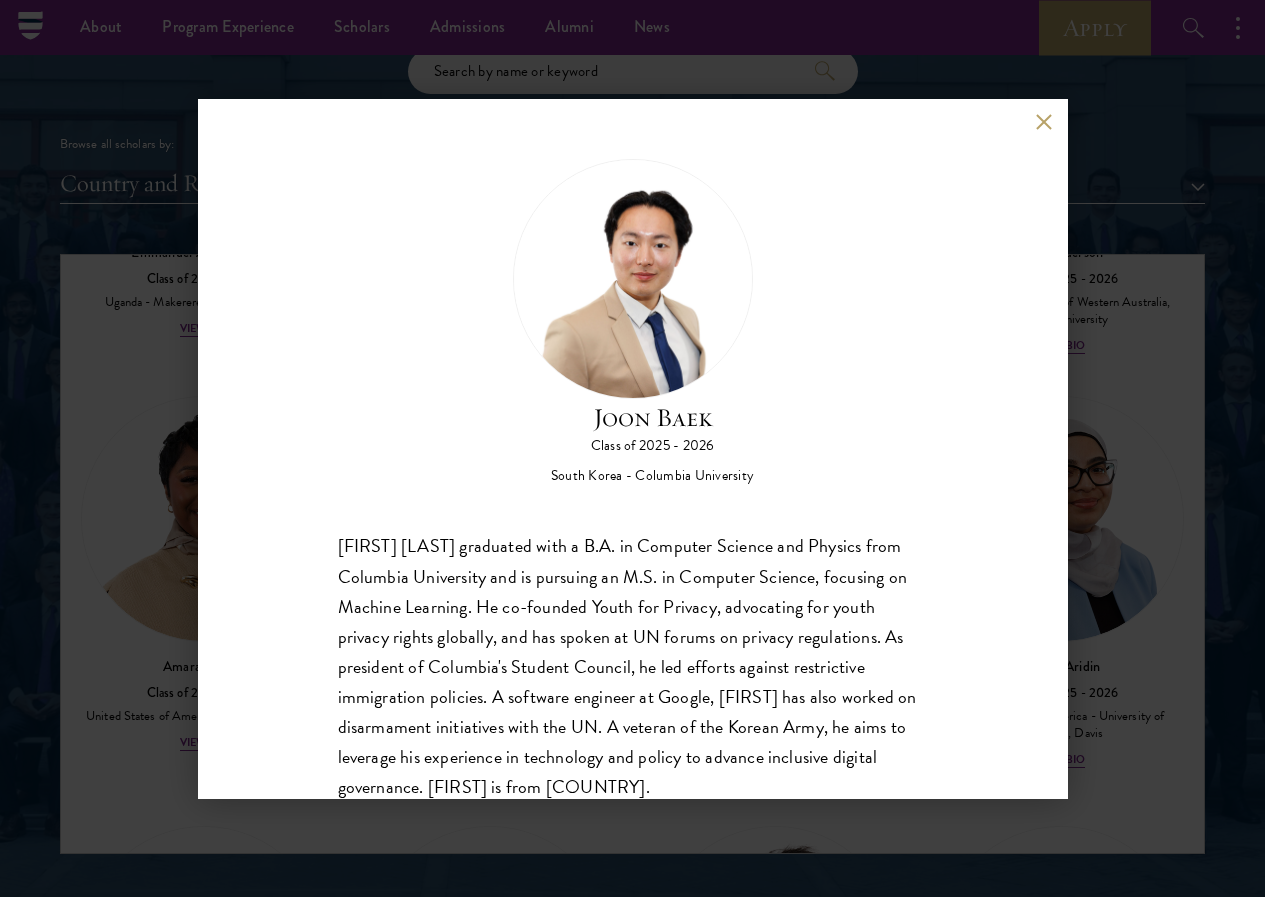 scroll, scrollTop: 35, scrollLeft: 0, axis: vertical 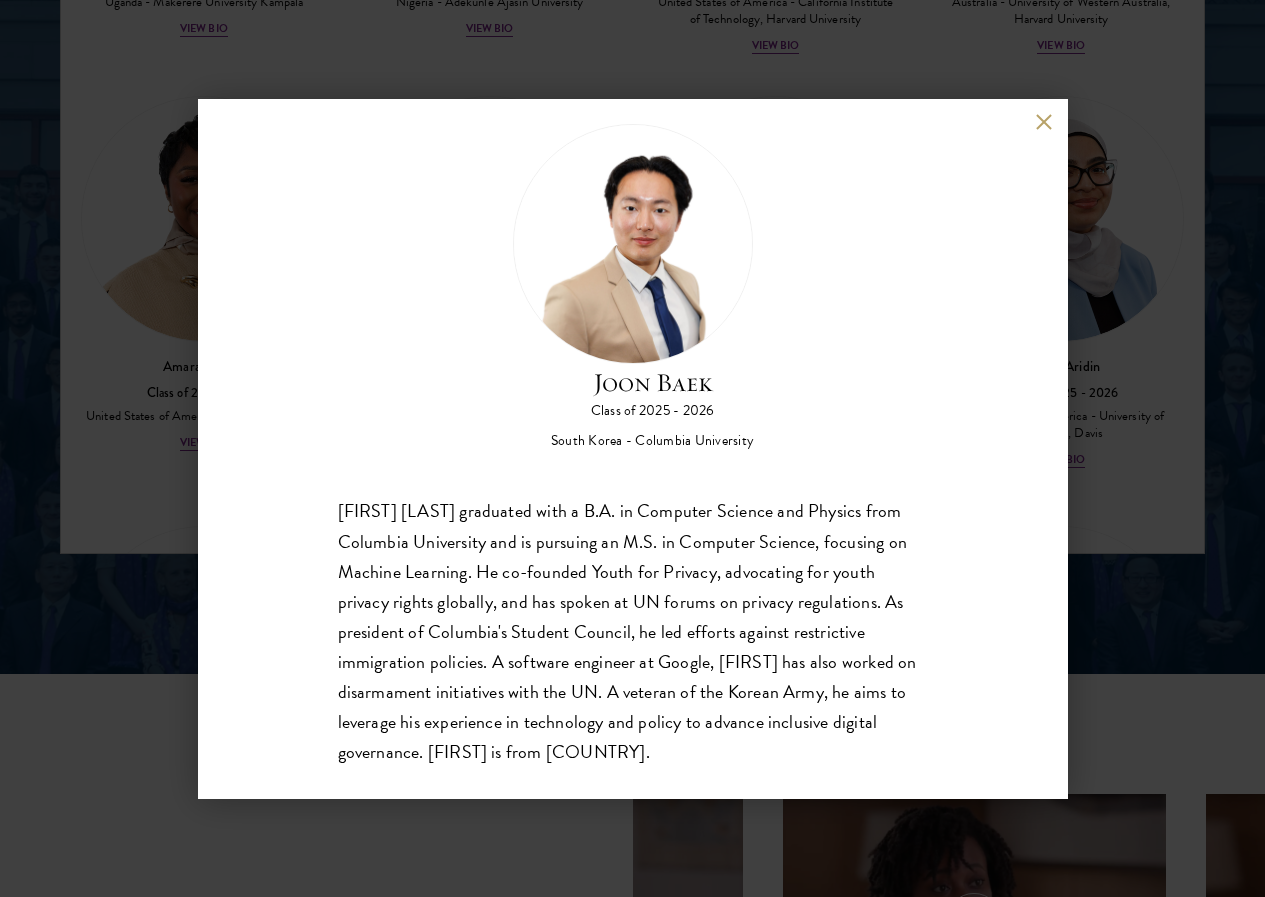click at bounding box center [1044, 122] 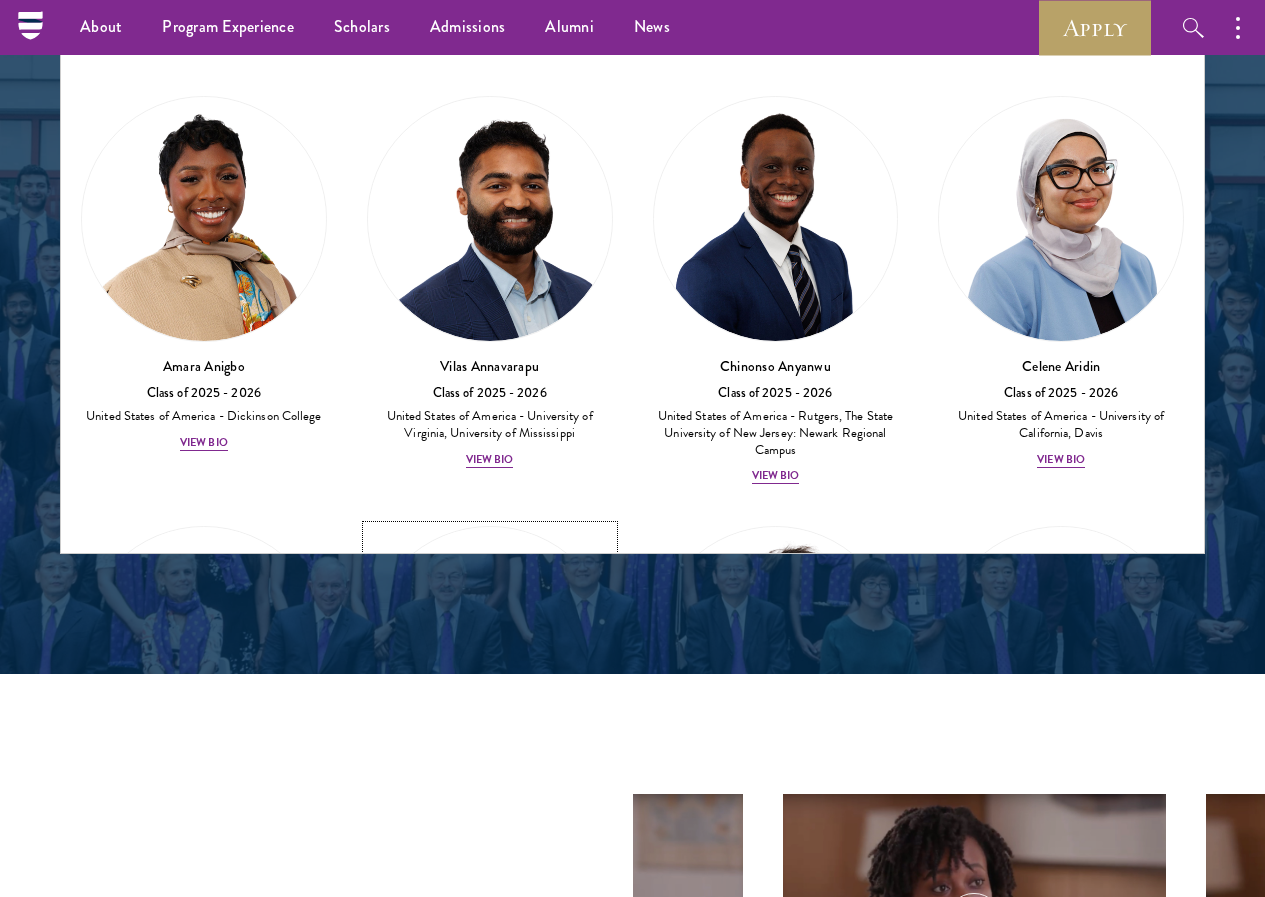 scroll, scrollTop: 1000, scrollLeft: 0, axis: vertical 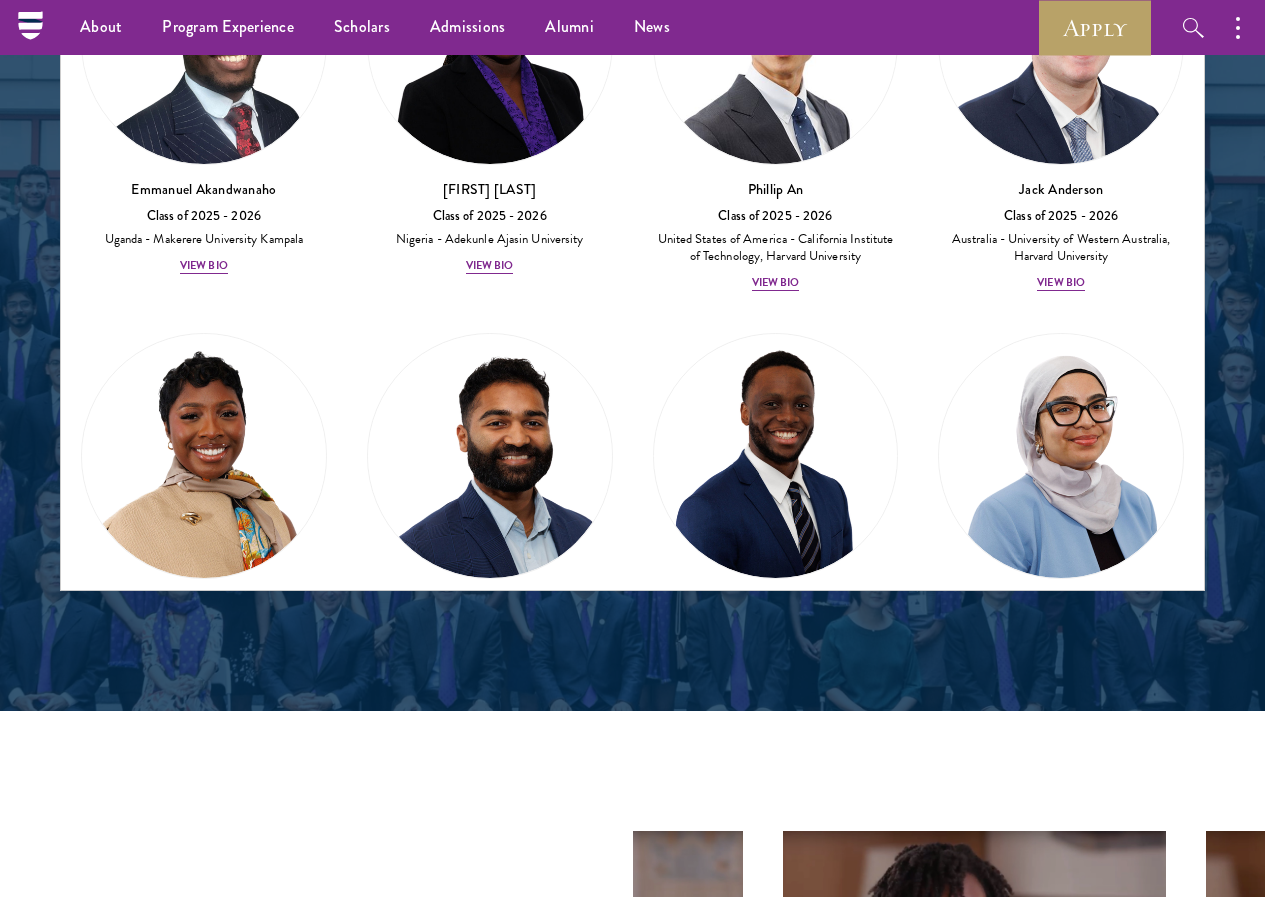click on "View Bio" at bounding box center (776, 1110) 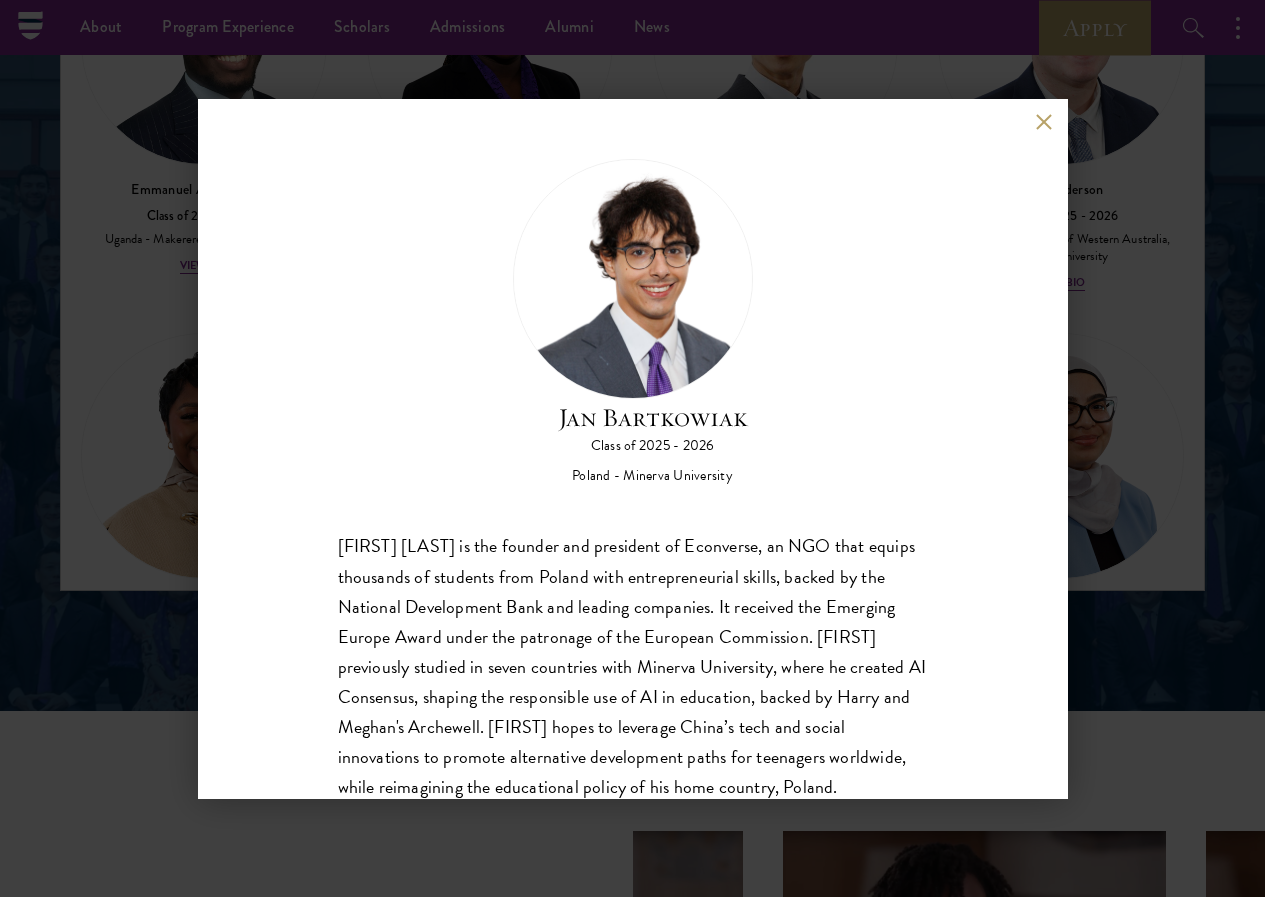 scroll, scrollTop: 35, scrollLeft: 0, axis: vertical 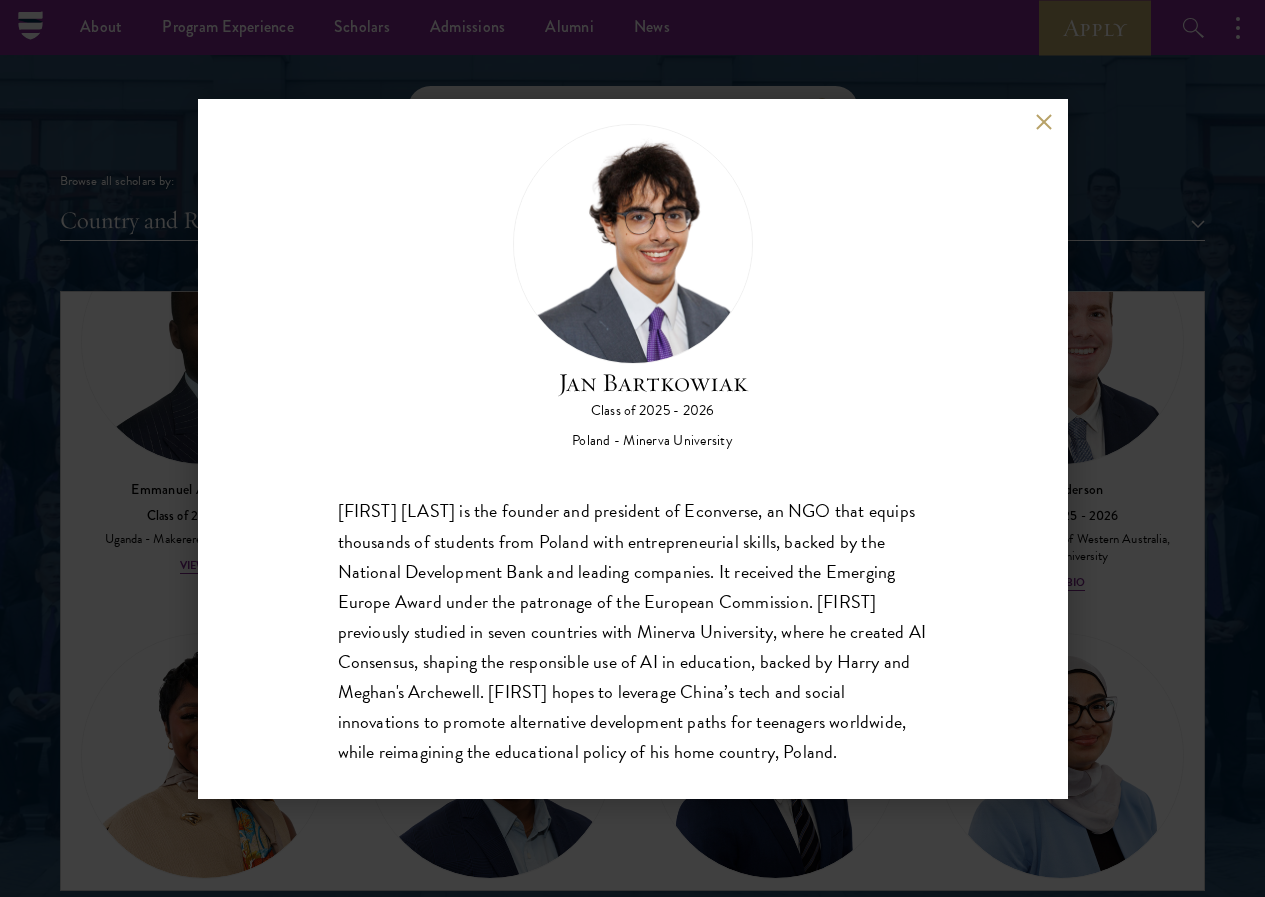 click on "[FIRST] [LAST]
Class of 2025 - 2026
[COUNTRY] - [UNIVERSITY]
[FIRST] [LAST] is the founder and president of Econverse, an NGO that equips thousands of students from [COUNTRY] with entrepreneurial skills, backed by the National Development Bank and leading companies. It received the Emerging Europe Award under the patronage of the European Commission. [LAST] previously studied in seven countries with Minerva University, where he created AI Consensus, shaping the responsible use of AI in education, backed by Harry and Meghan's Archewell. [LAST] hopes to leverage [COUNTRY]’s tech and social innovations to promote alternative development paths for teenagers worldwide, while reimagining the educational policy of his home country, [COUNTRY]." at bounding box center [633, 449] 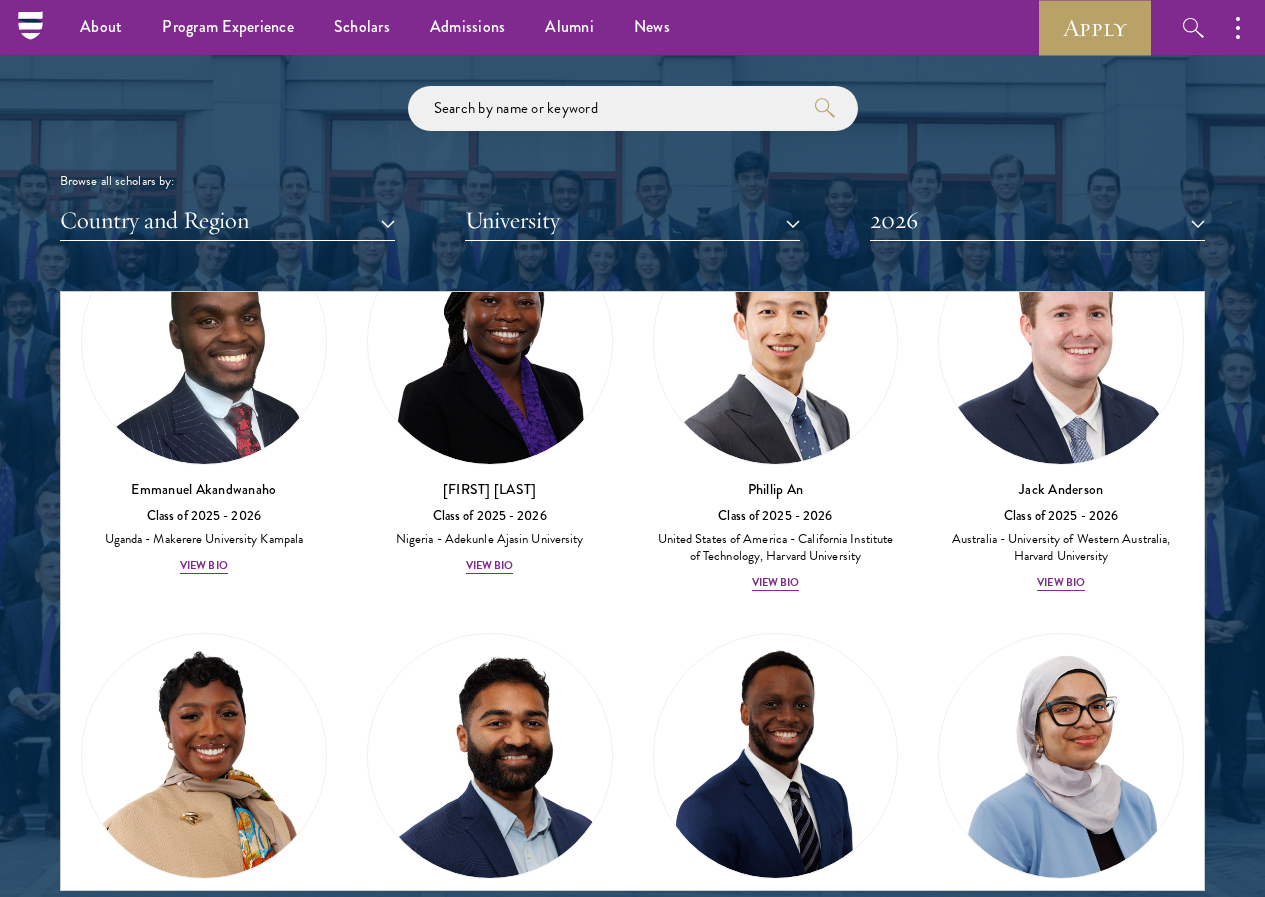 scroll, scrollTop: 955, scrollLeft: 0, axis: vertical 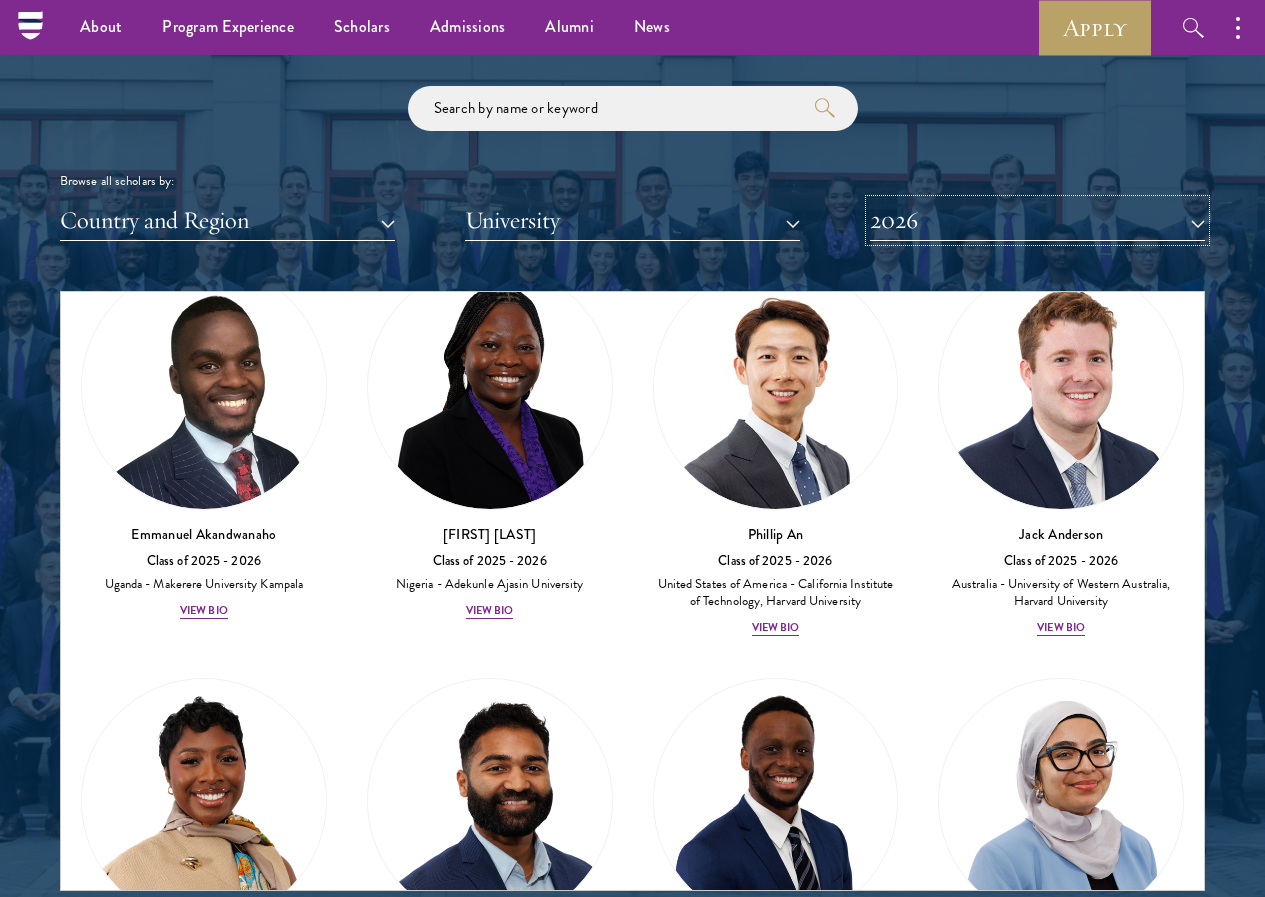 click on "Scholar Directory
Congratulations and welcome to the
Schwarzman Scholars Class of 2026!
Browse all scholars by:
Country and Region
All Countries and Regions
Afghanistan
Antigua and Barbuda
Argentina
Armenia
Australia
Austria
Azerbaijan
Bangladesh
Belarus
Benin
Bosnia and Herzegovina
Botswana
Brazil
Burkina Faso
Burundi
Cameroon
Canada
Chile
China
Colombia
Cote D'Ivoire
Croatia
Denmark [COUNTRY] Egypt" at bounding box center (632, 393) 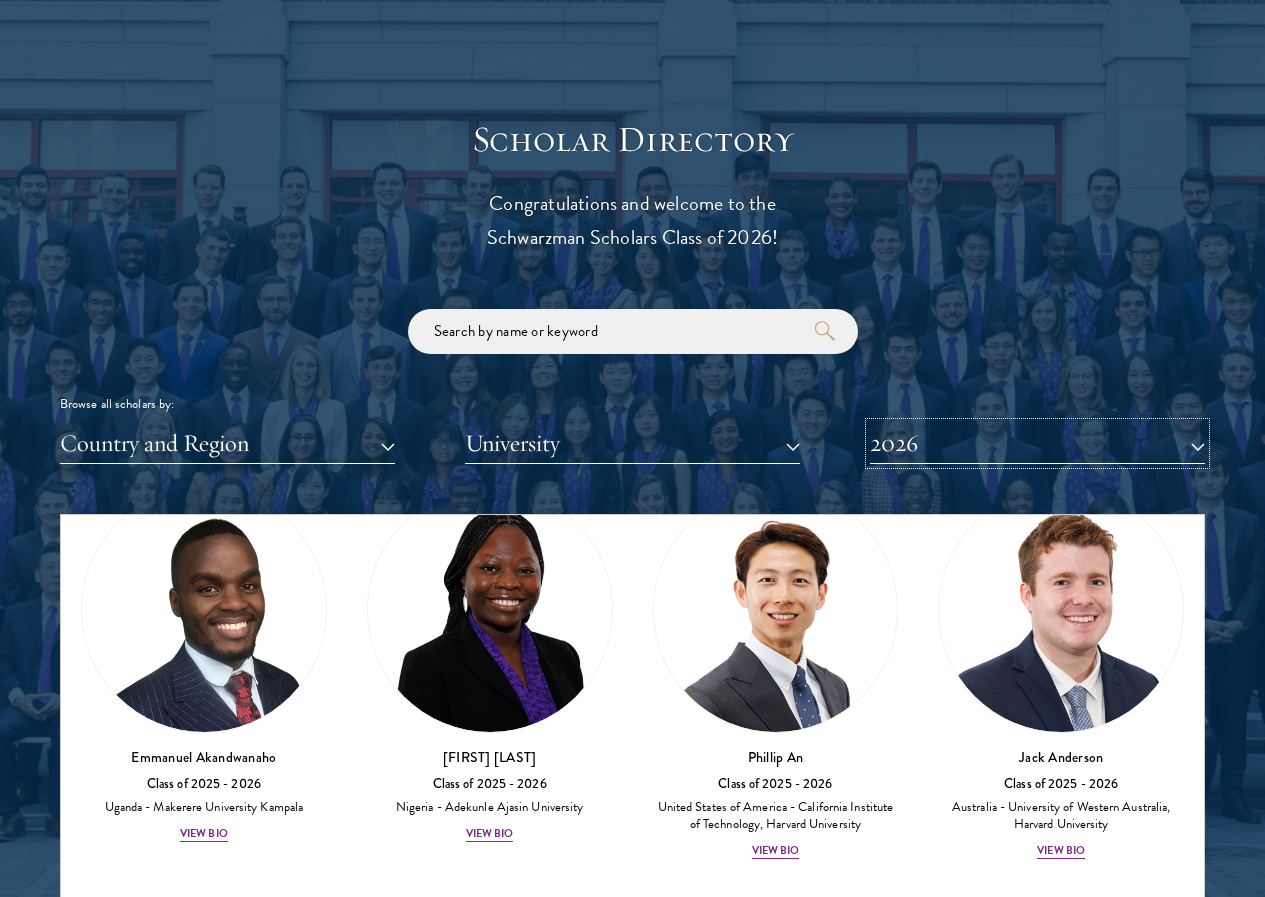 scroll, scrollTop: 2117, scrollLeft: 0, axis: vertical 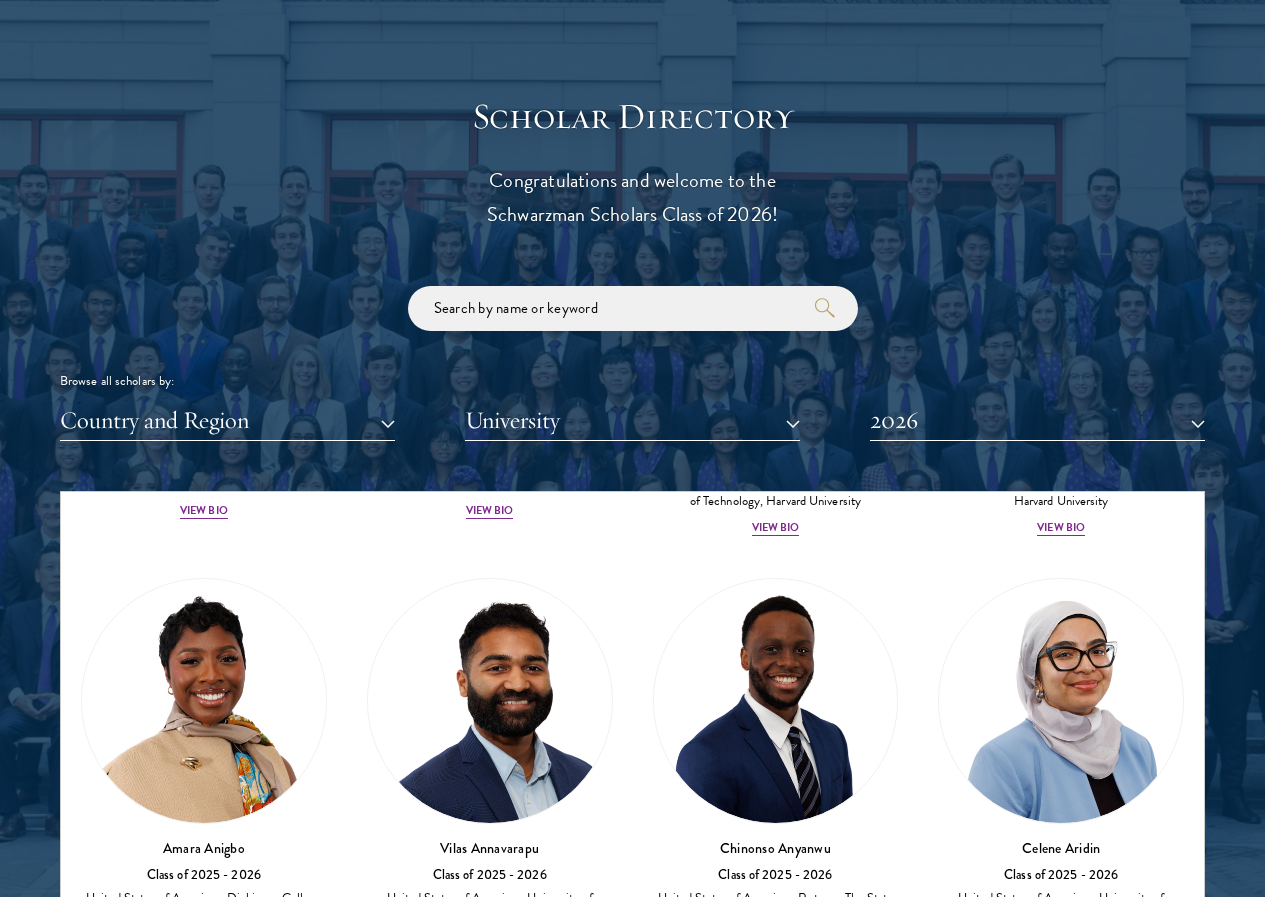 click on "View Bio" at bounding box center (204, 1355) 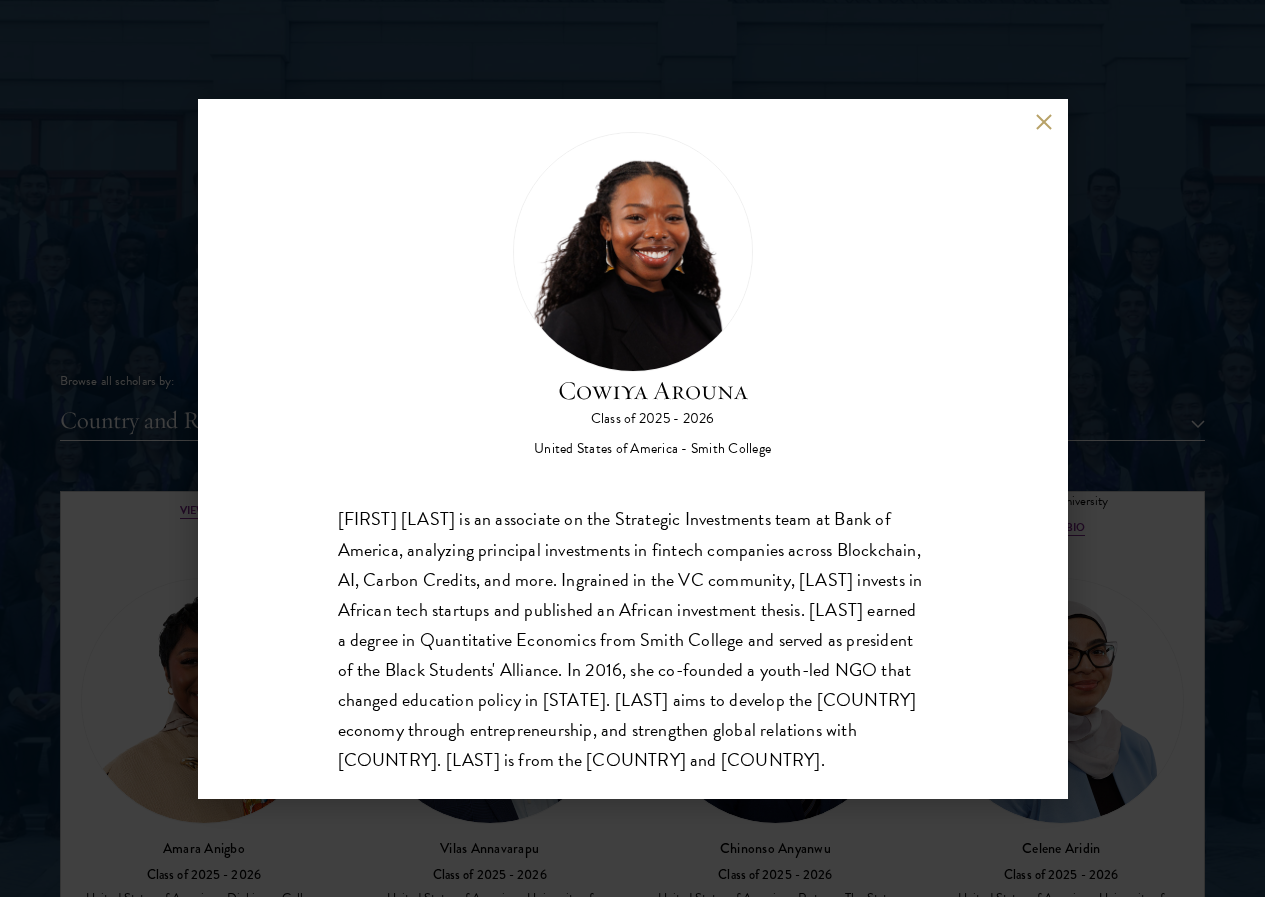 scroll, scrollTop: 35, scrollLeft: 0, axis: vertical 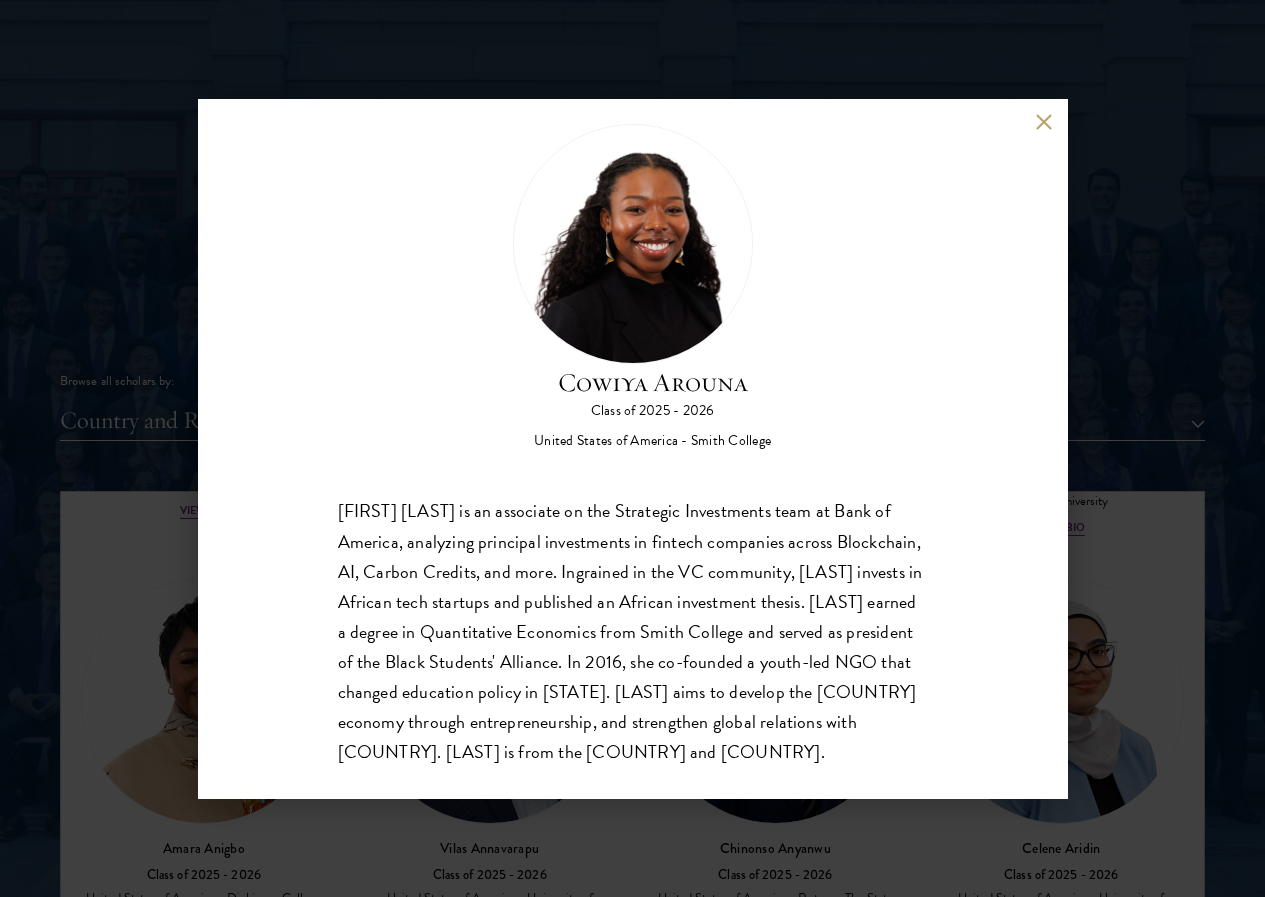 click at bounding box center (1044, 122) 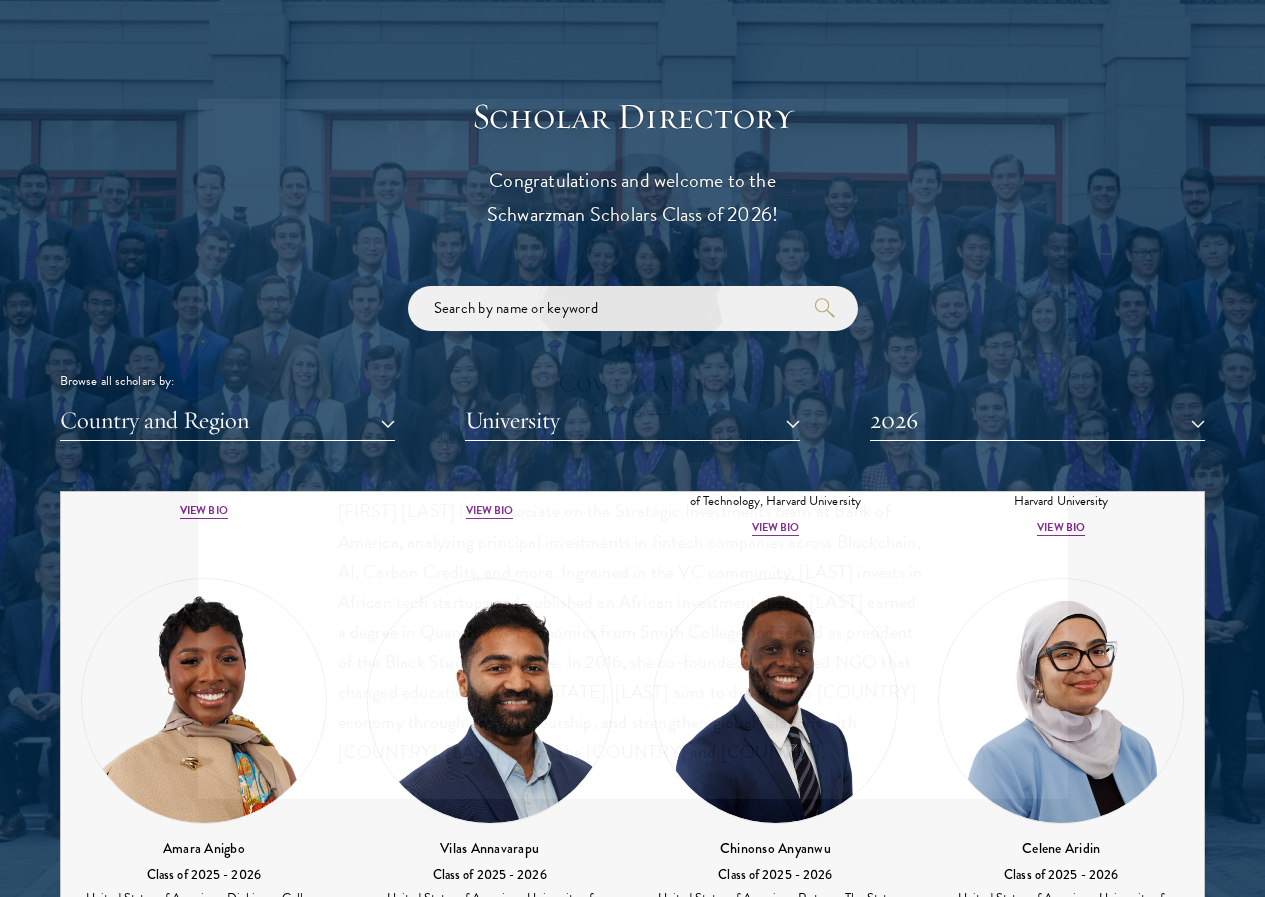 scroll, scrollTop: 1238, scrollLeft: 0, axis: vertical 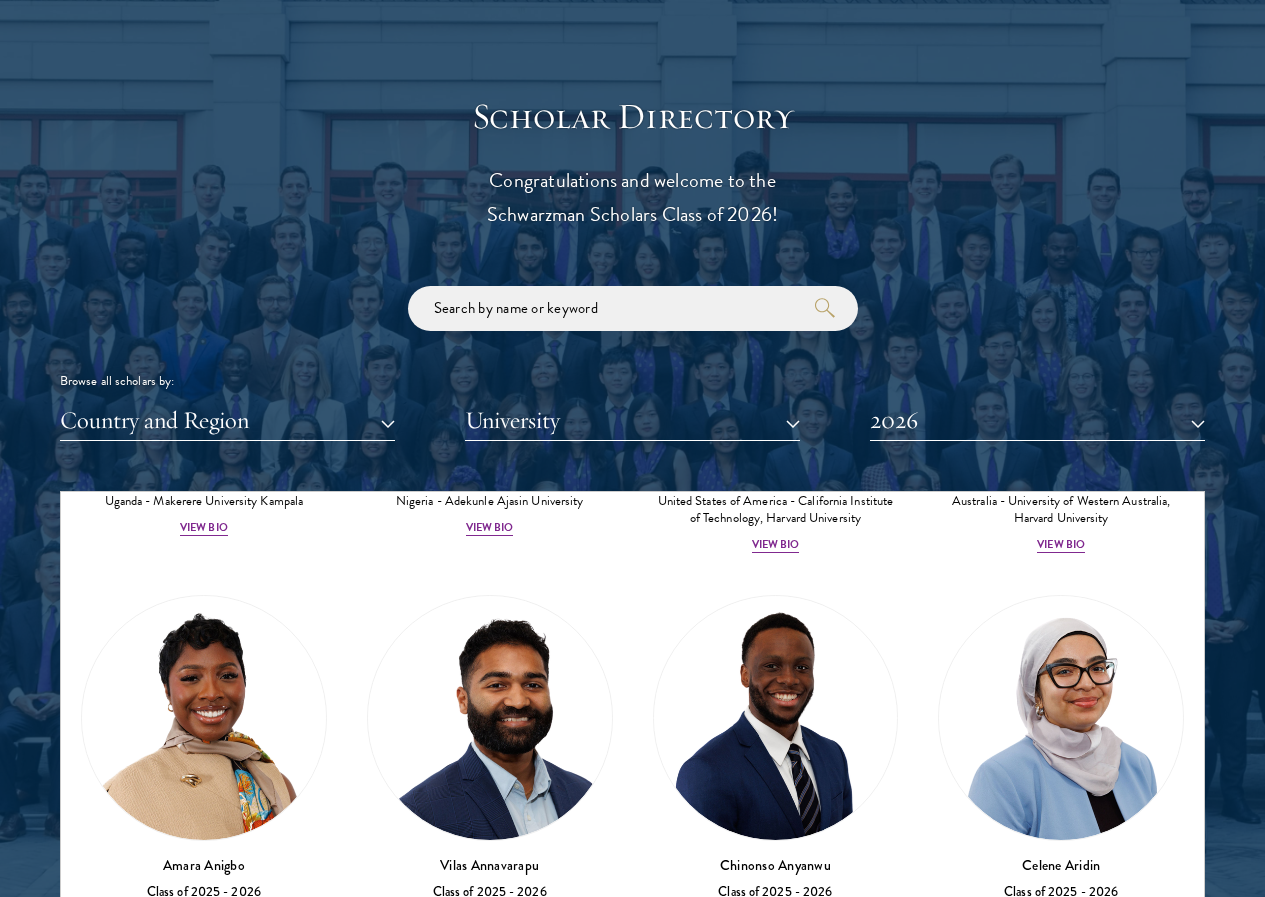 click on "View Bio" at bounding box center [490, 1372] 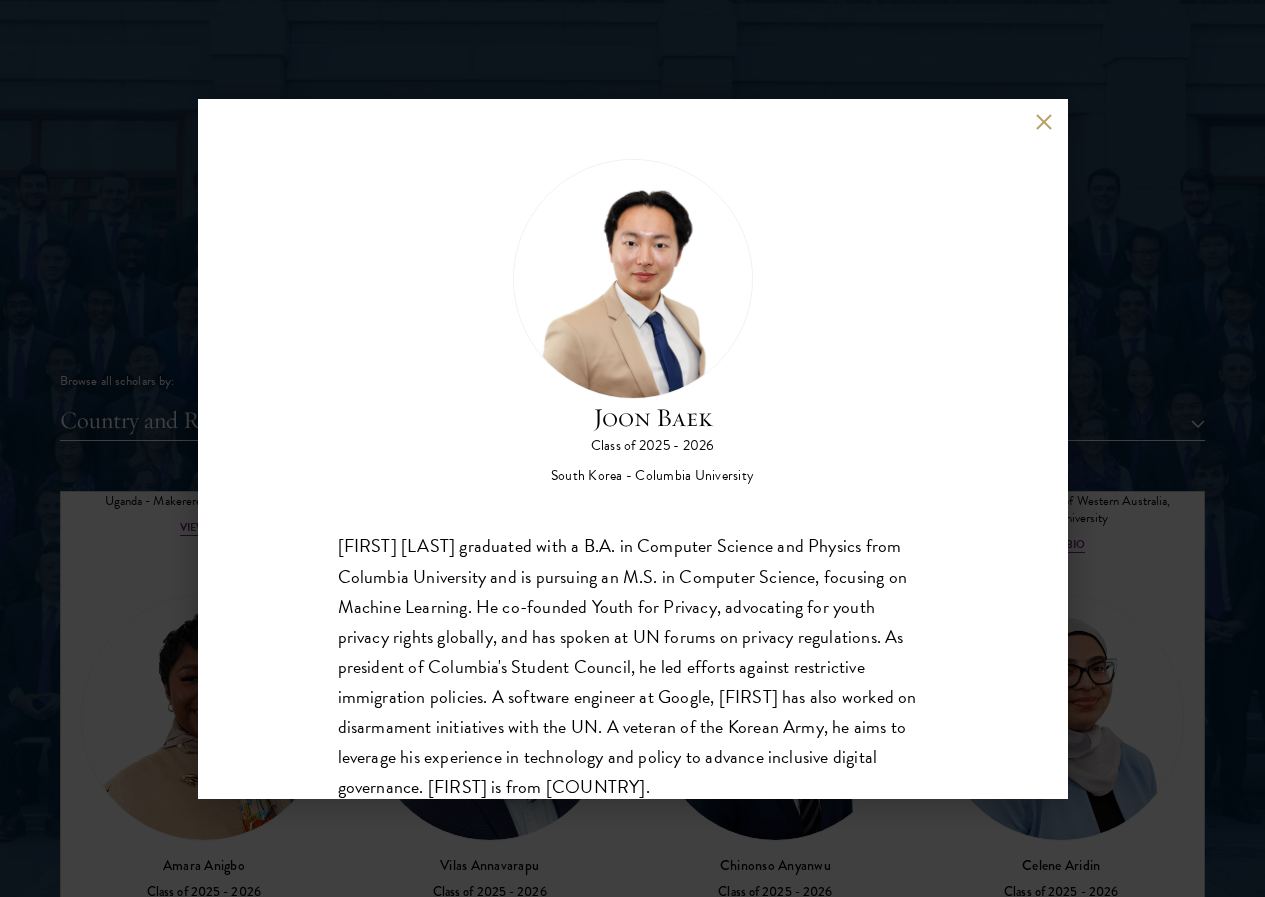 scroll, scrollTop: 35, scrollLeft: 0, axis: vertical 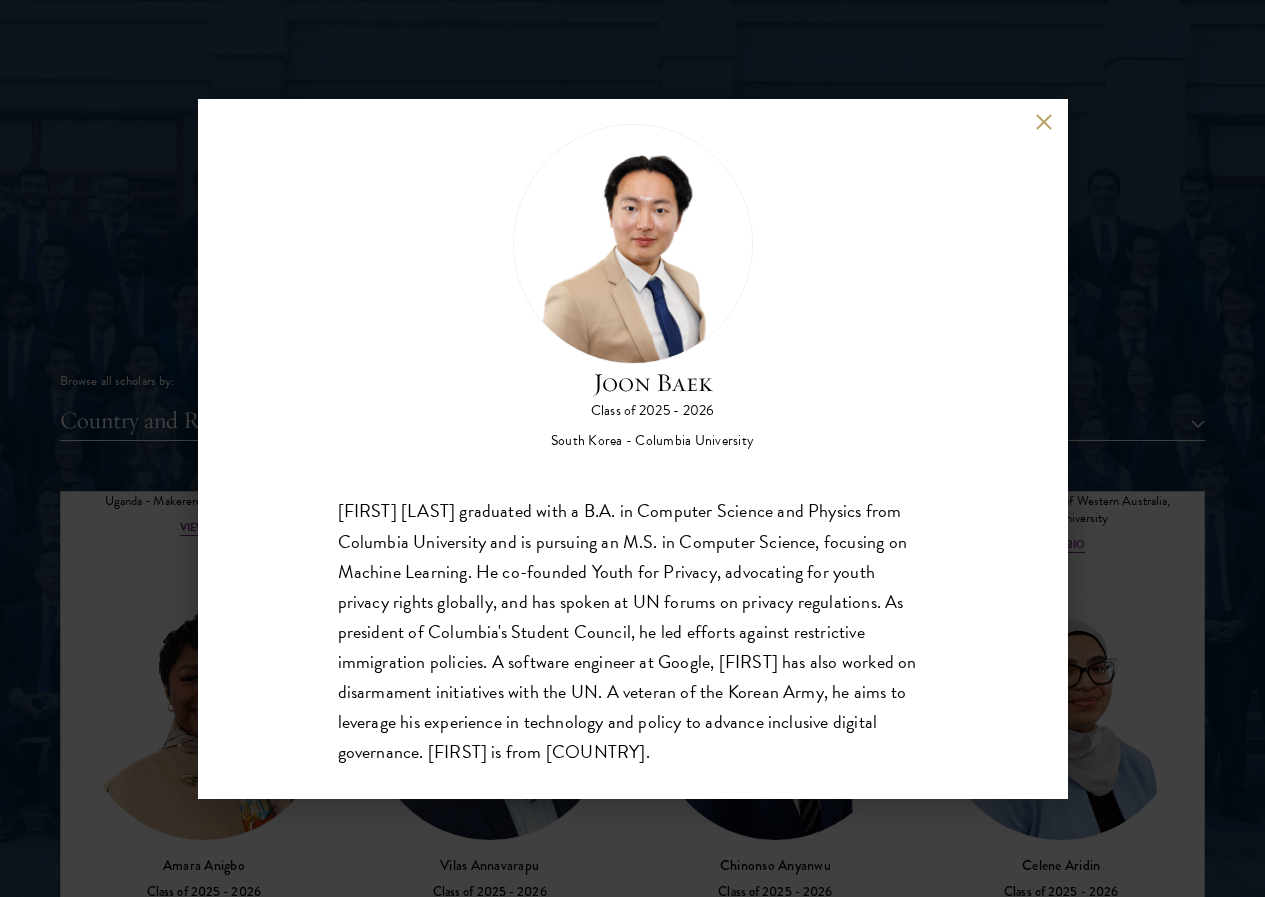 click on "[FIRST]
Class of 2025 - 2026
[COUNTRY] - Columbia University
[FIRST] graduated with a B.A. in Computer Science and Physics from Columbia University and is pursuing an M.S. in Computer Science, focusing on Machine Learning. He co-founded Youth for Privacy, advocating for youth privacy rights globally, and has spoken at UN forums on privacy regulations. As president of Columbia's Student Council, he led efforts against restrictive immigration policies. A software engineer at Google, [FIRST] has also worked on disarmament initiatives with the UN. A veteran of the Korean Army, he aims to leverage his experience in technology and policy to advance inclusive digital governance. [FIRST] is from [COUNTRY]." at bounding box center [633, 449] 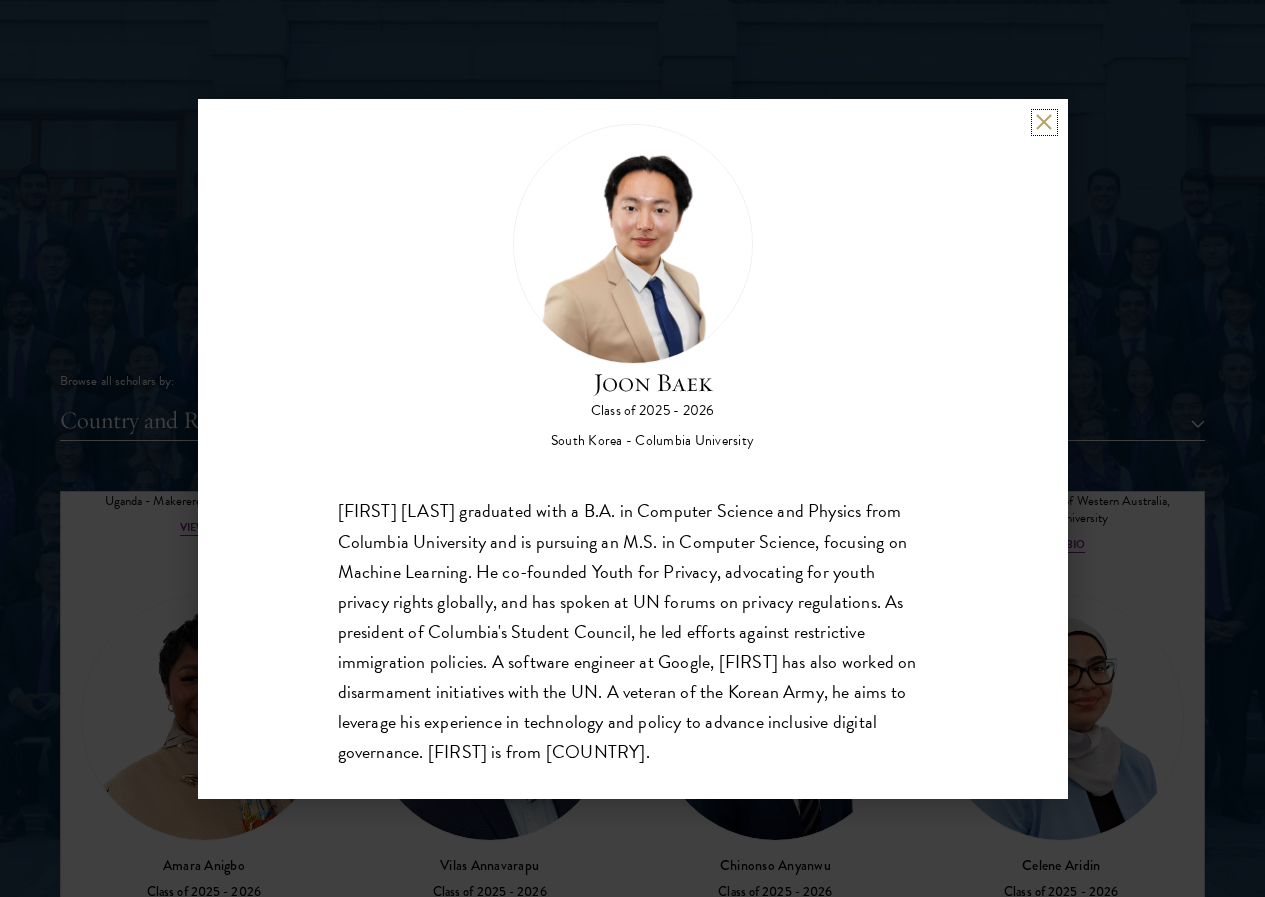 click at bounding box center (1044, 122) 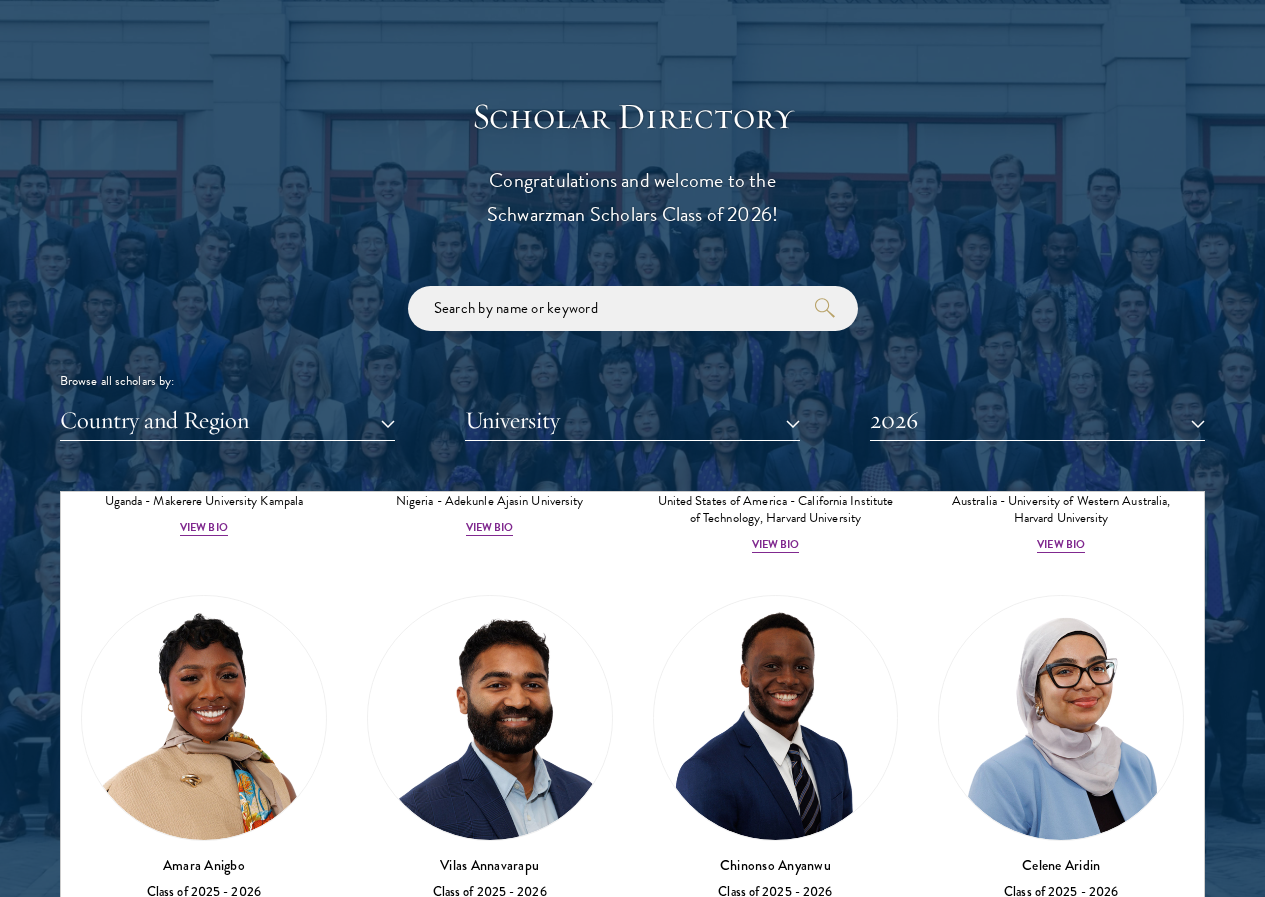 click on "View Bio" at bounding box center (776, 1372) 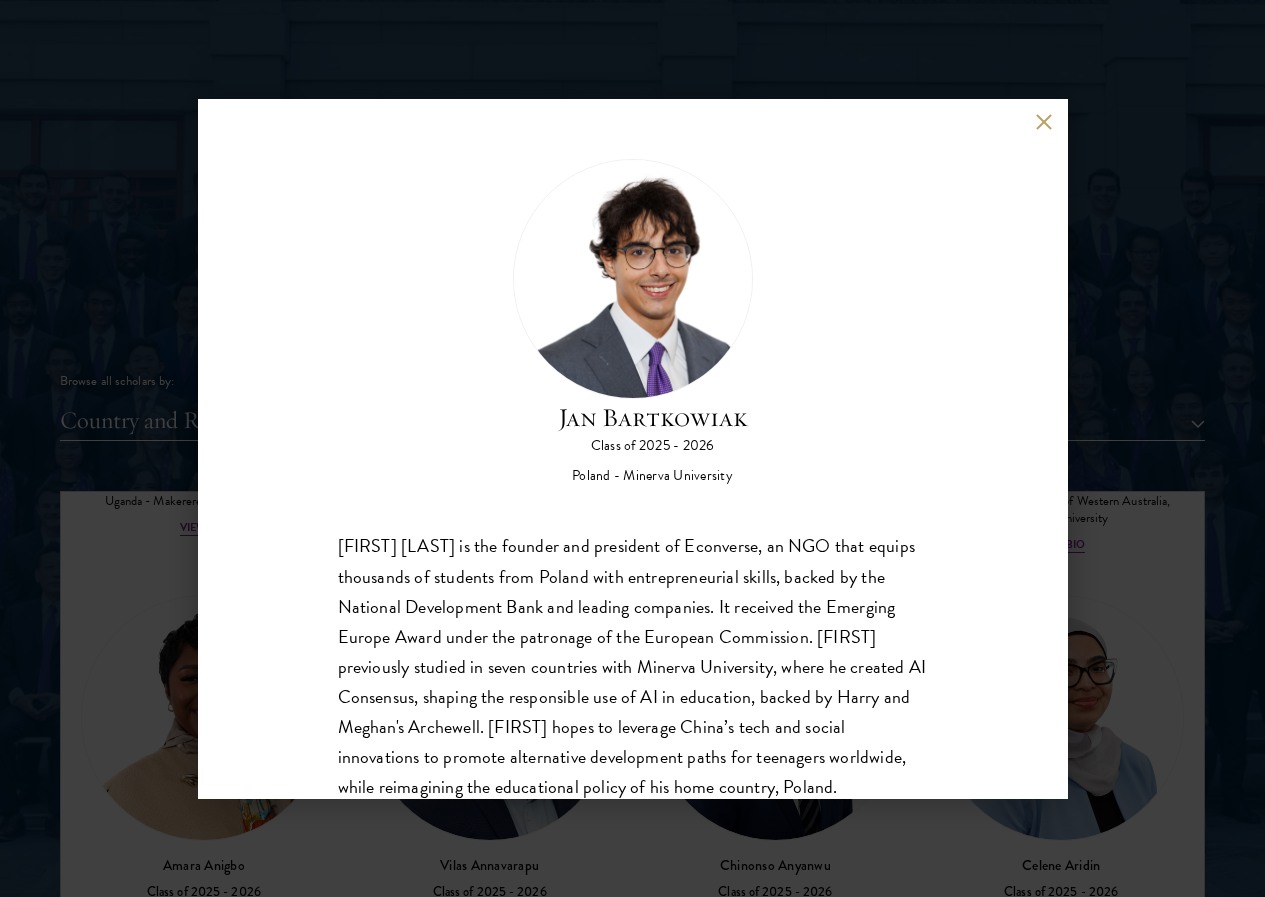 click on "[FIRST] [LAST]
Class of 2025 - 2026
[COUNTRY] - [UNIVERSITY]
[FIRST] [LAST] is the founder and president of Econverse, an NGO that equips thousands of students from [COUNTRY] with entrepreneurial skills, backed by the National Development Bank and leading companies. It received the Emerging Europe Award under the patronage of the European Commission. [LAST] previously studied in seven countries with Minerva University, where he created AI Consensus, shaping the responsible use of AI in education, backed by Harry and Meghan's Archewell. [LAST] hopes to leverage [COUNTRY]’s tech and social innovations to promote alternative development paths for teenagers worldwide, while reimagining the educational policy of his home country, [COUNTRY]." at bounding box center [633, 449] 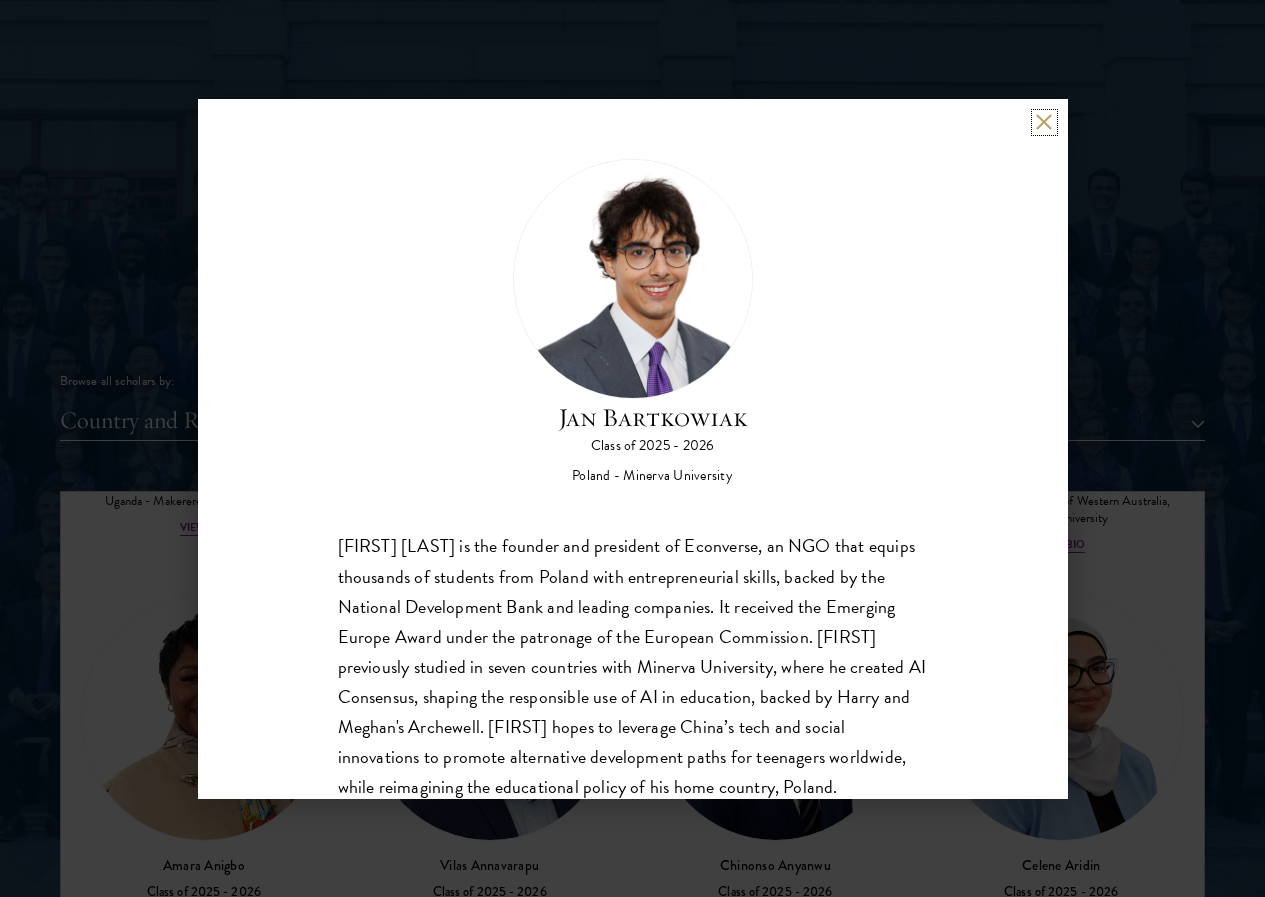 click at bounding box center (1044, 122) 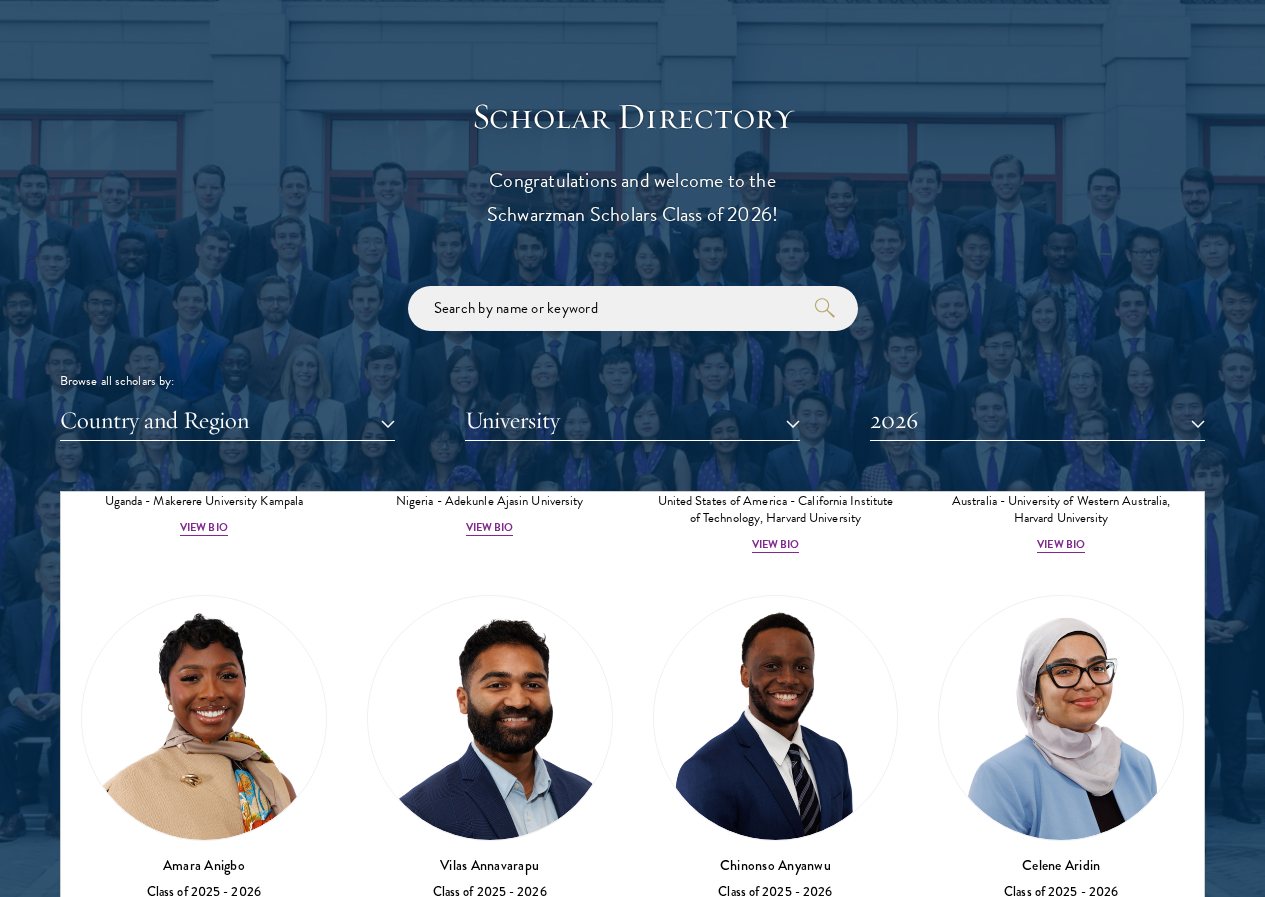 click on "View Bio" at bounding box center (1061, 1389) 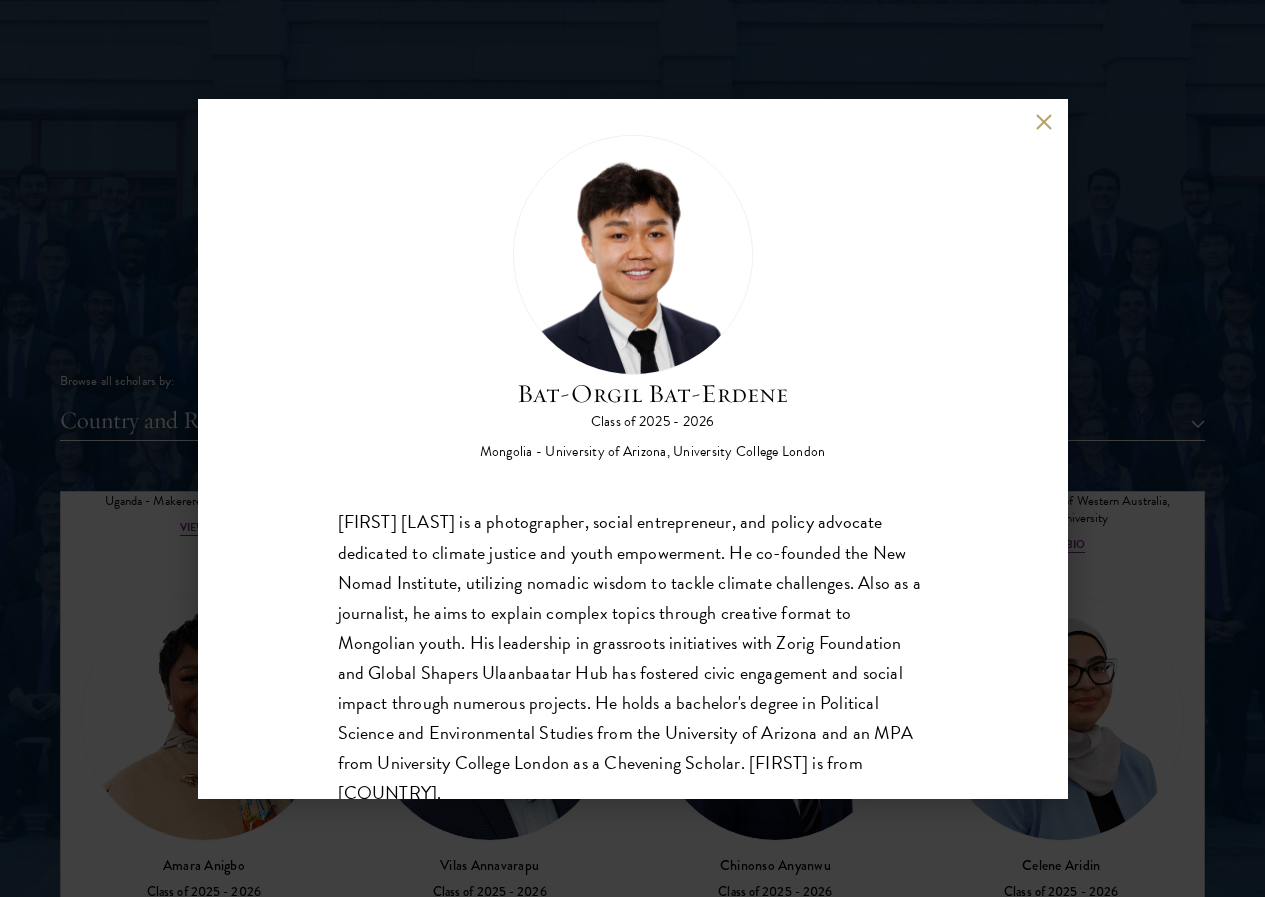 scroll, scrollTop: 35, scrollLeft: 0, axis: vertical 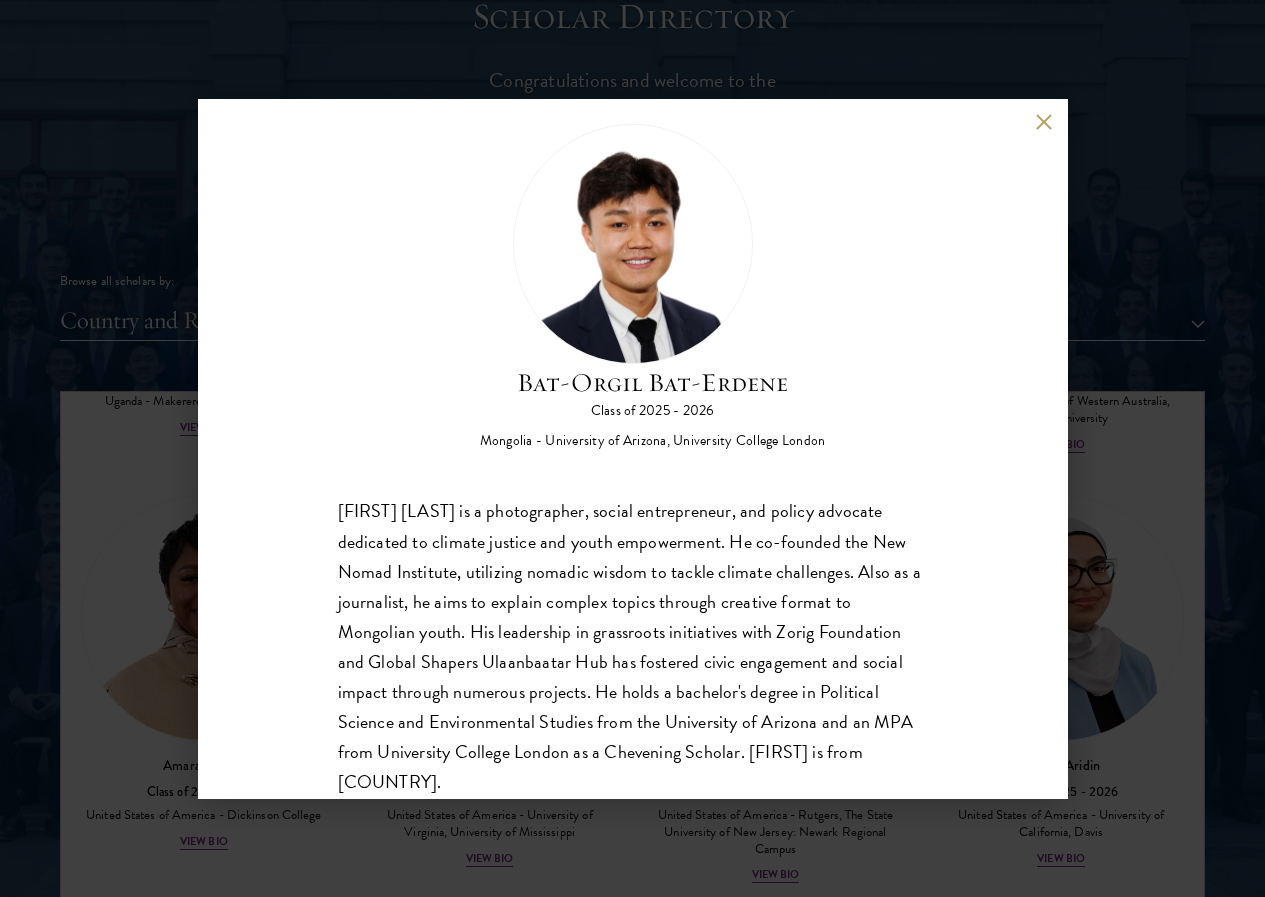 click at bounding box center (1044, 122) 